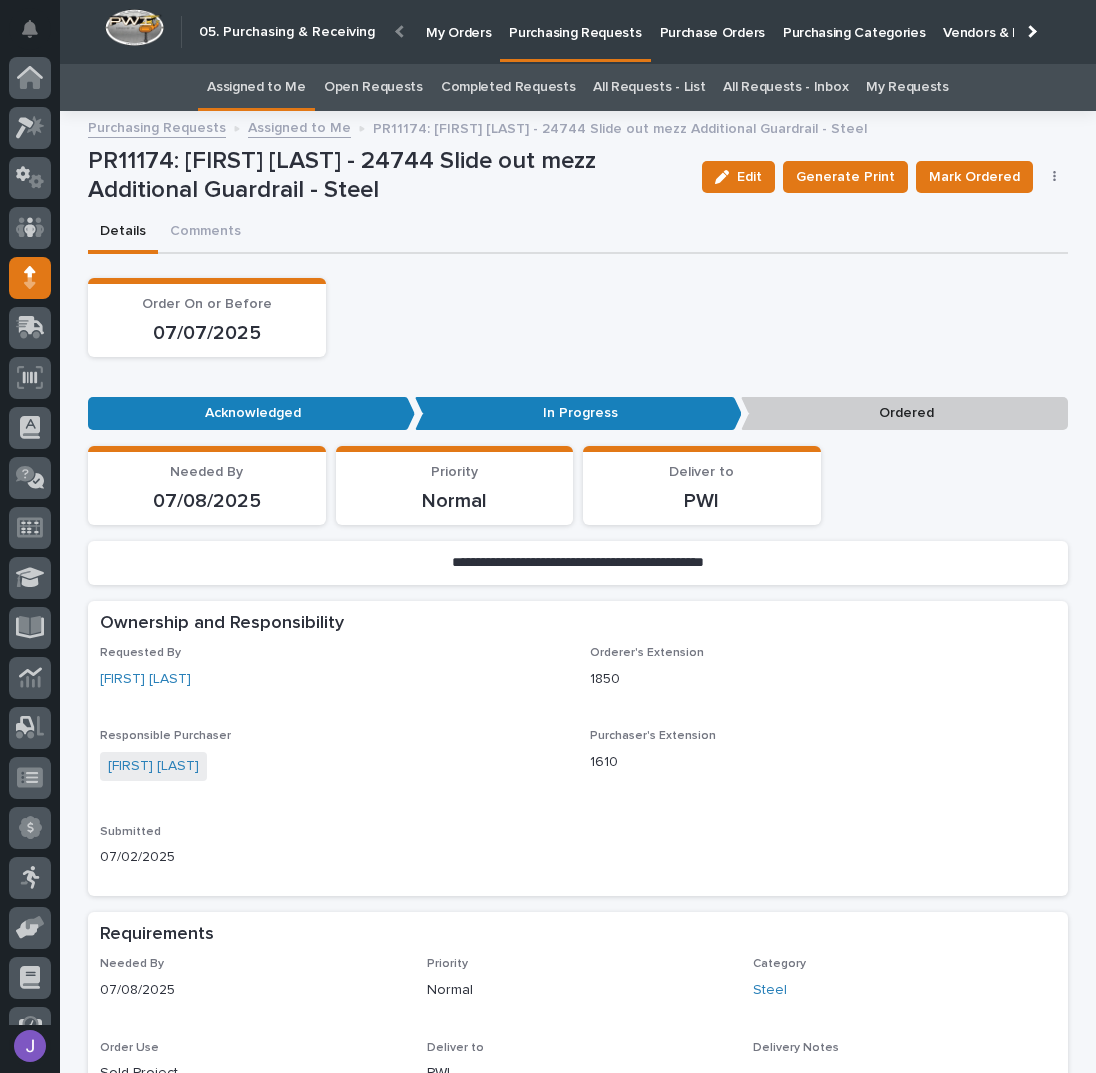 scroll, scrollTop: 0, scrollLeft: 0, axis: both 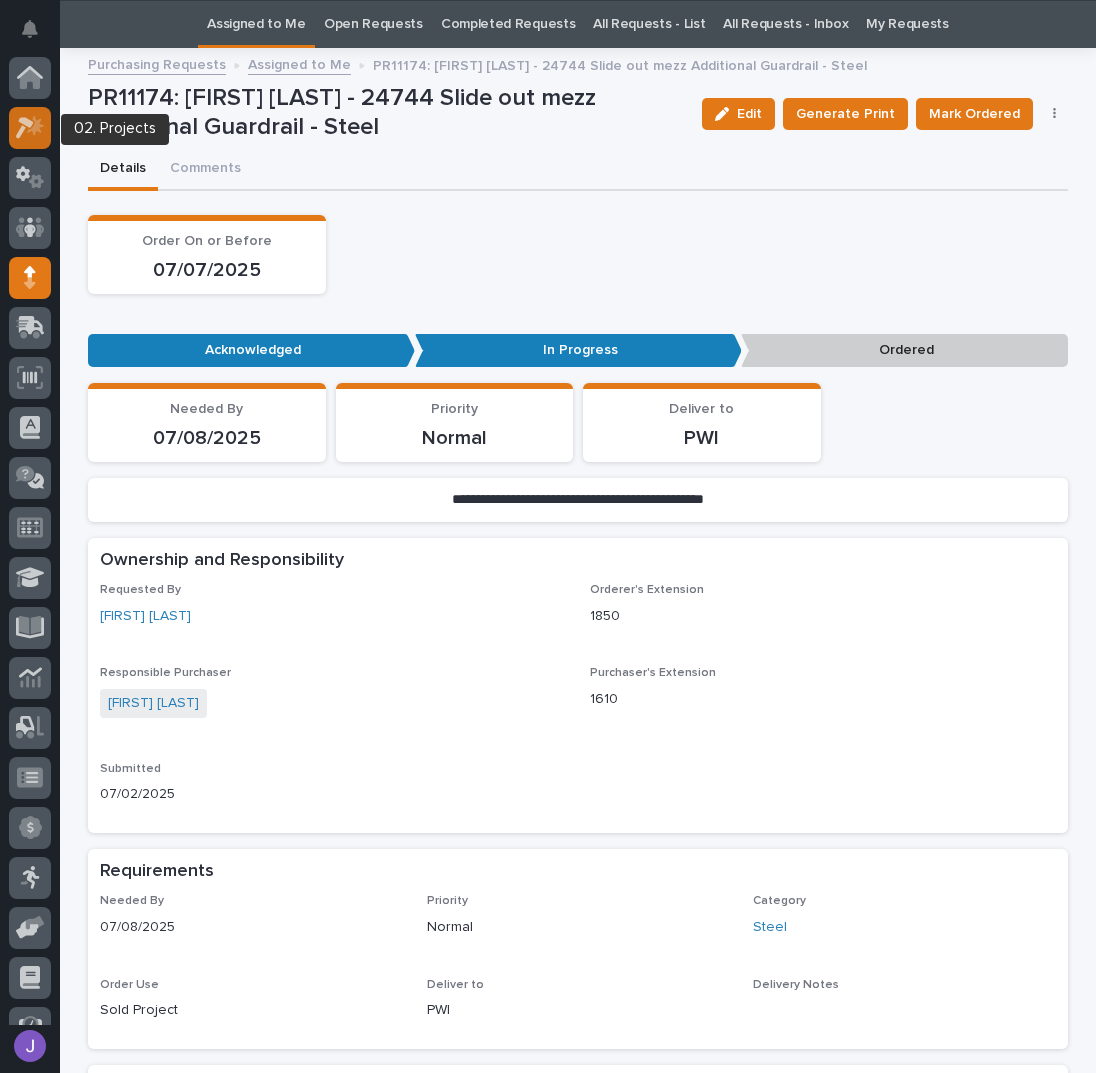click at bounding box center (30, 128) 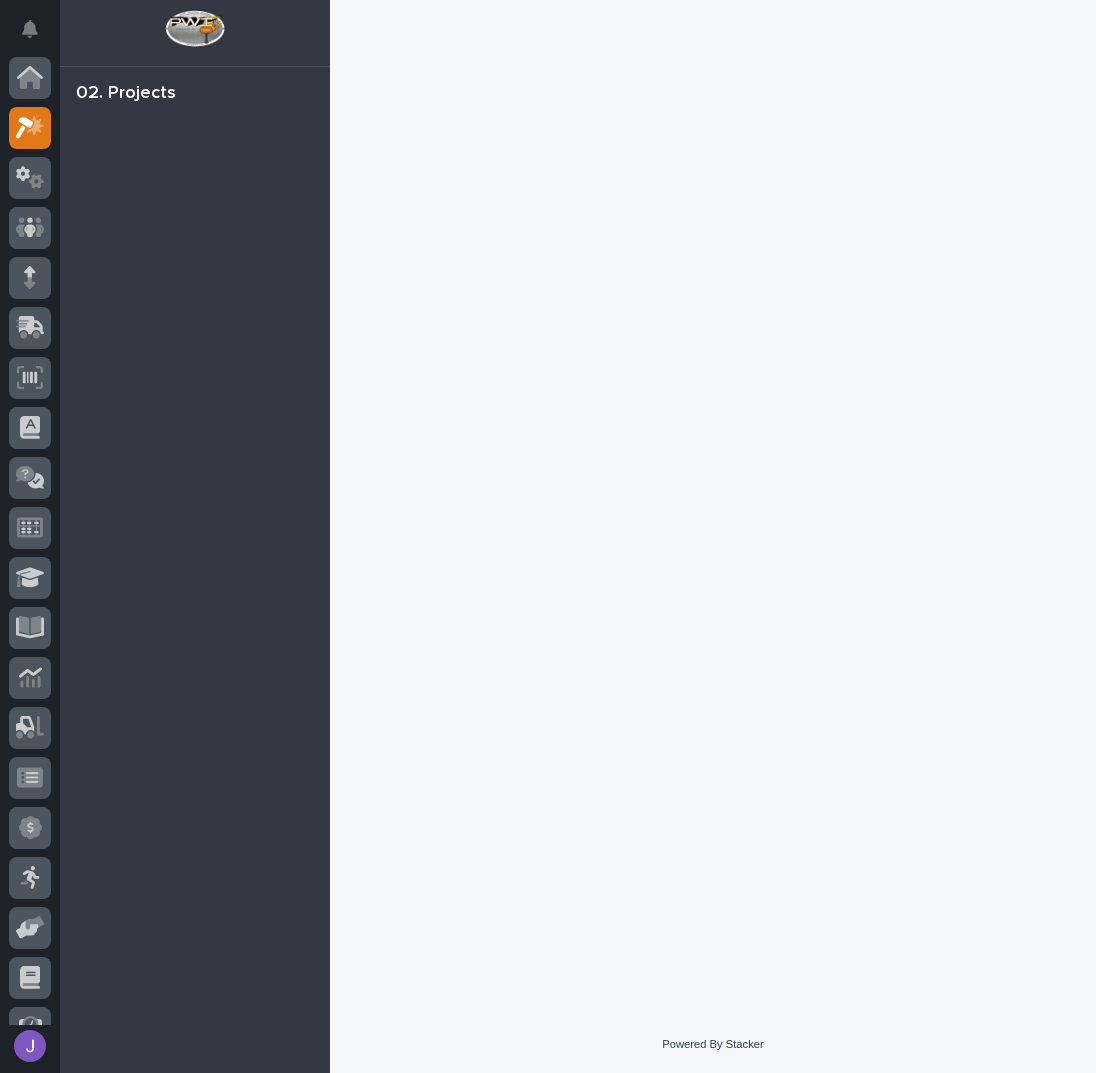 scroll, scrollTop: 50, scrollLeft: 0, axis: vertical 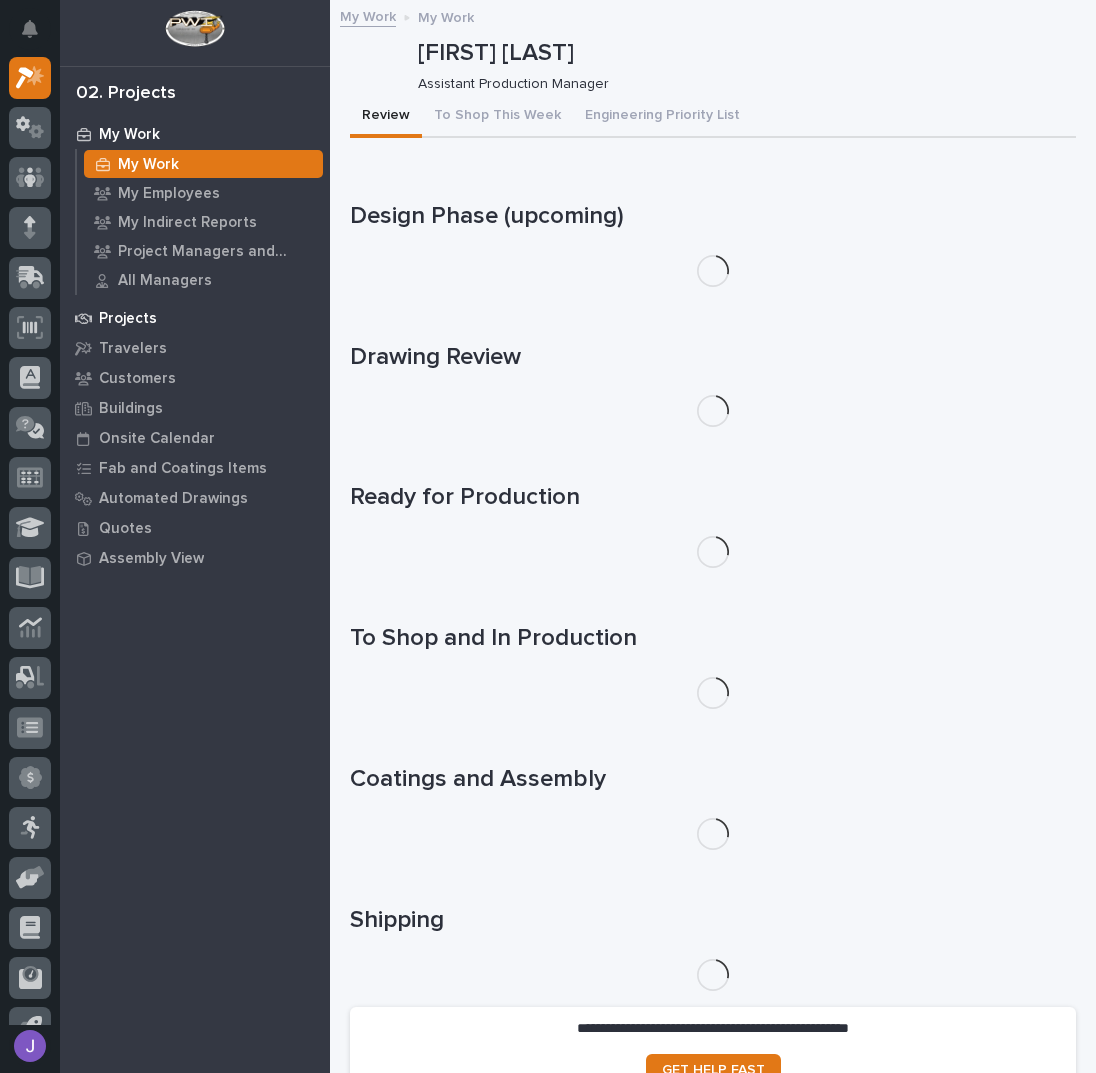 click on "Projects" at bounding box center (128, 319) 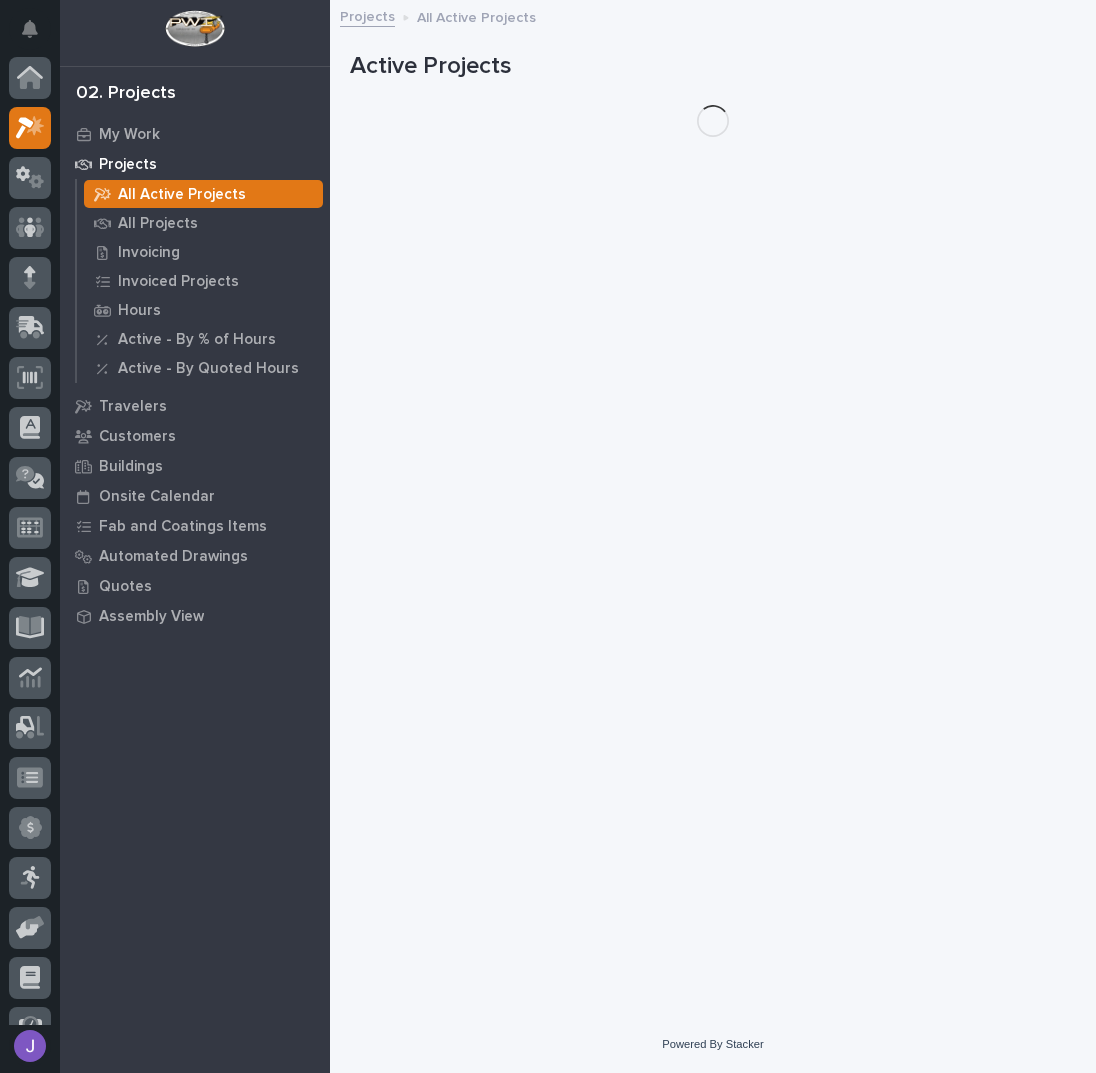 scroll, scrollTop: 50, scrollLeft: 0, axis: vertical 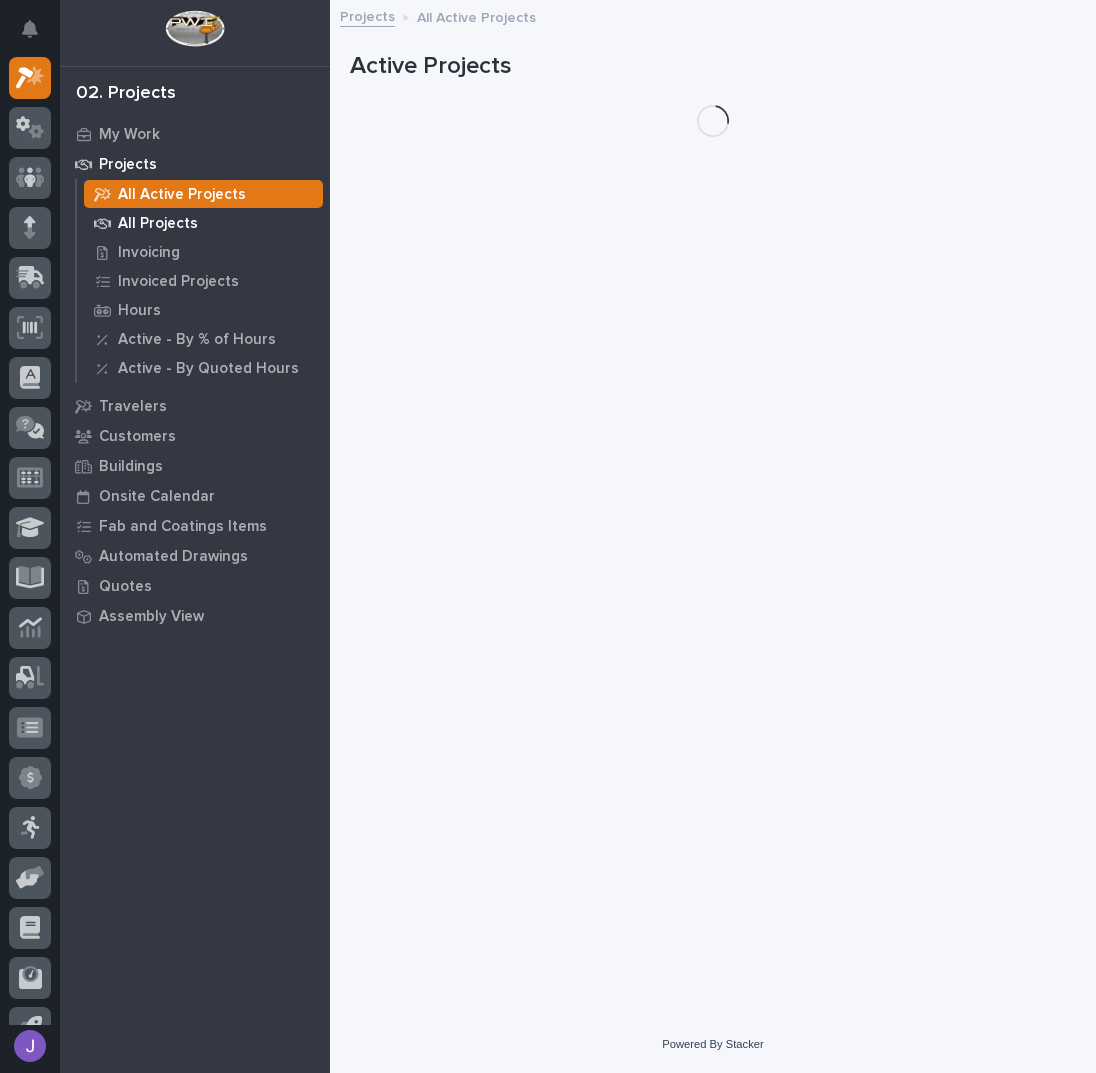 click on "All Projects" at bounding box center (158, 224) 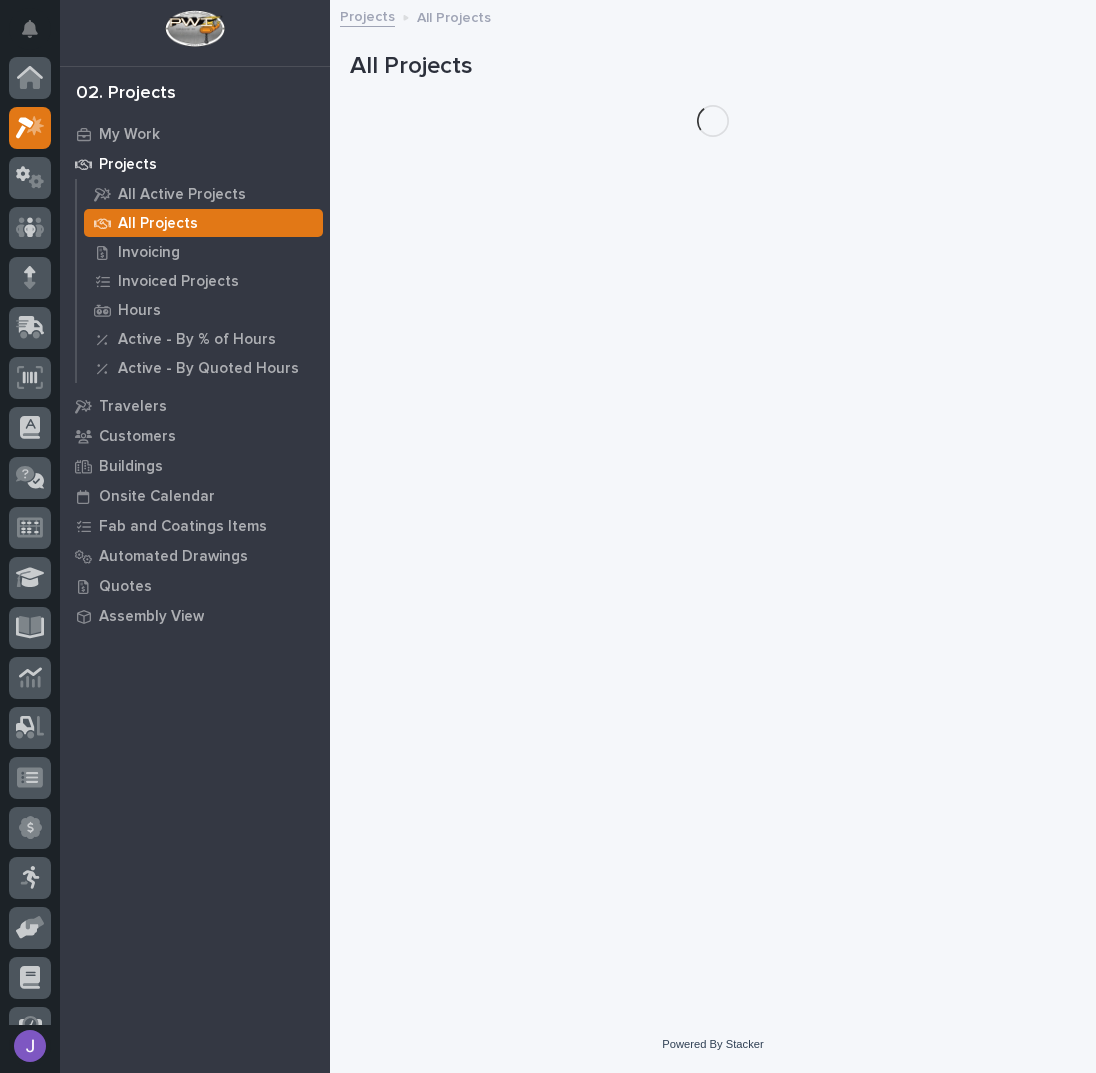 scroll, scrollTop: 50, scrollLeft: 0, axis: vertical 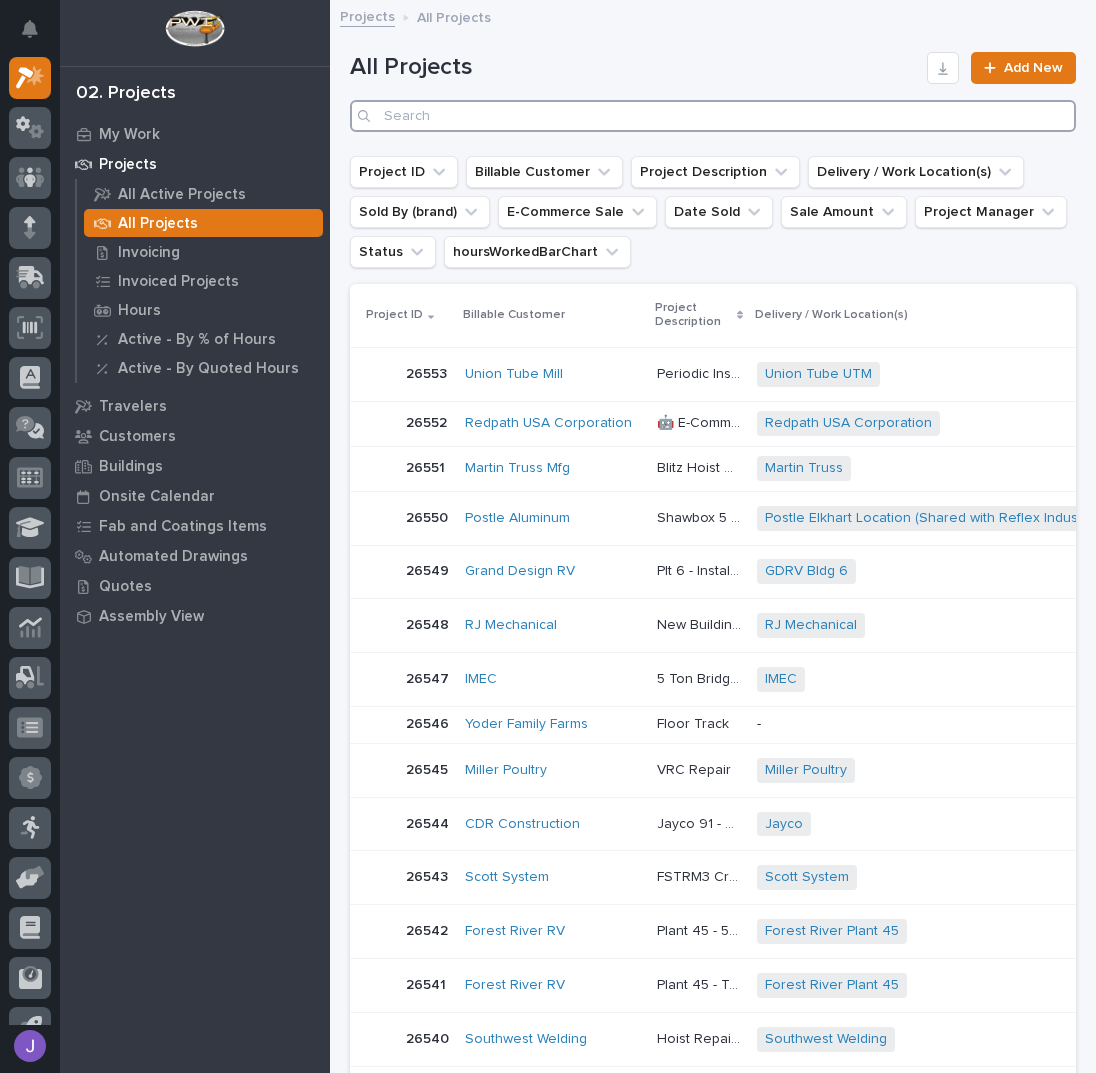click at bounding box center [713, 116] 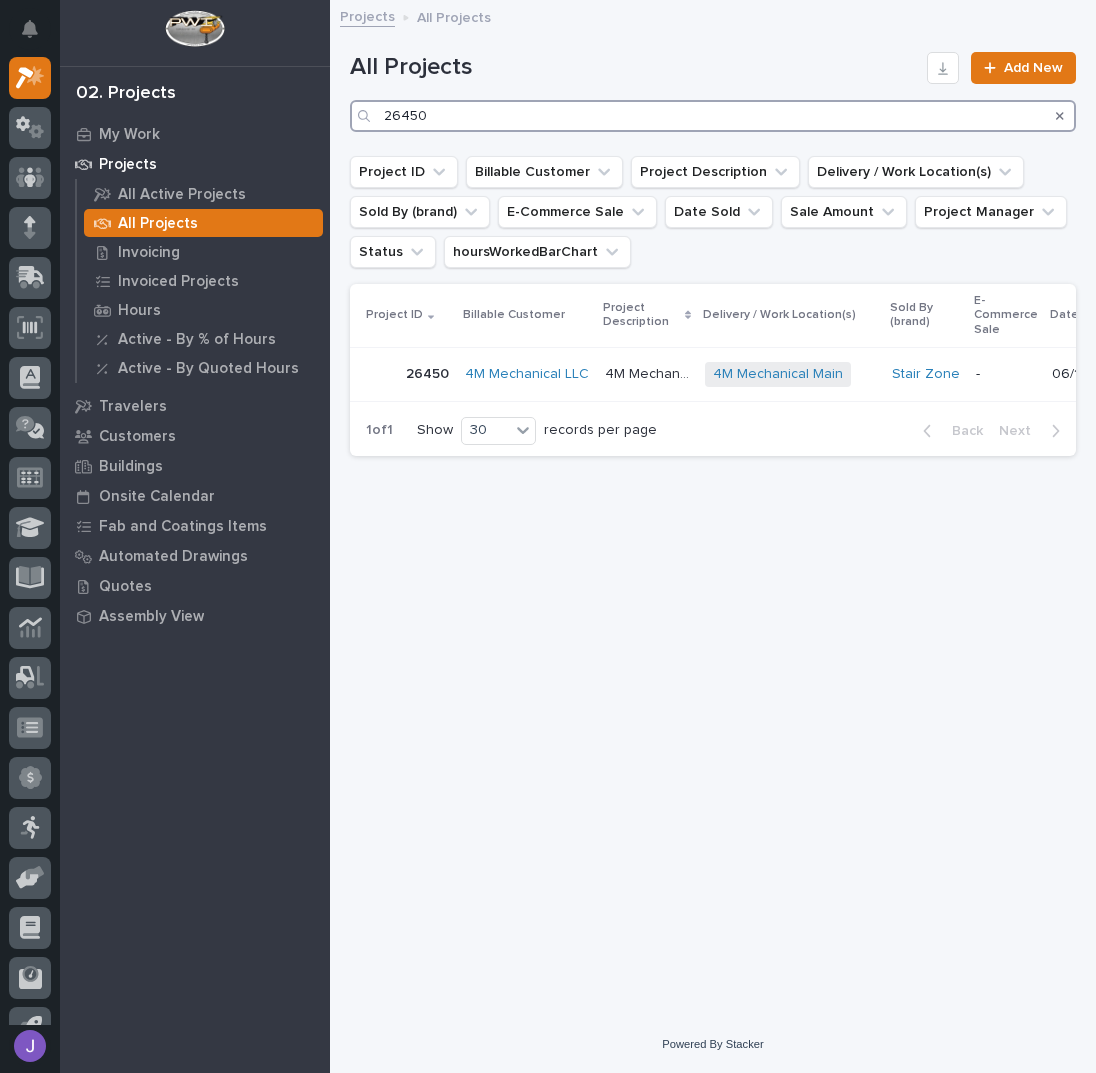 type on "26450" 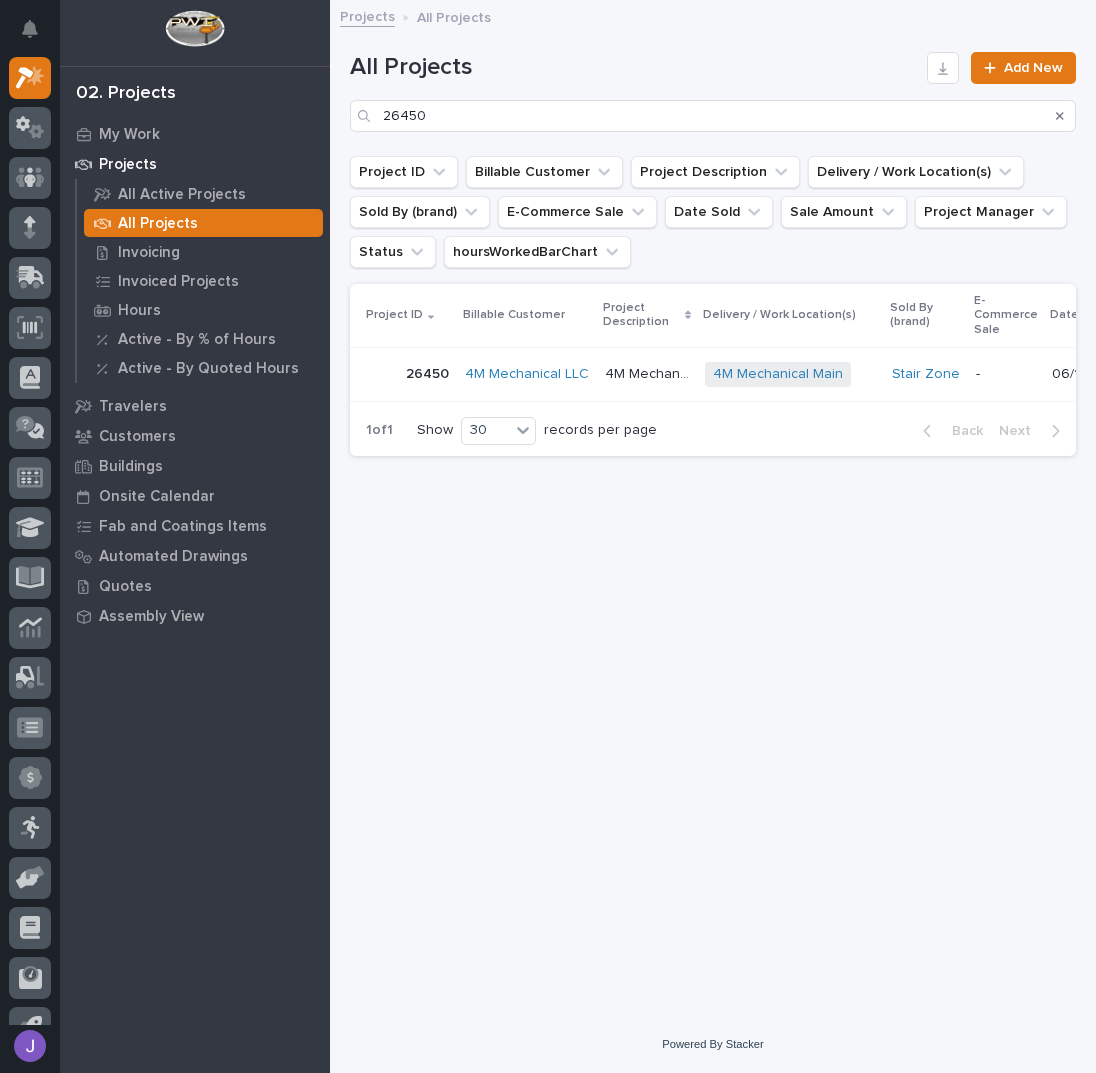 click on "Project ID Billable Customer Project Description Delivery / Work Location(s) Sold By (brand) E-Commerce Sale Date Sold Sale Amount Project Manager Status 26450 26450   4M Mechanical LLC   4M Mechanical LLC 4M Mechanical LLC   4M Mechanical  Main   + 0 Stair Zone   - [DATE] $[CURRENCY] [PRICE] $[CURRENCY] [PRICE]   [FIRST] [LAST]   In Progress" at bounding box center (713, 345) 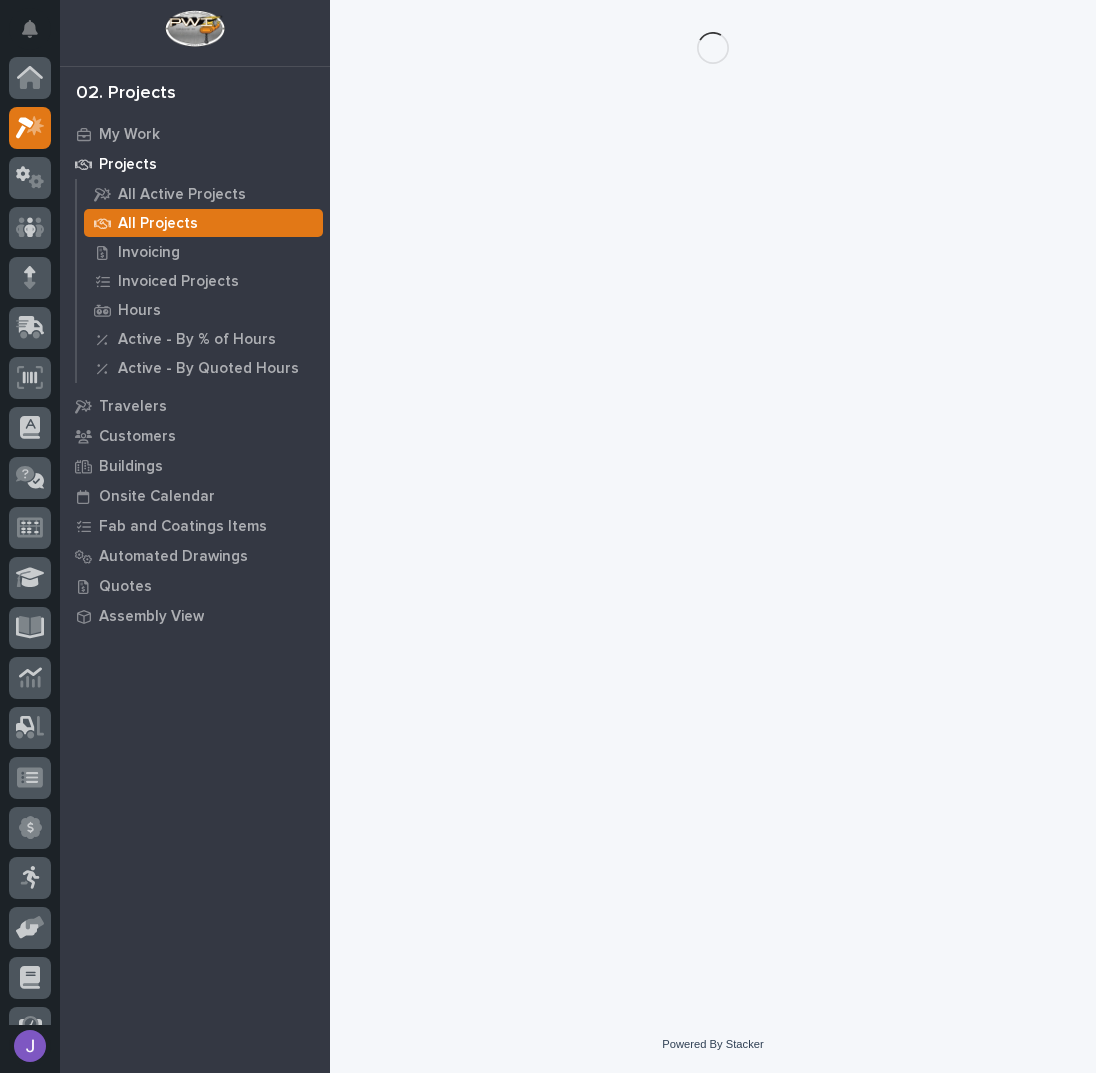 scroll, scrollTop: 50, scrollLeft: 0, axis: vertical 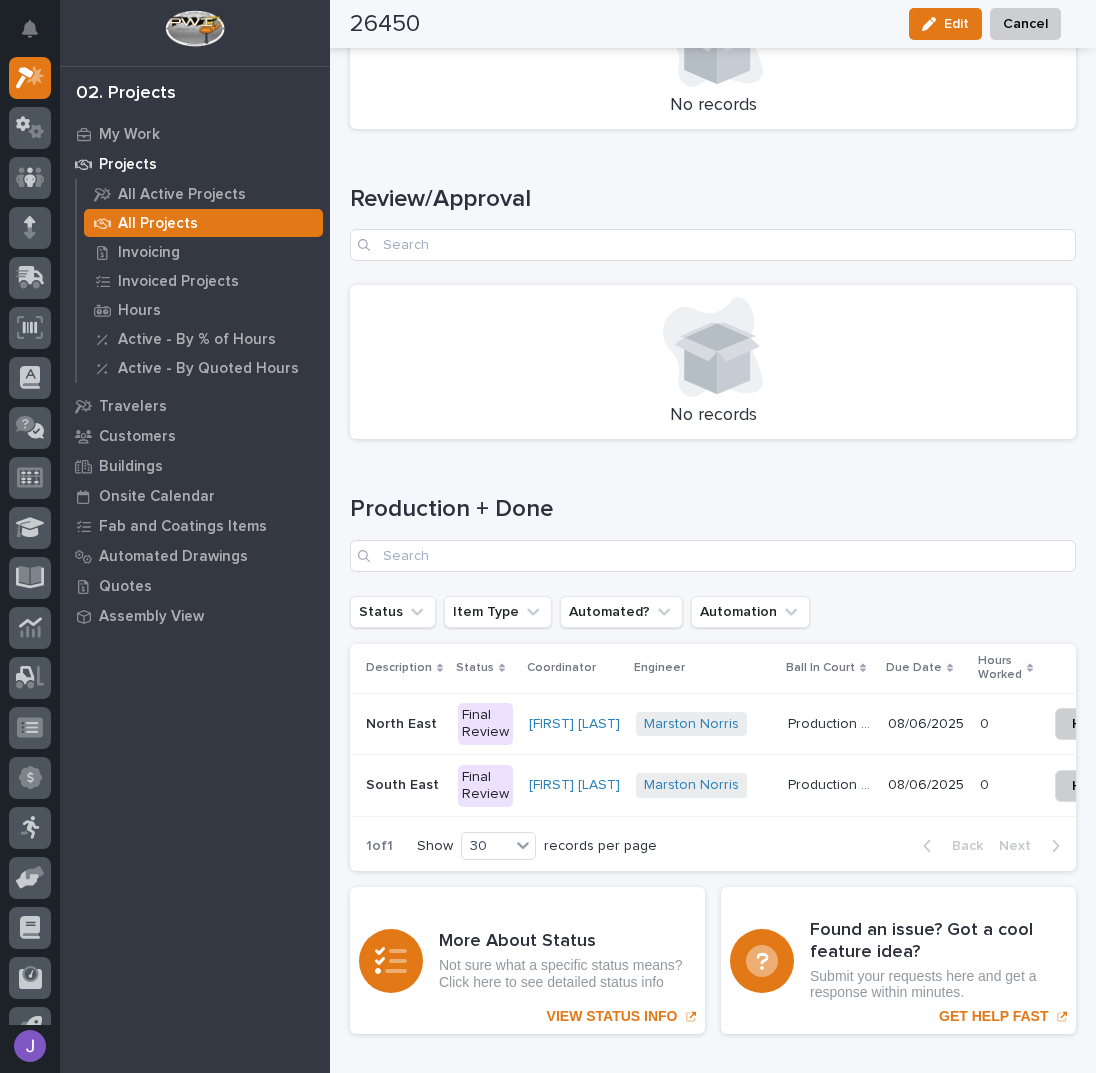 click on "South East" at bounding box center [403, 722] 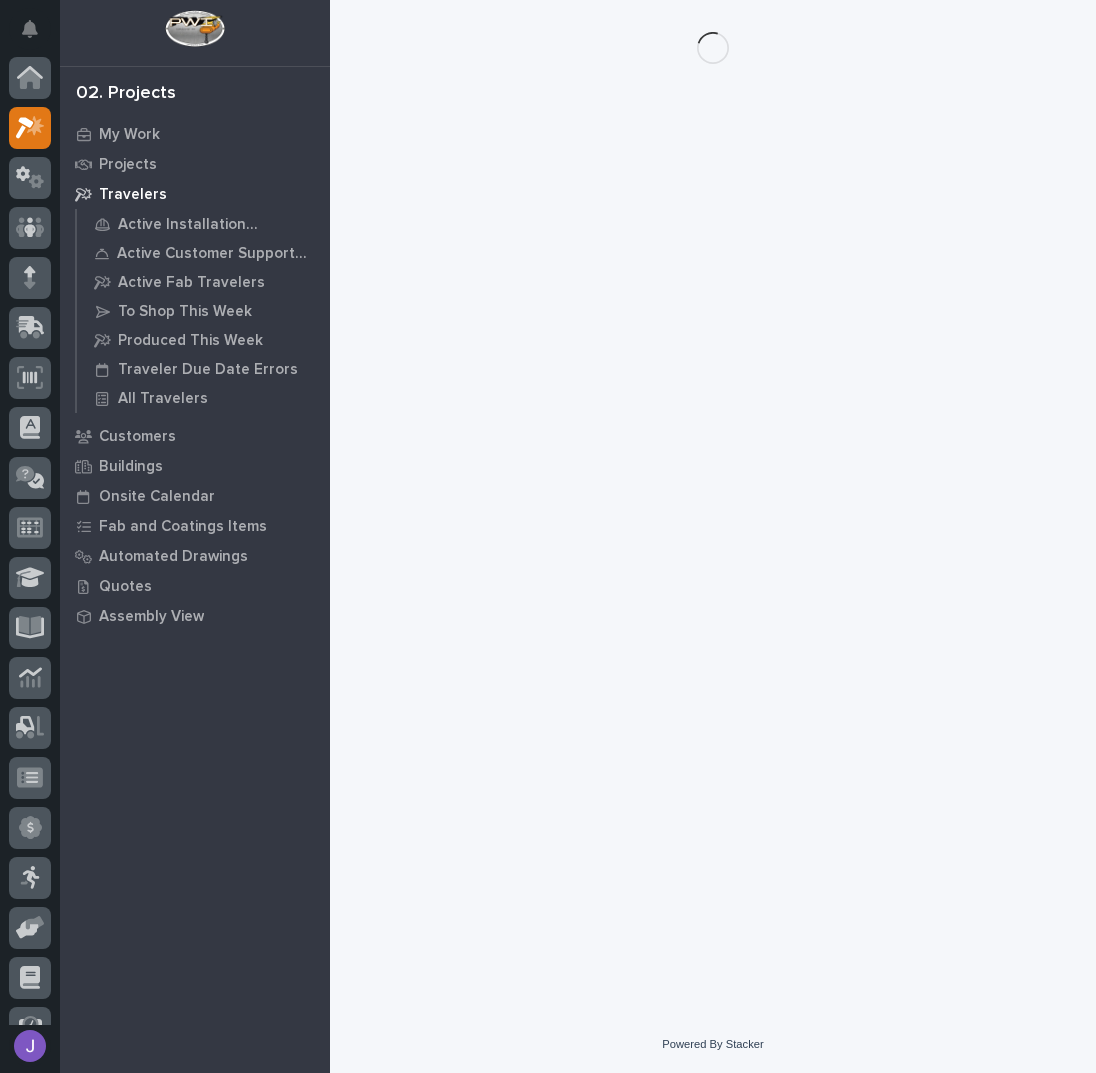 scroll, scrollTop: 0, scrollLeft: 0, axis: both 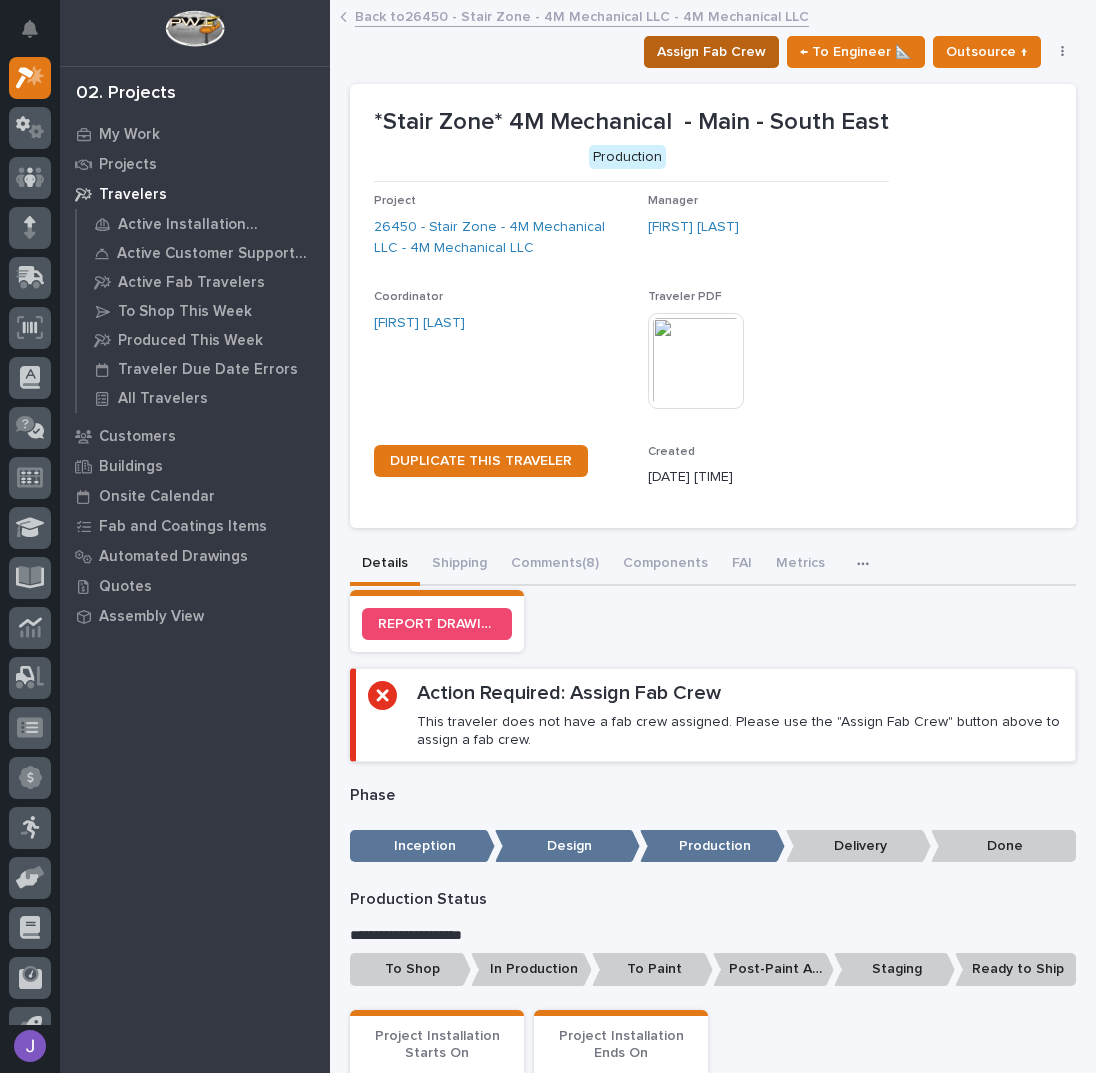 click on "Assign Fab Crew" at bounding box center (711, 52) 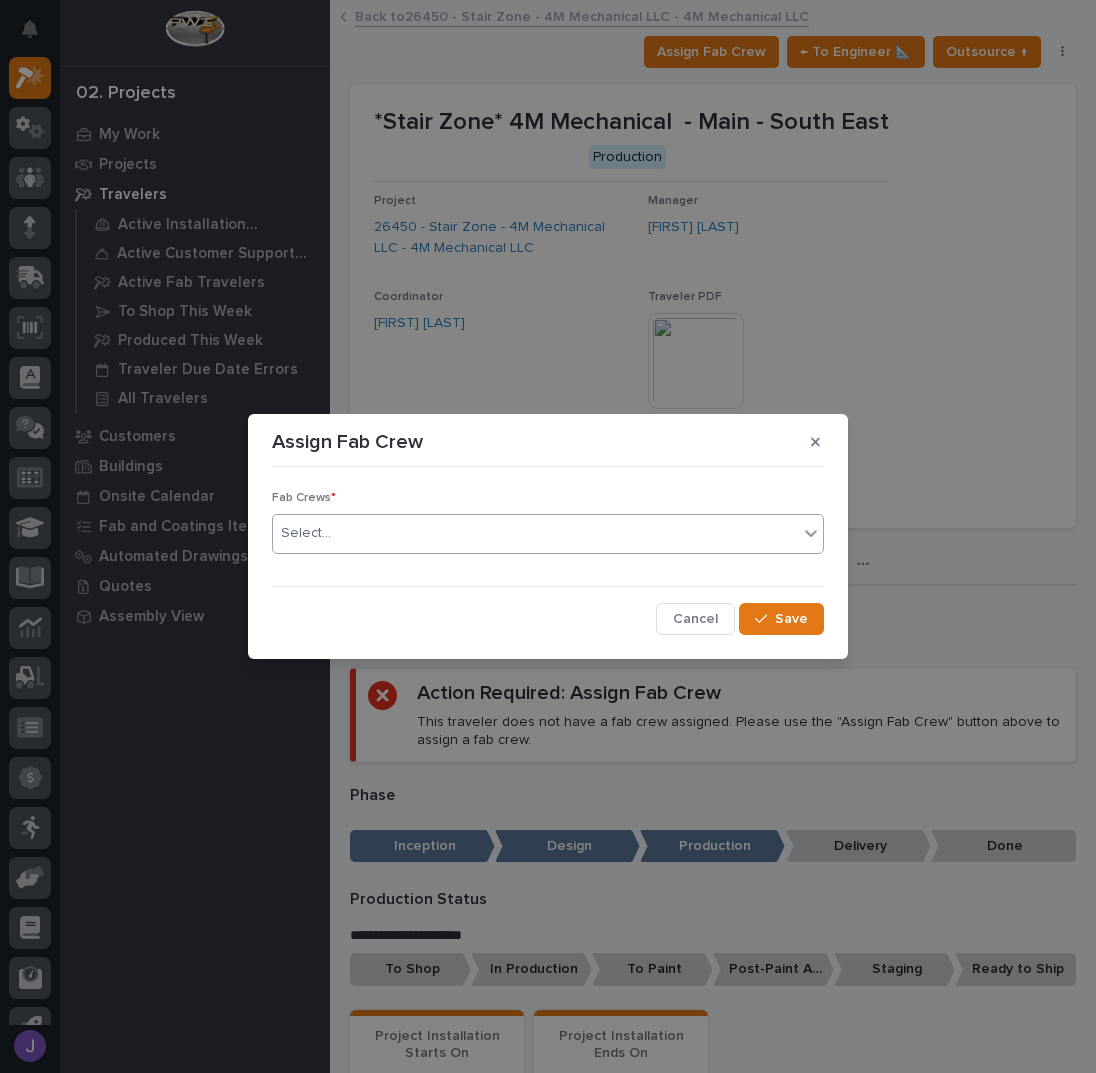 click on "Select..." at bounding box center (535, 533) 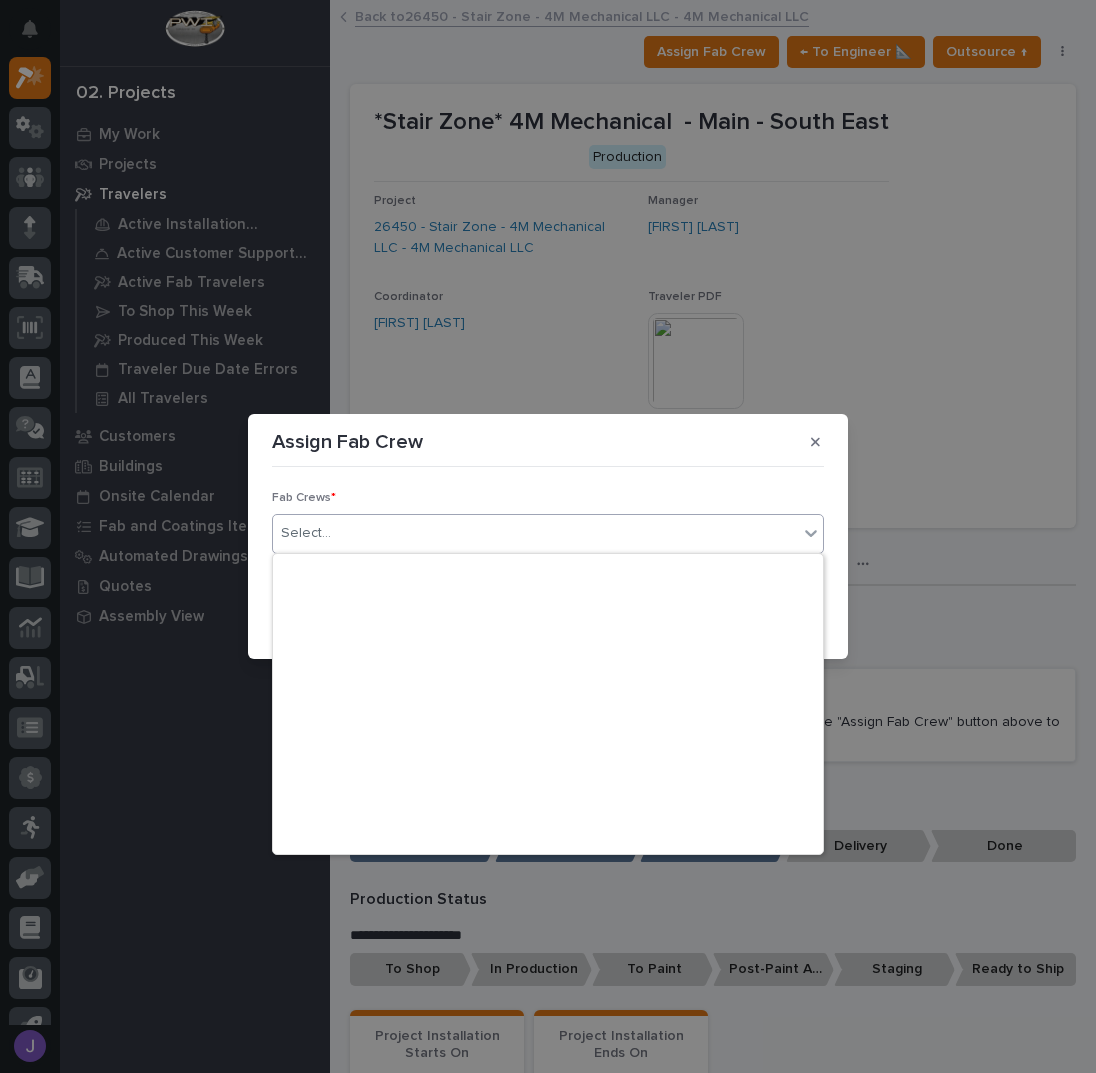 scroll, scrollTop: 470, scrollLeft: 0, axis: vertical 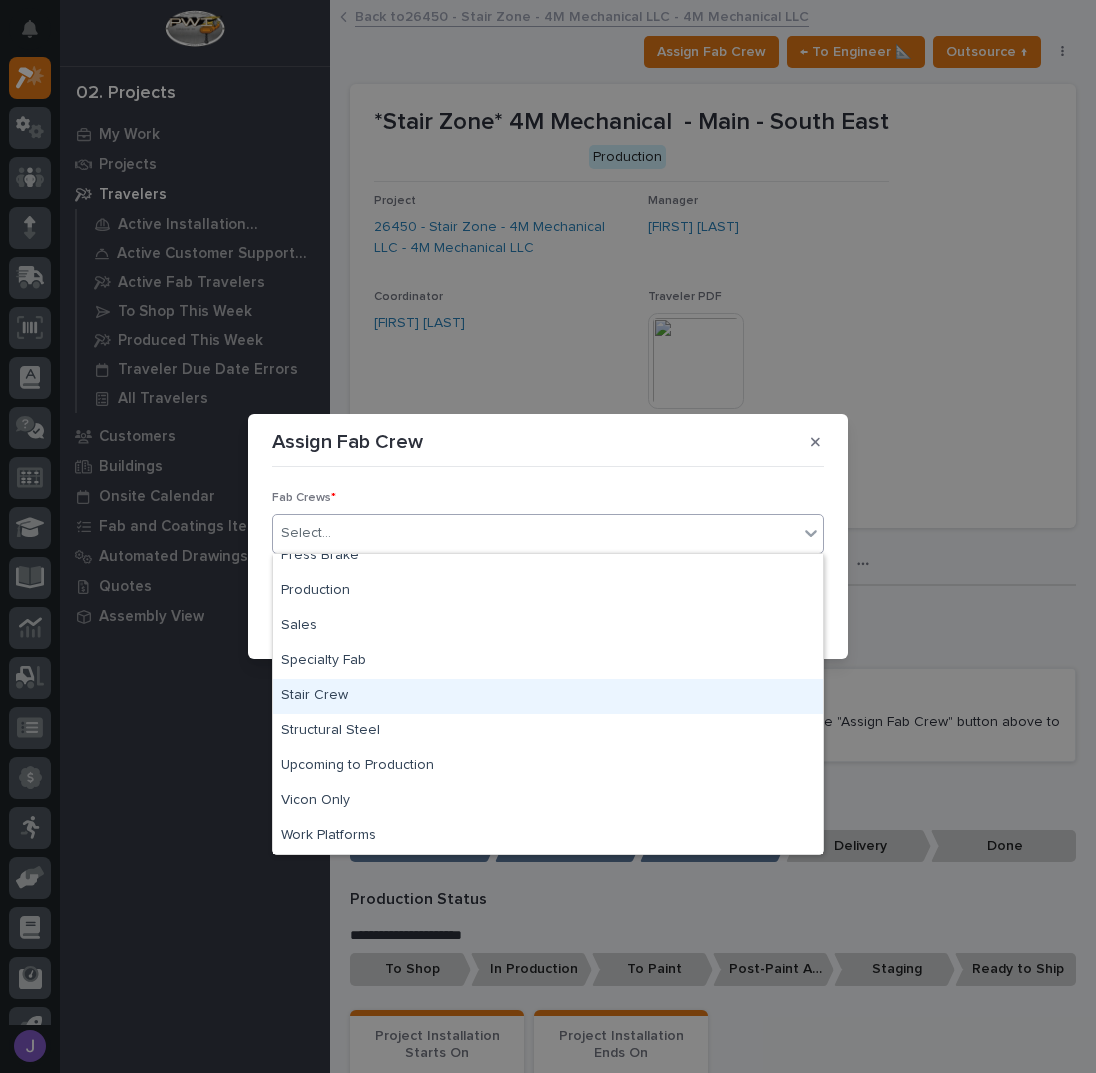 click on "Stair Crew" at bounding box center [548, 696] 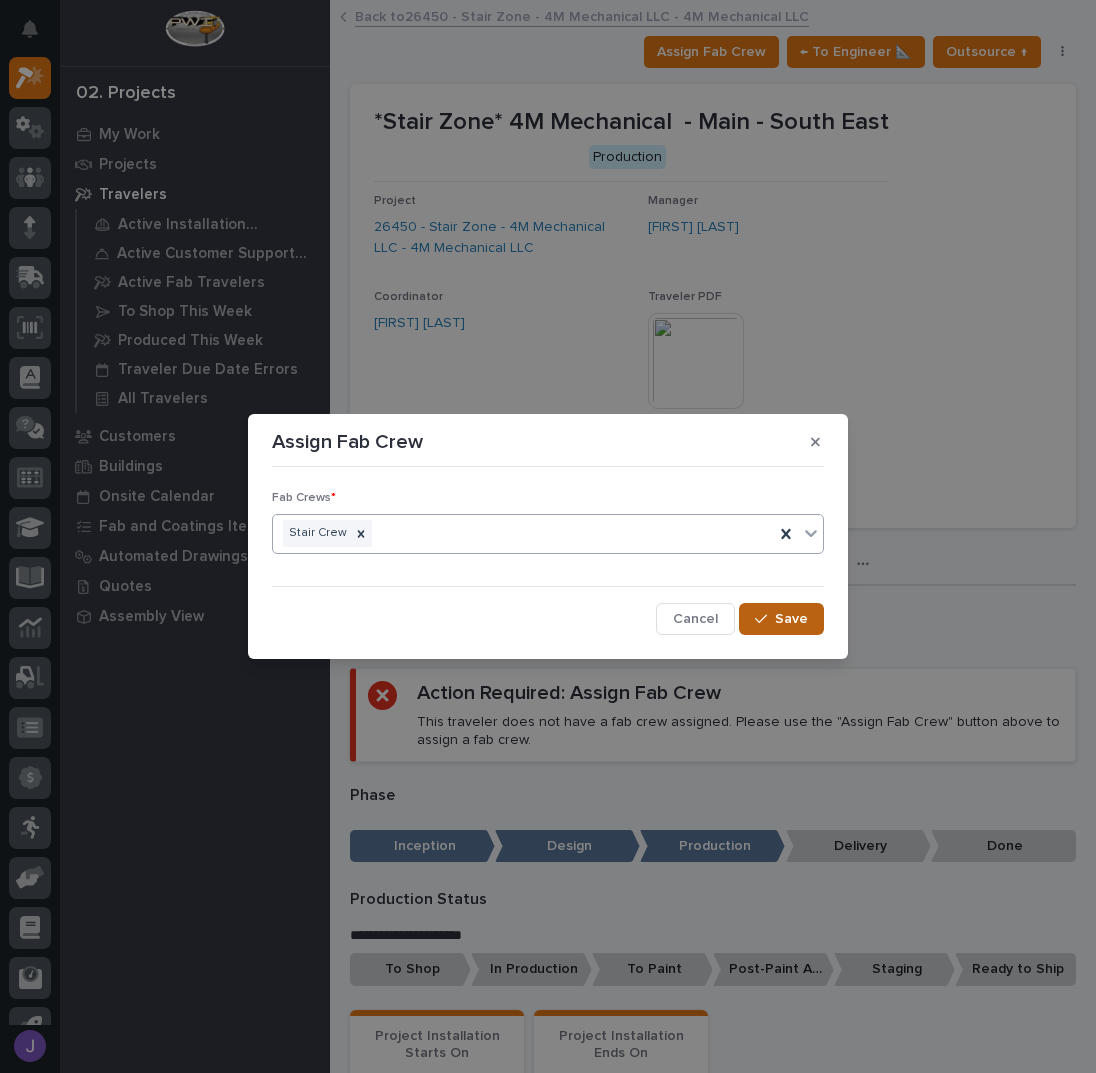 click on "Save" at bounding box center [791, 619] 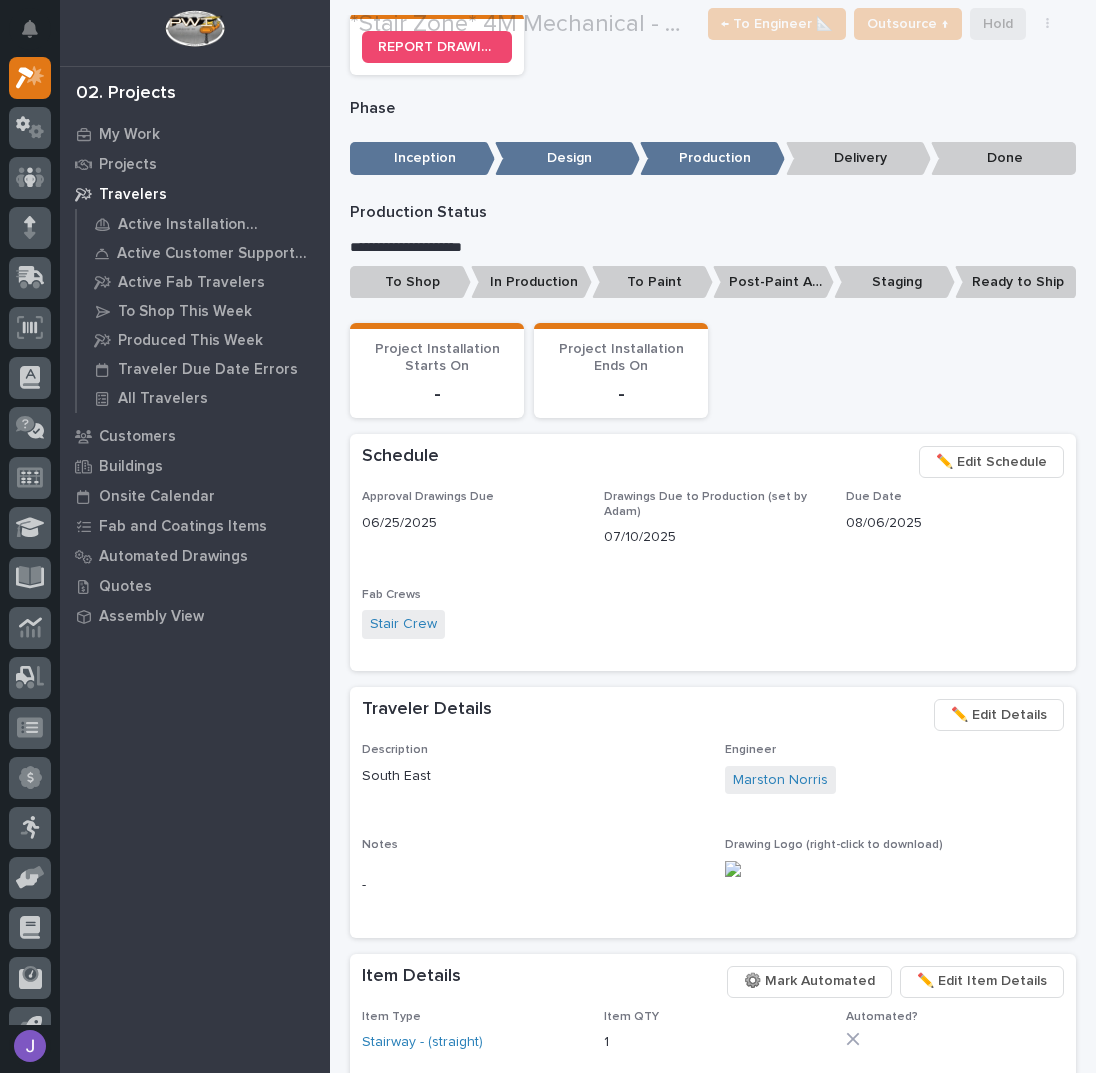 scroll, scrollTop: 666, scrollLeft: 0, axis: vertical 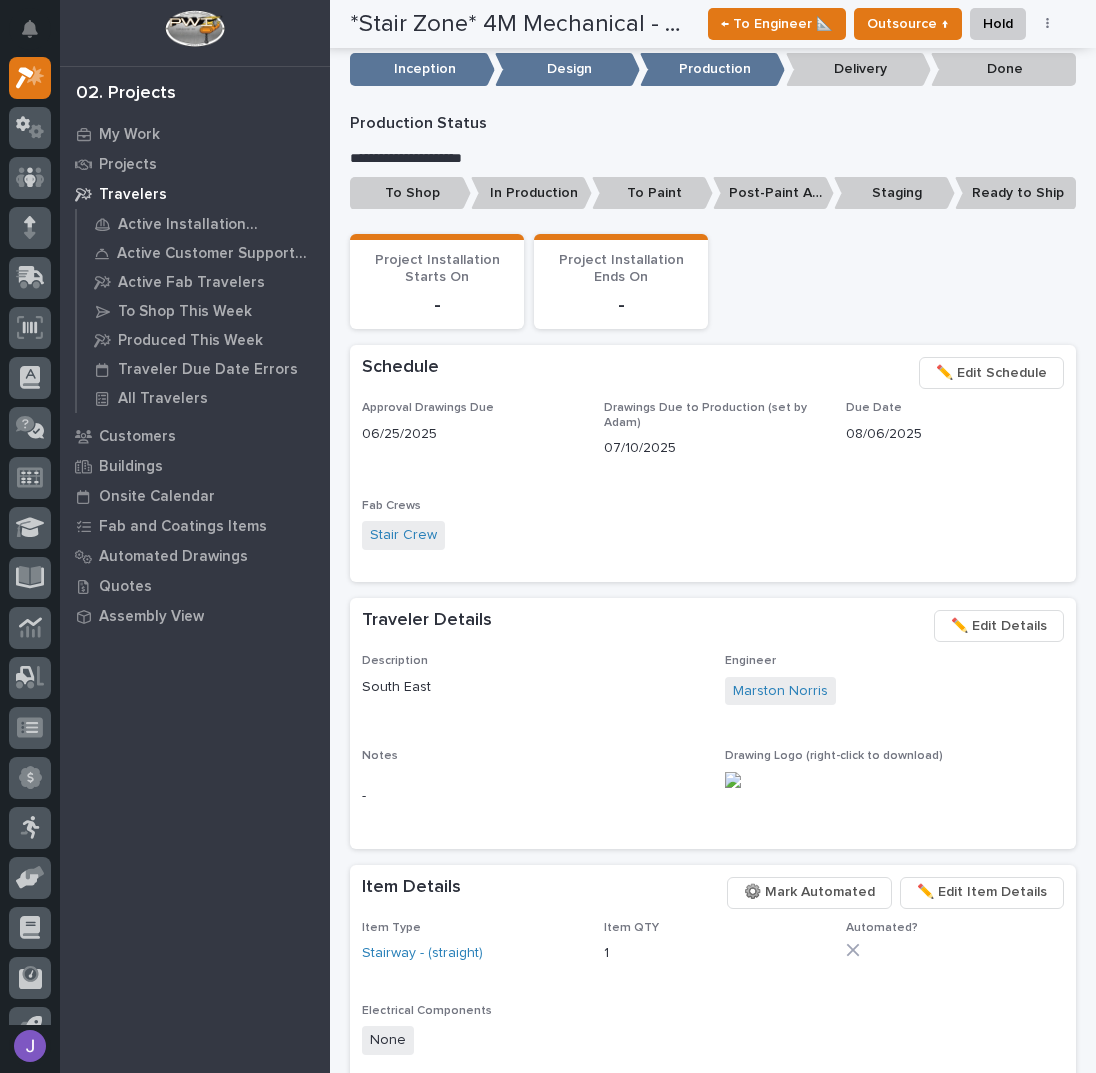 click on "To Shop" at bounding box center [410, 193] 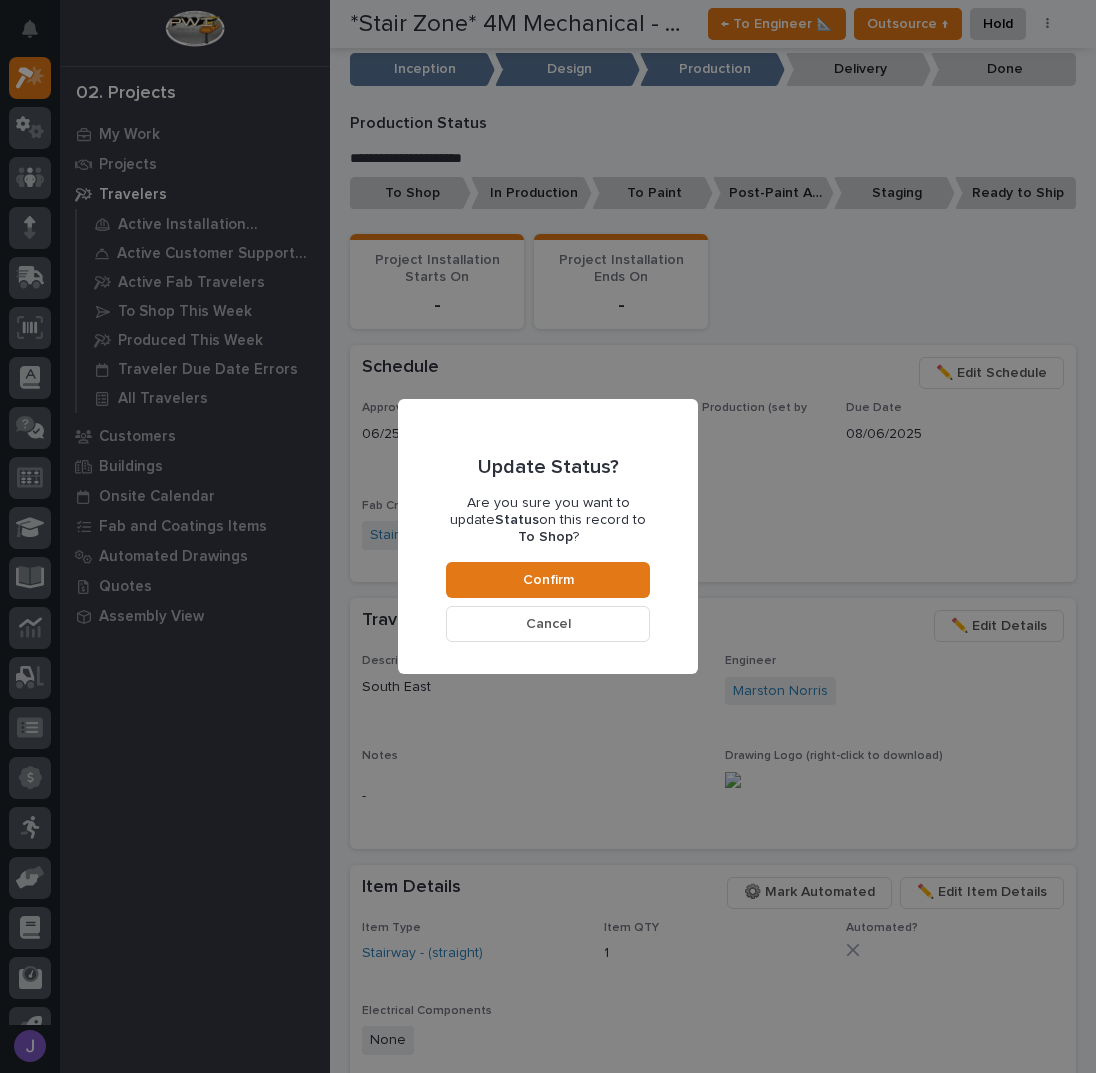click on "Update Status? Are you sure you want to update  Status  on this record to   To Shop ? Confirm Cancel" at bounding box center [548, 536] 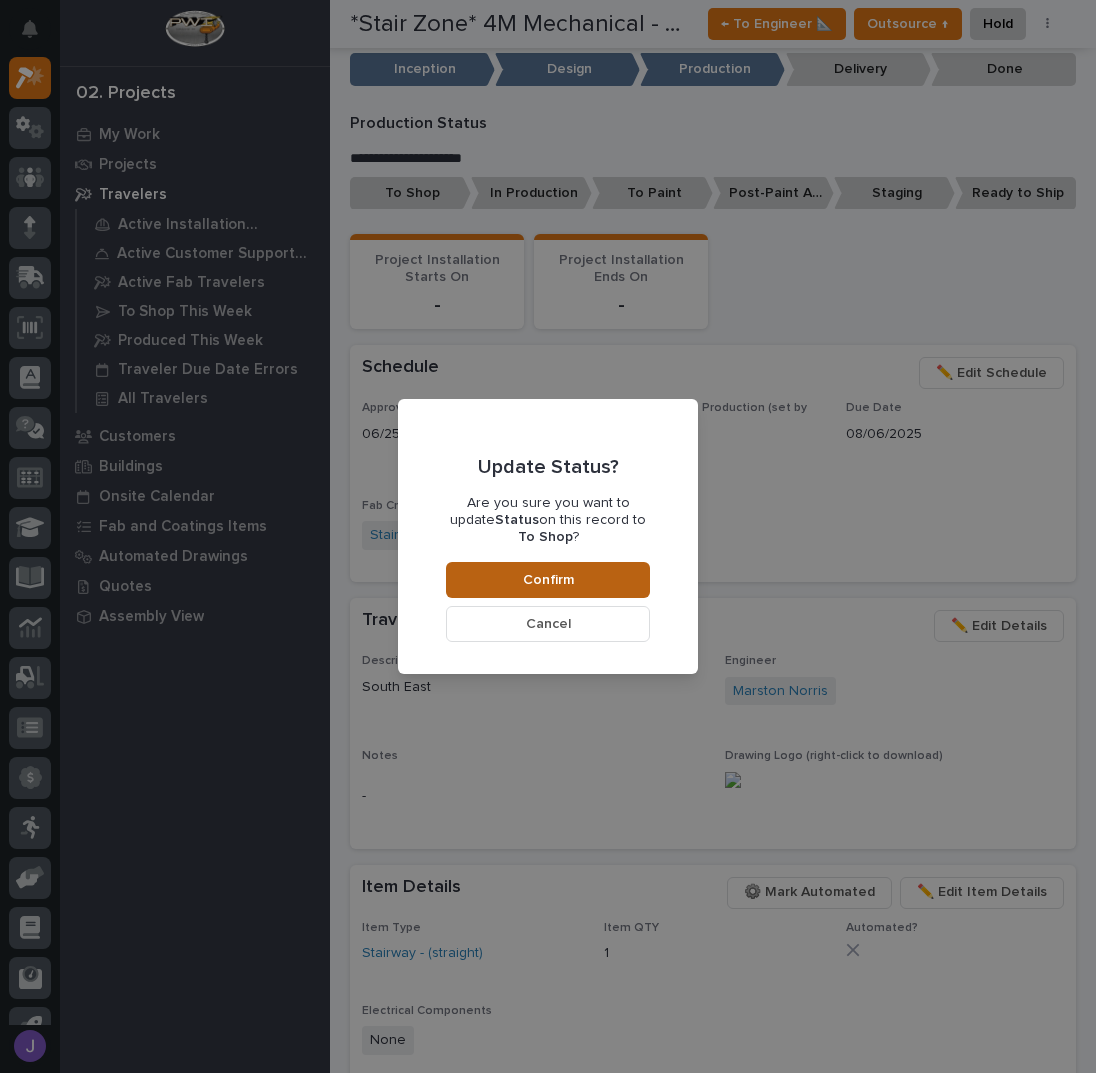 click on "Confirm" at bounding box center [548, 580] 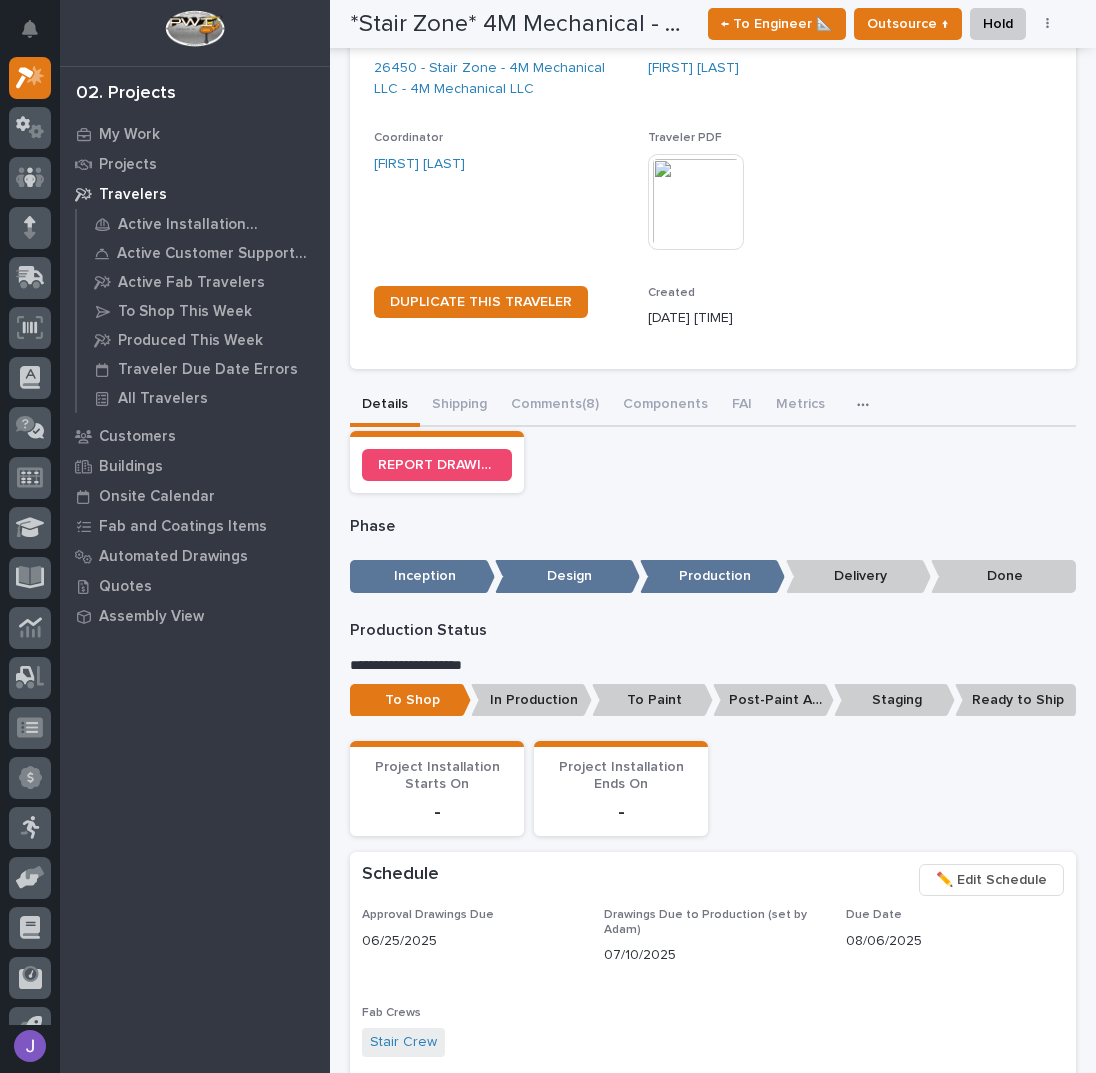 scroll, scrollTop: 133, scrollLeft: 0, axis: vertical 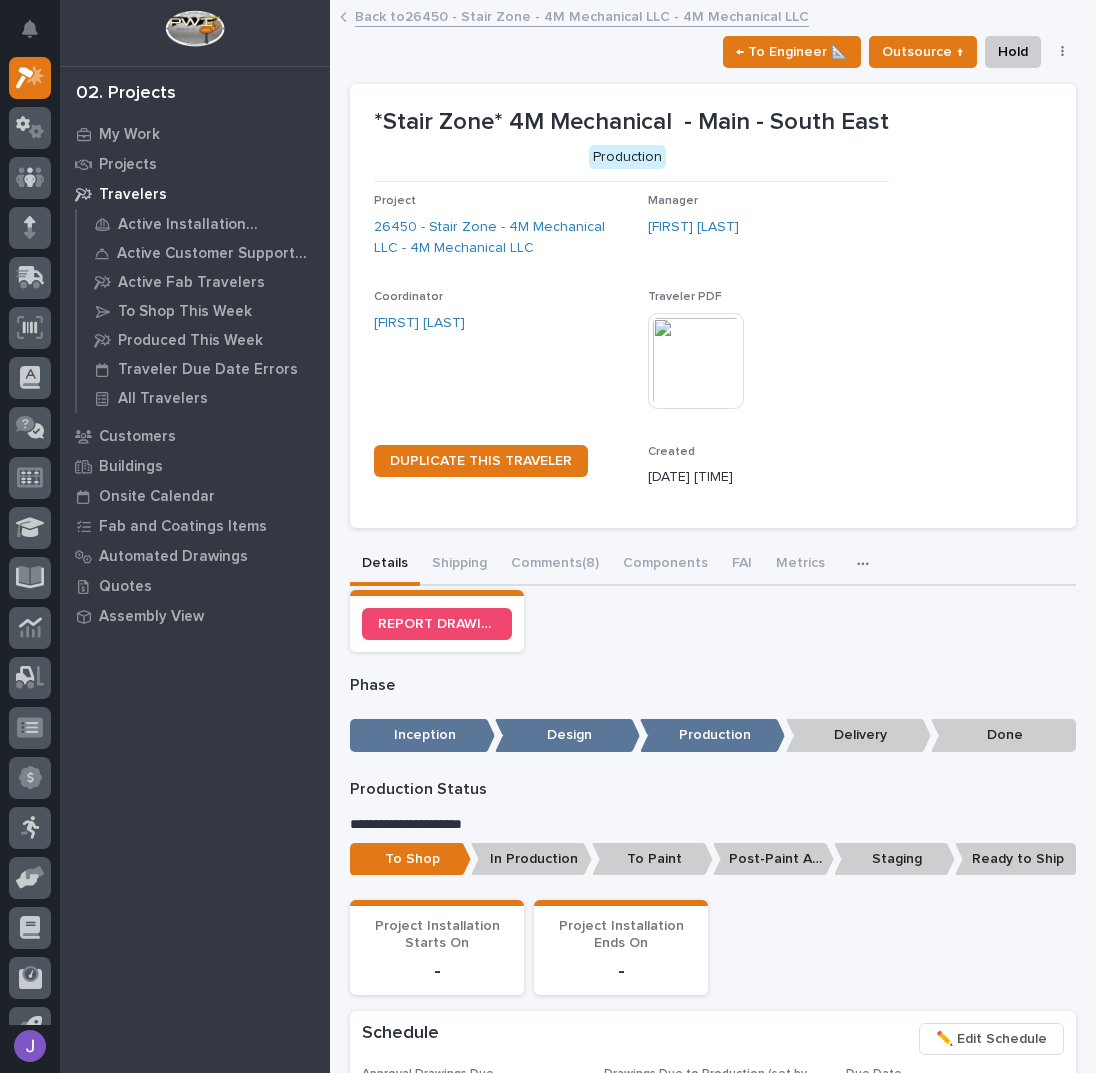 click on "Back to  26450 - Stair Zone - 4M Mechanical LLC - 4M Mechanical LLC" at bounding box center (582, 15) 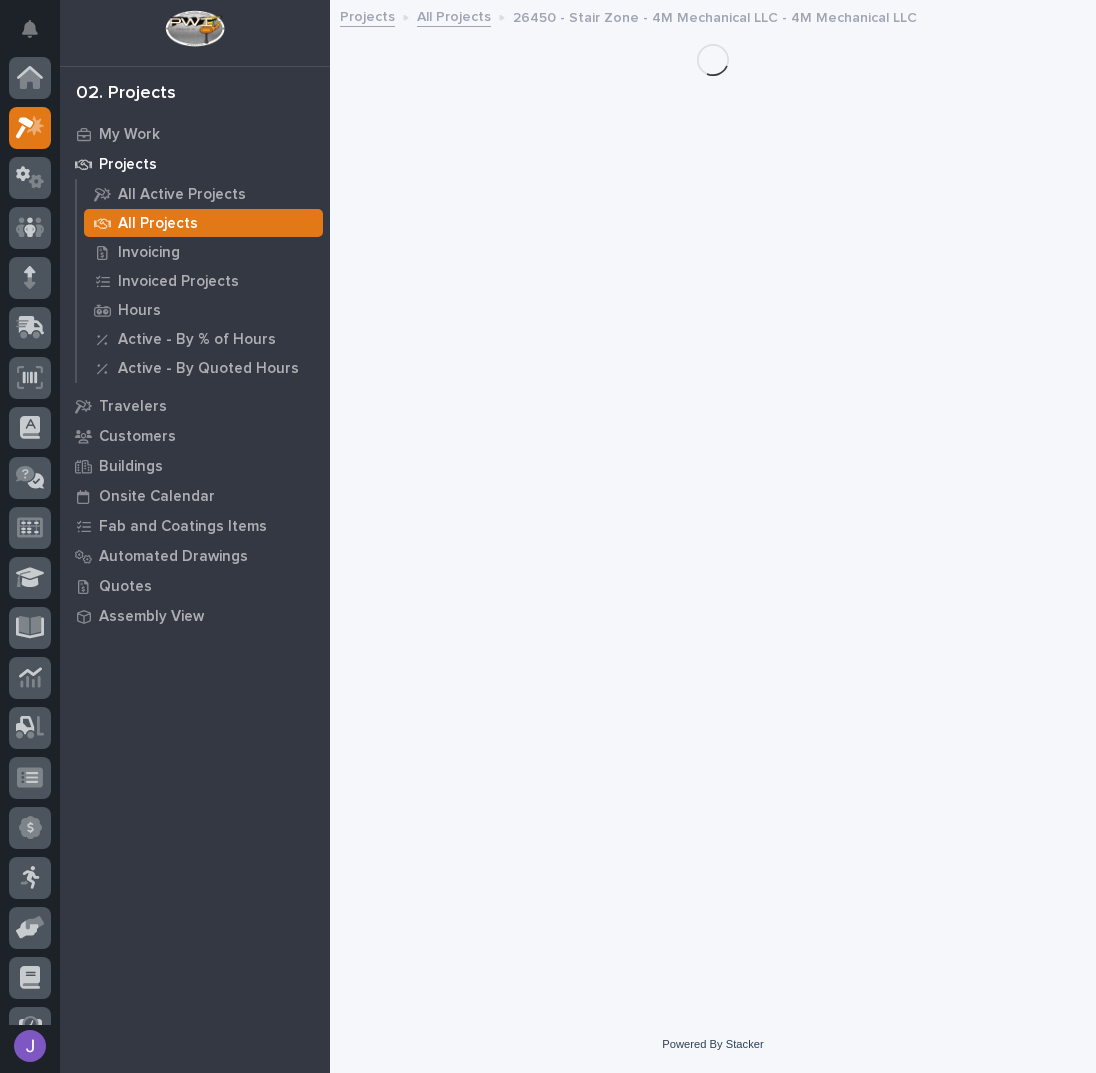 scroll, scrollTop: 50, scrollLeft: 0, axis: vertical 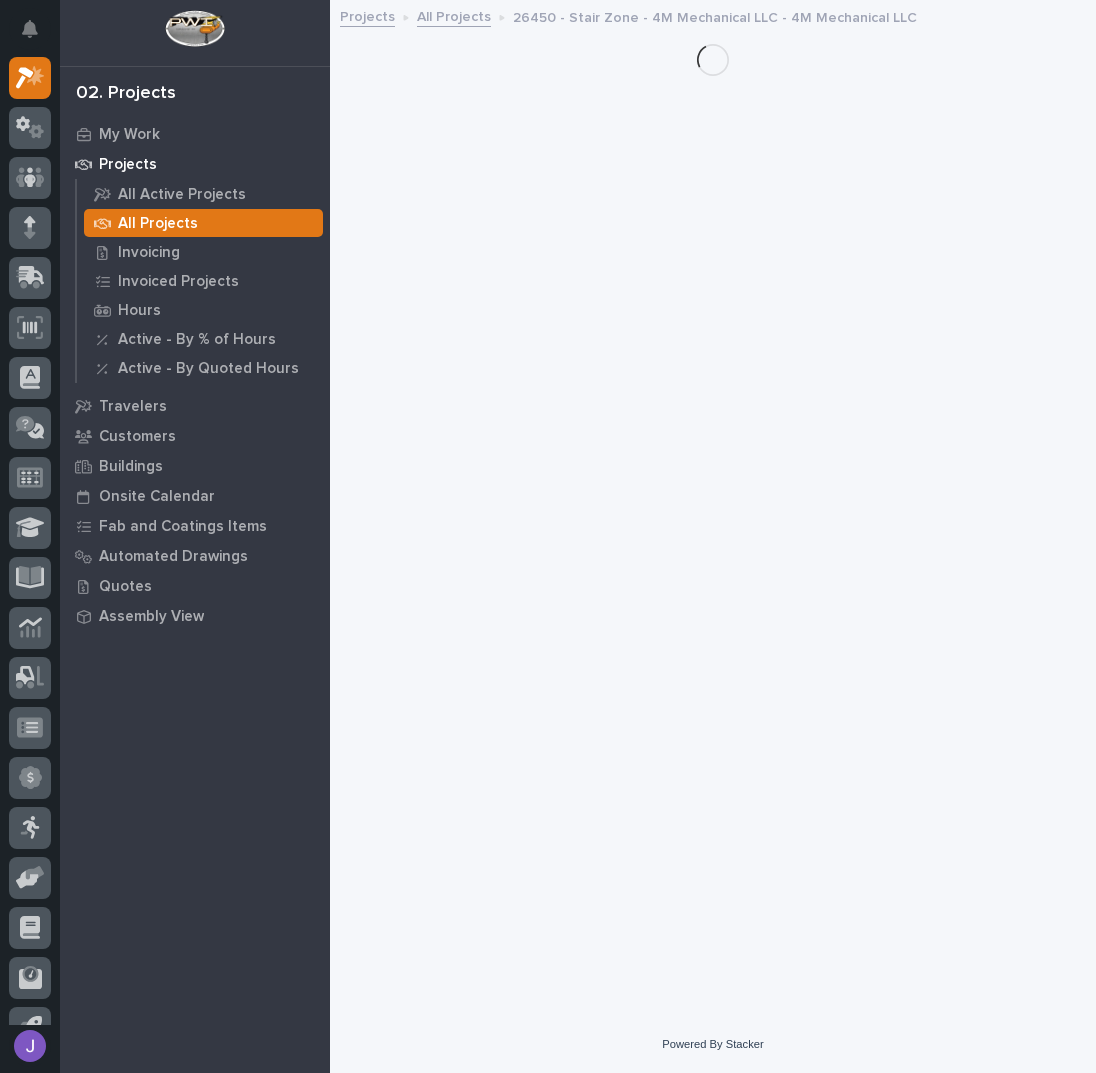 click on "All Projects" at bounding box center [454, 15] 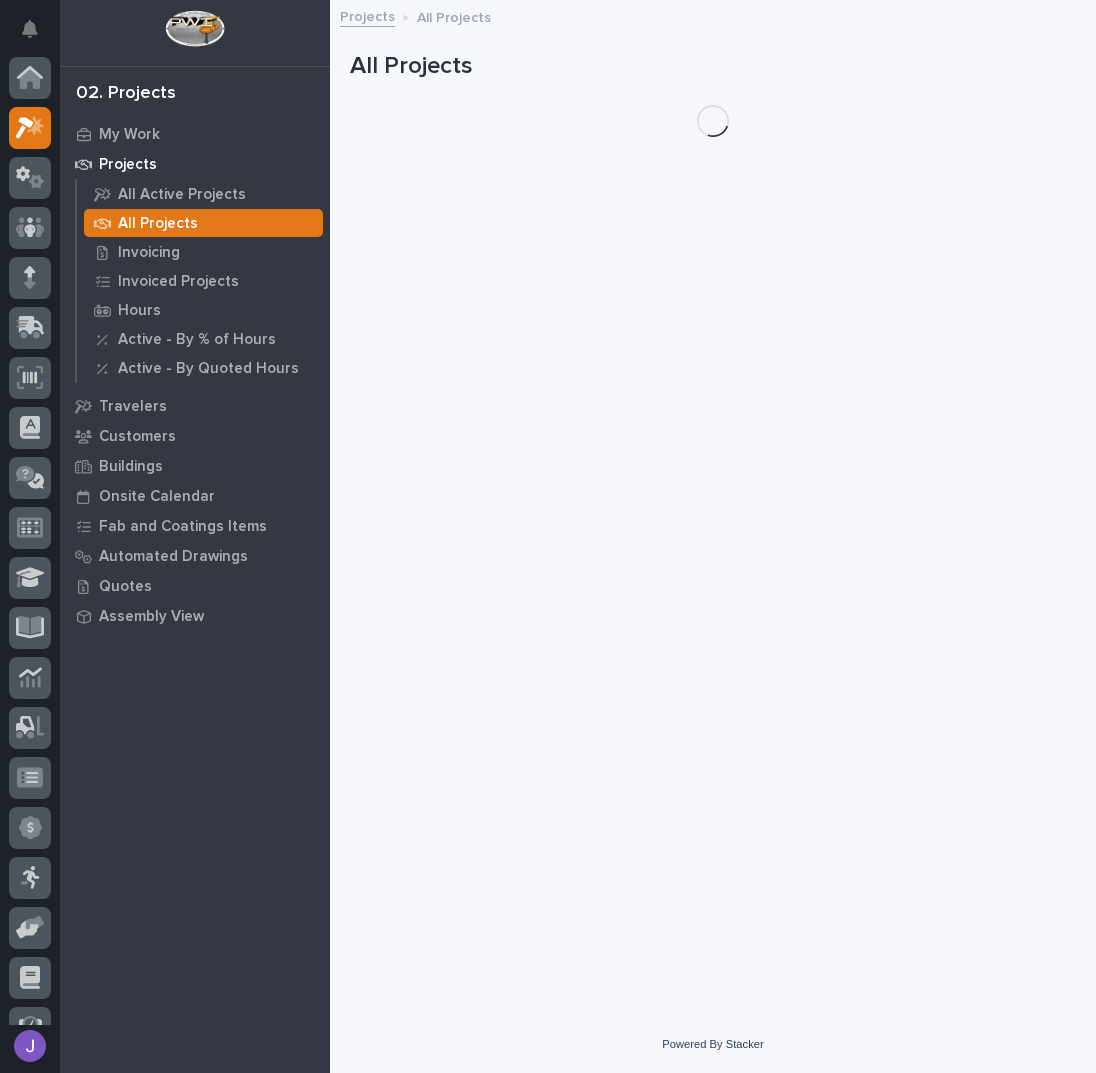scroll, scrollTop: 50, scrollLeft: 0, axis: vertical 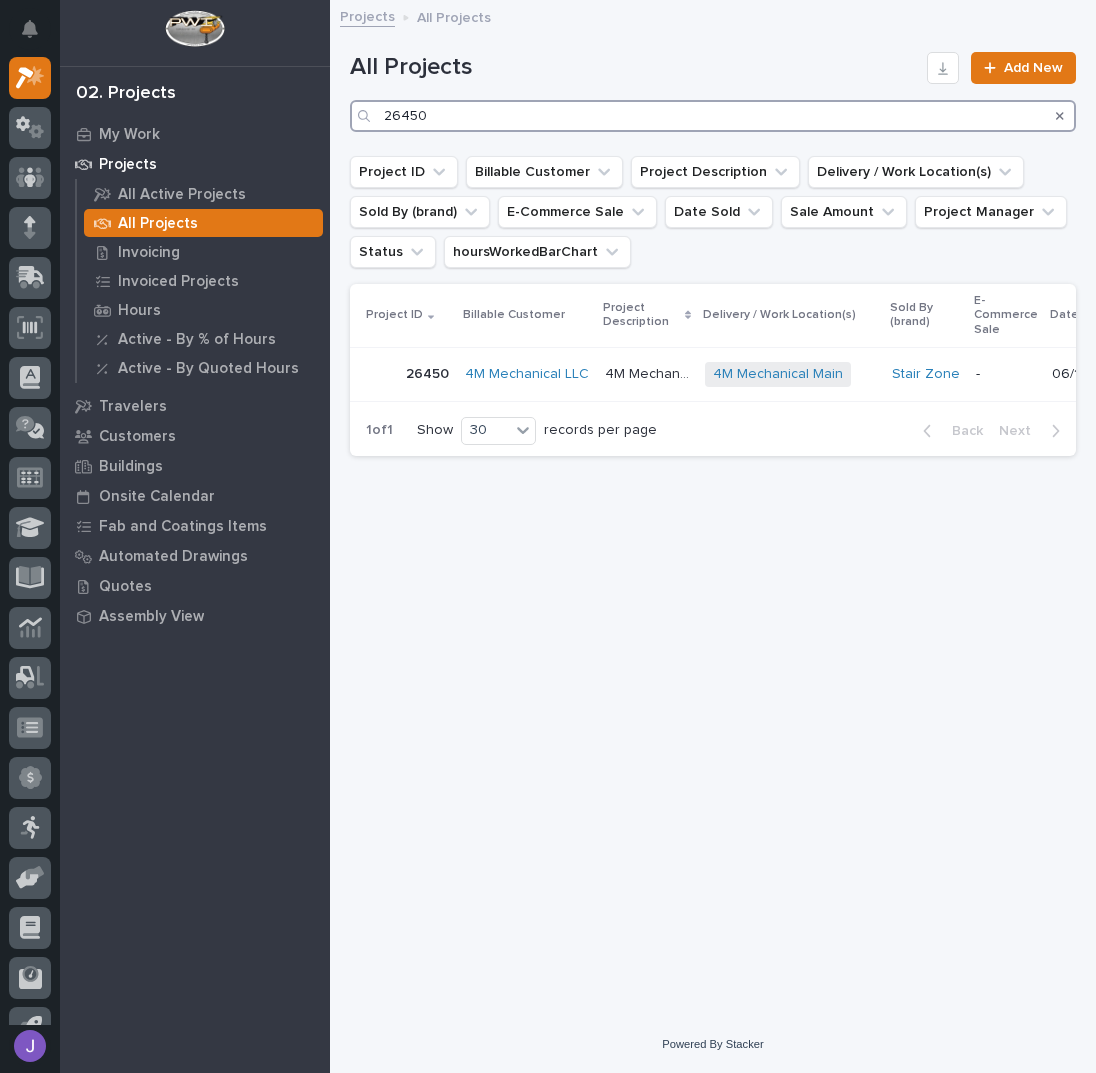 click on "26450" at bounding box center (713, 116) 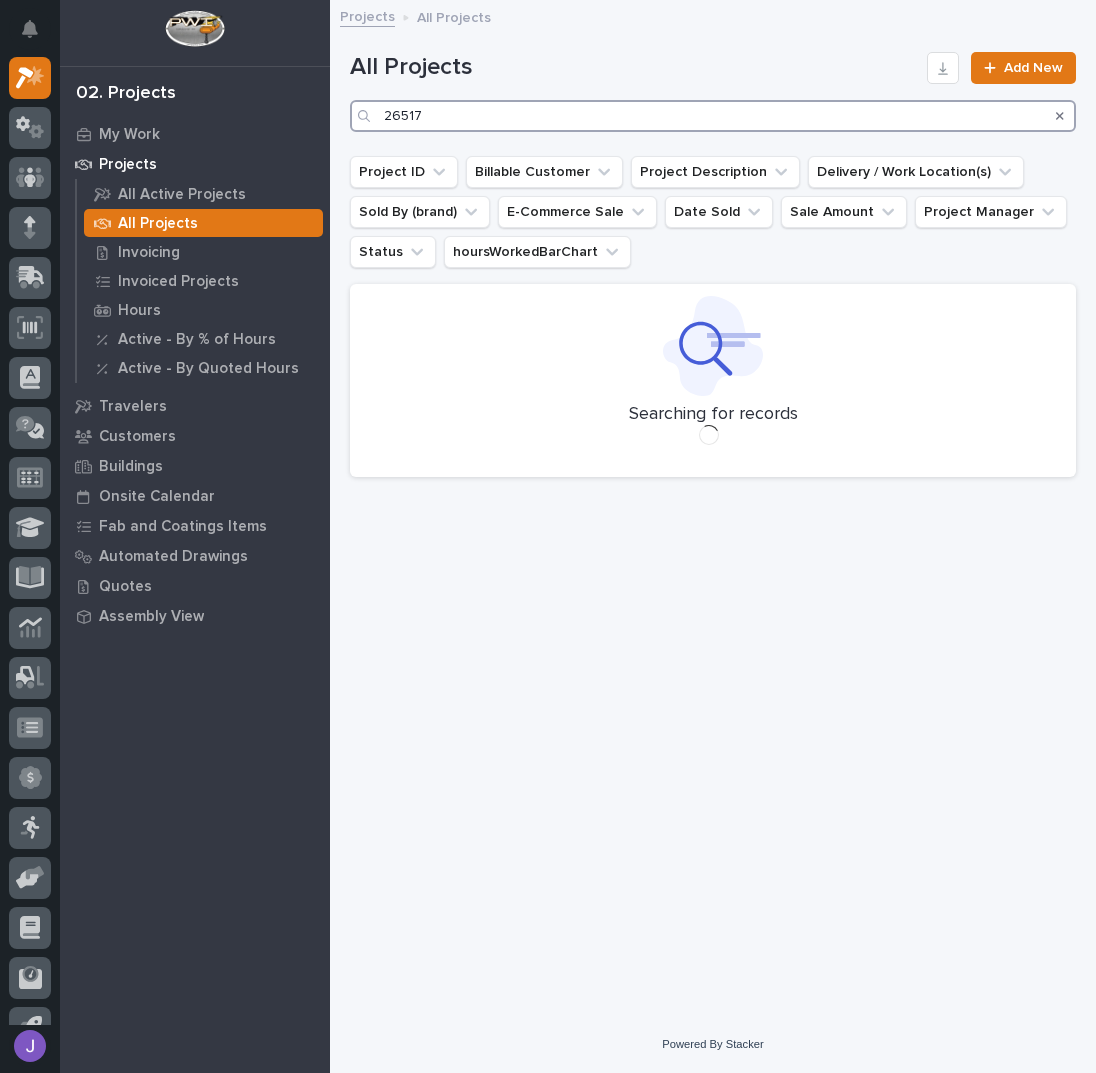 type on "26517" 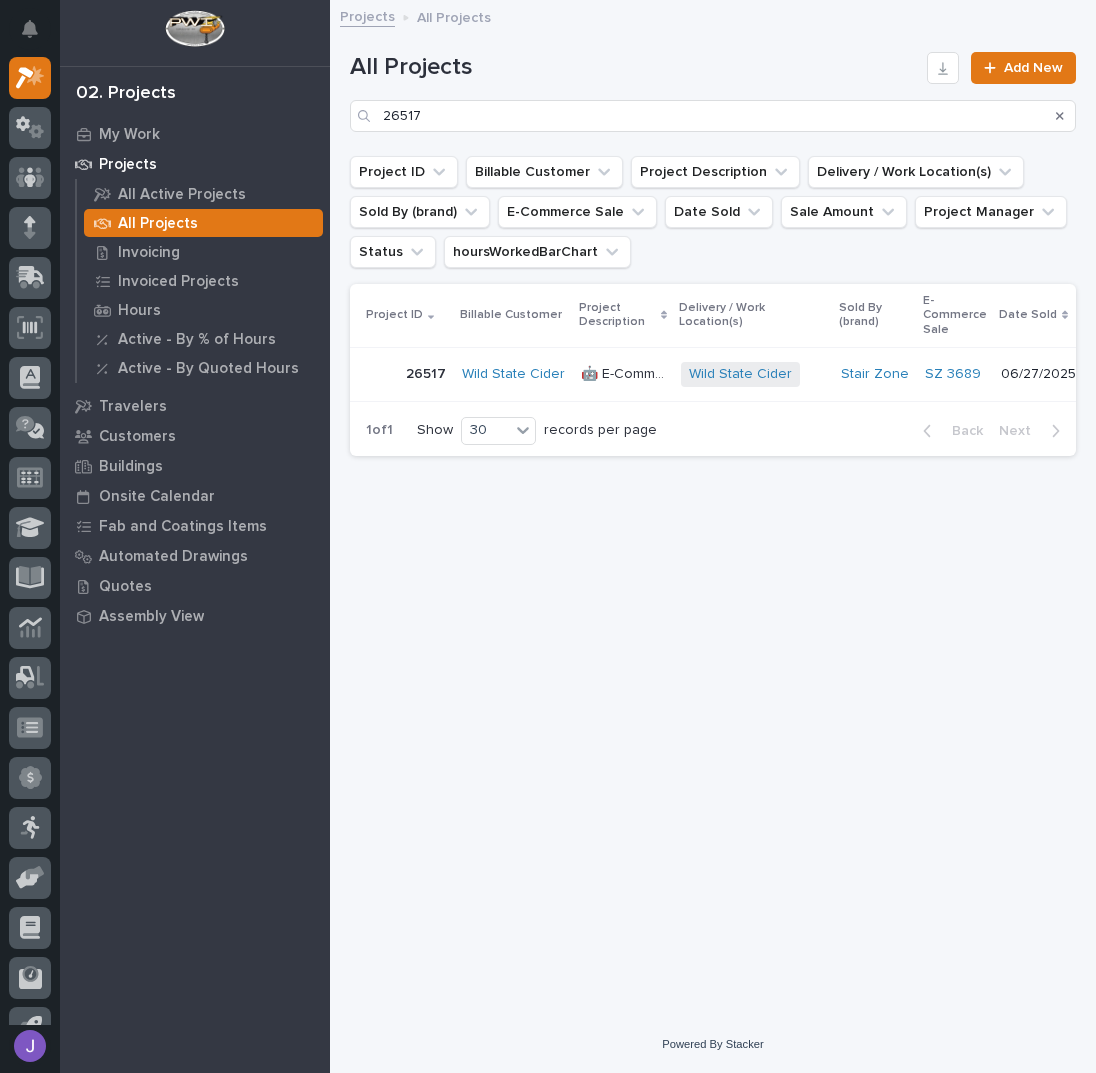 click on "🤖 E-Commerce Stair Order" at bounding box center (625, 372) 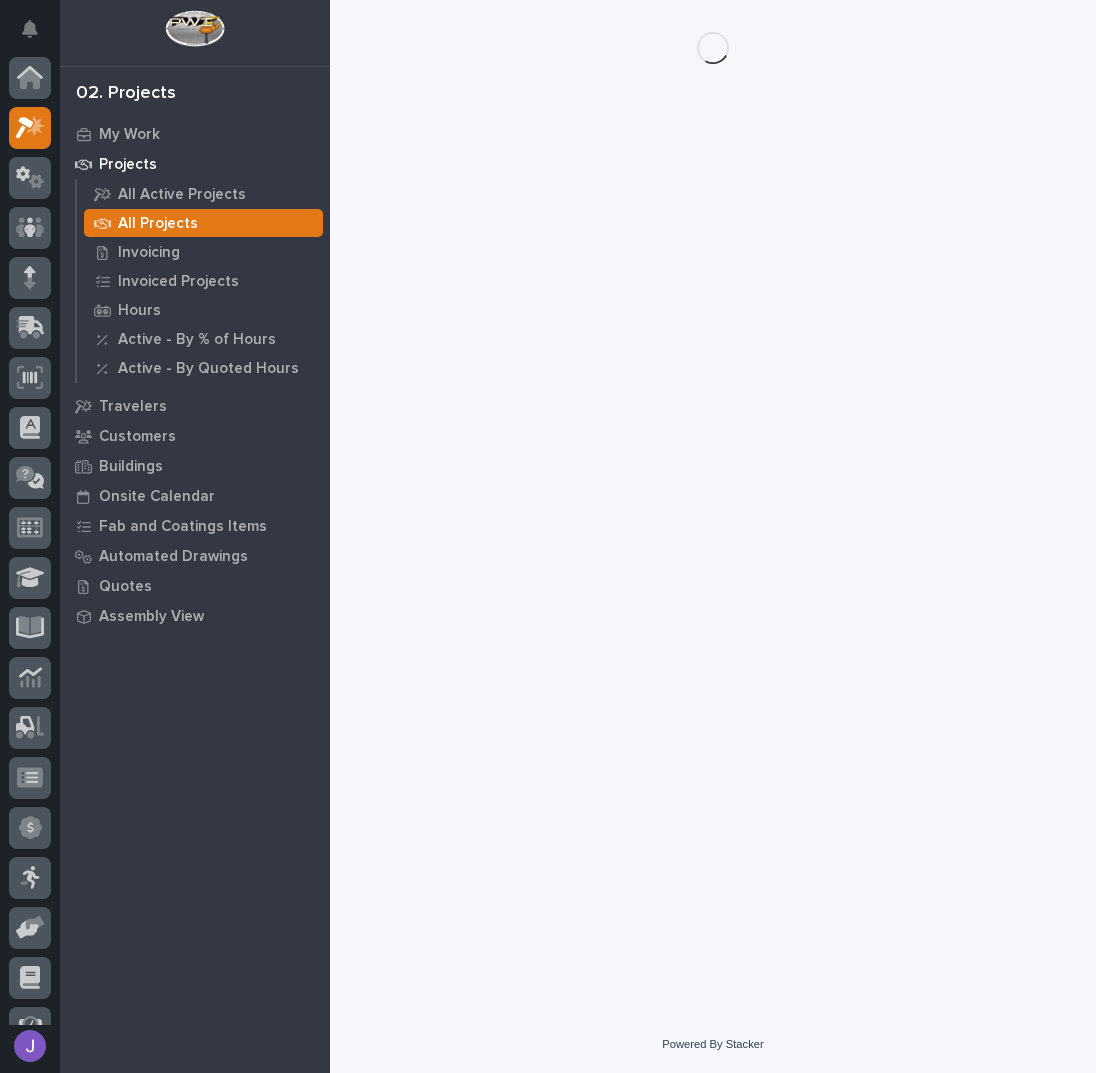 scroll, scrollTop: 50, scrollLeft: 0, axis: vertical 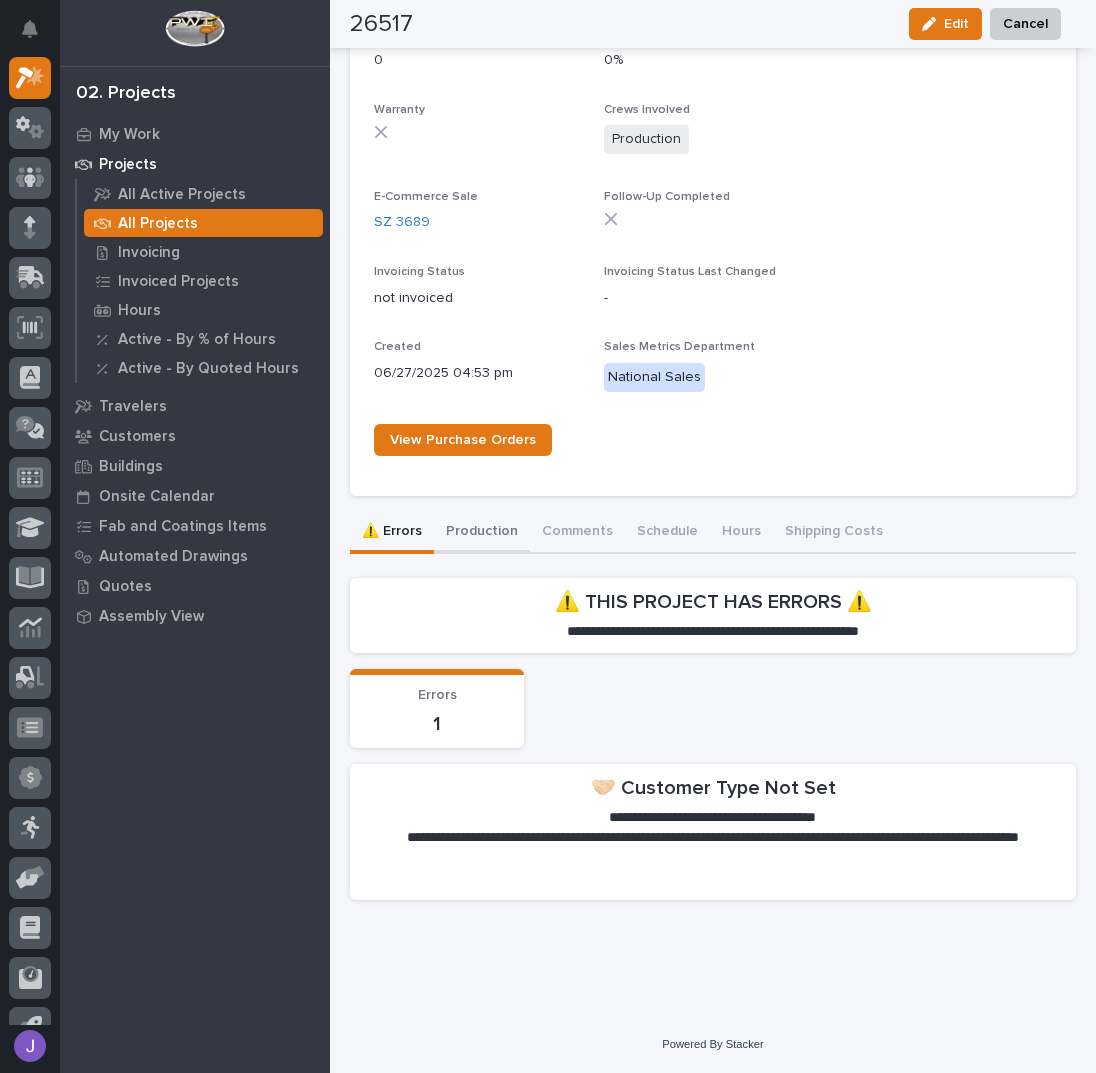 click on "Production" at bounding box center (482, 533) 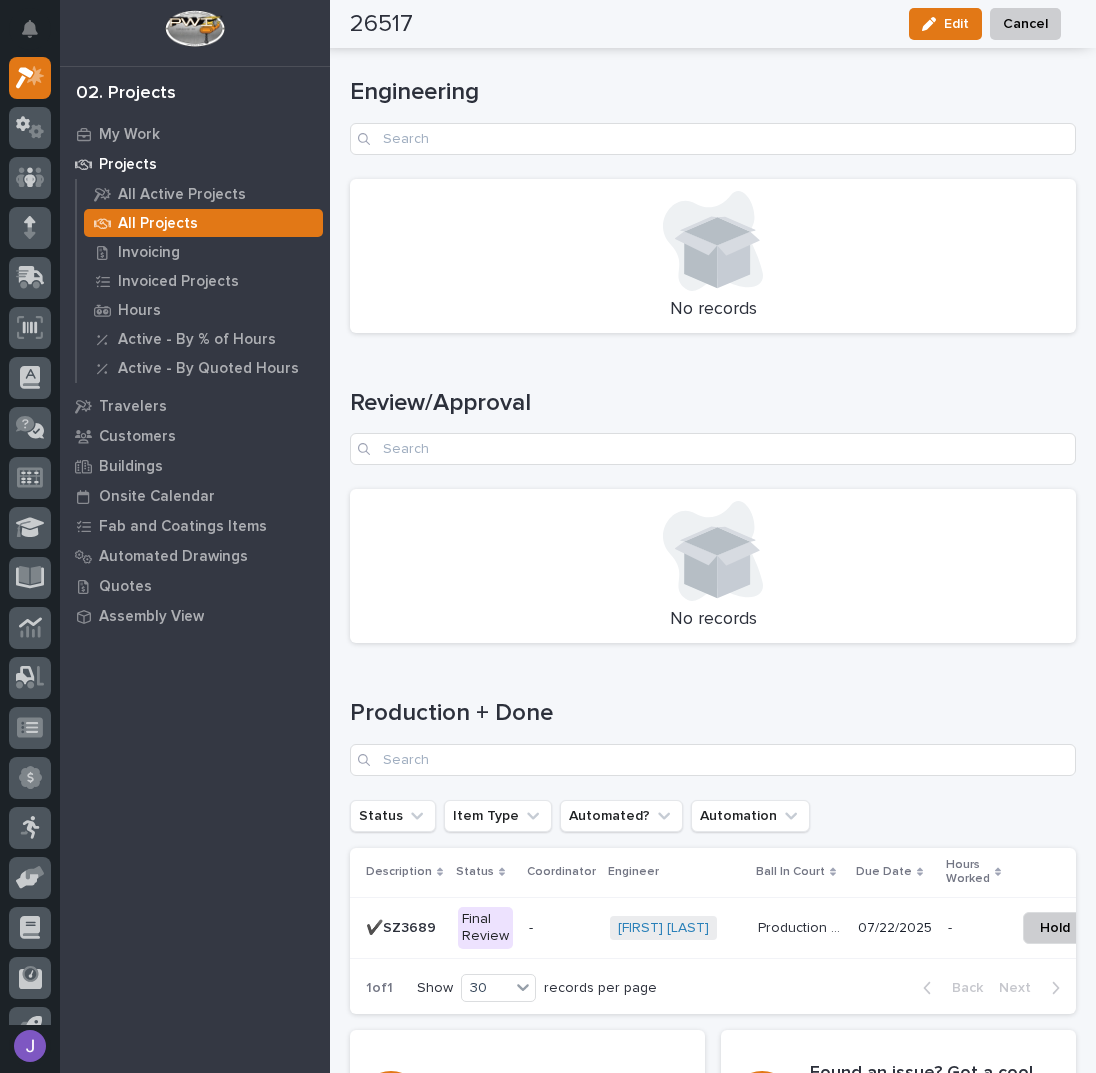 scroll, scrollTop: 2356, scrollLeft: 0, axis: vertical 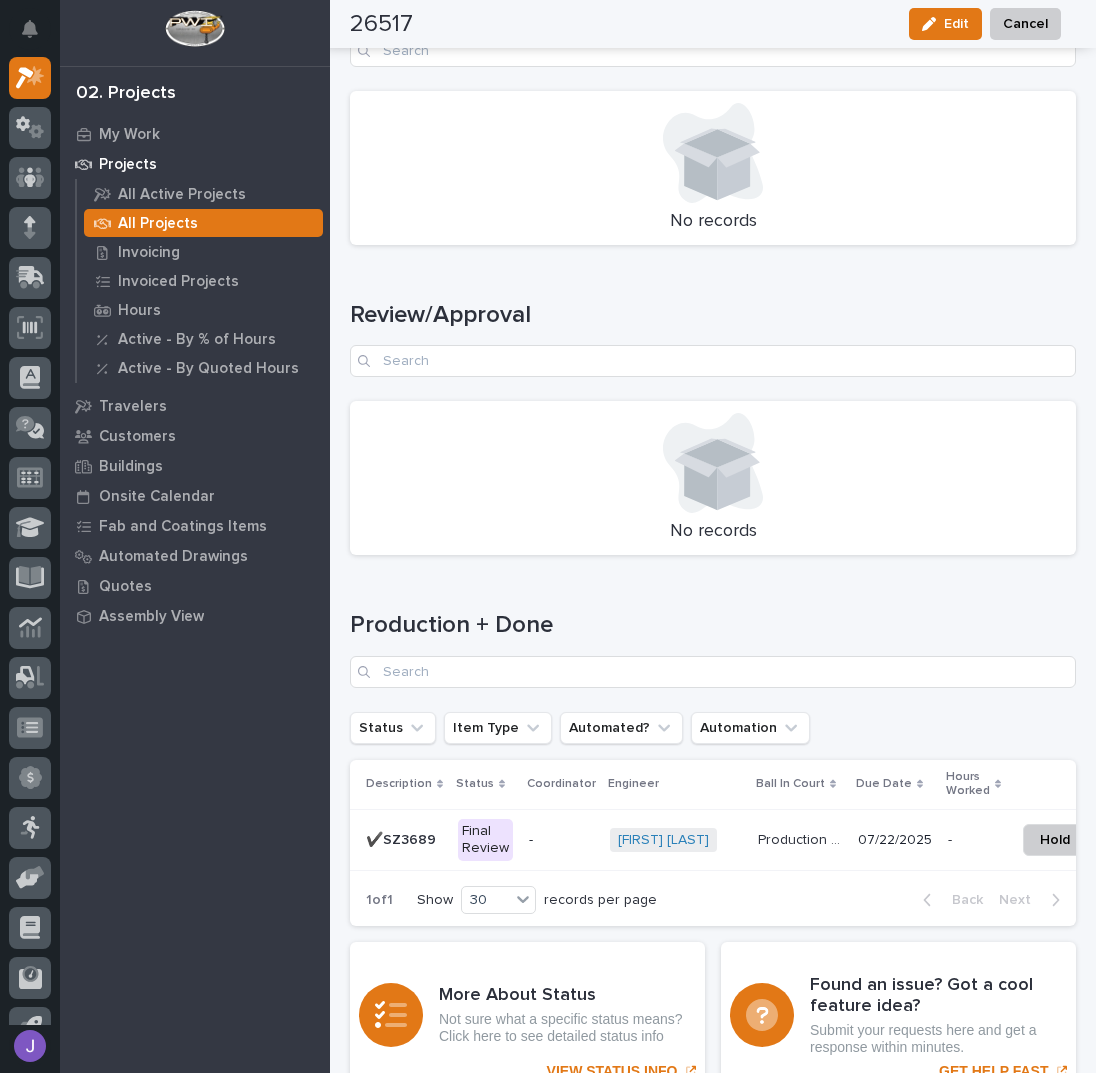 click on "Final Review" at bounding box center [485, 840] 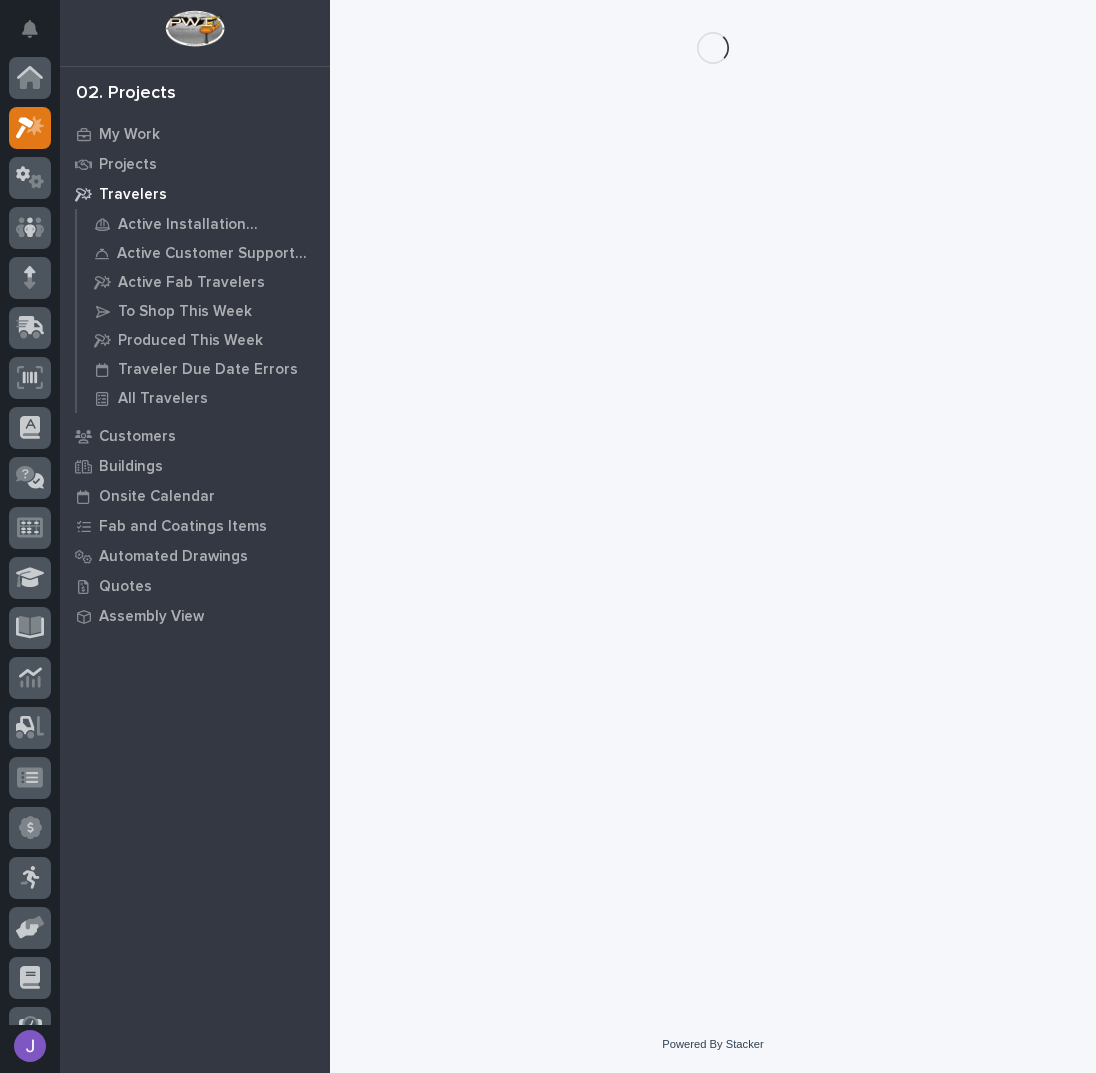 scroll, scrollTop: 0, scrollLeft: 0, axis: both 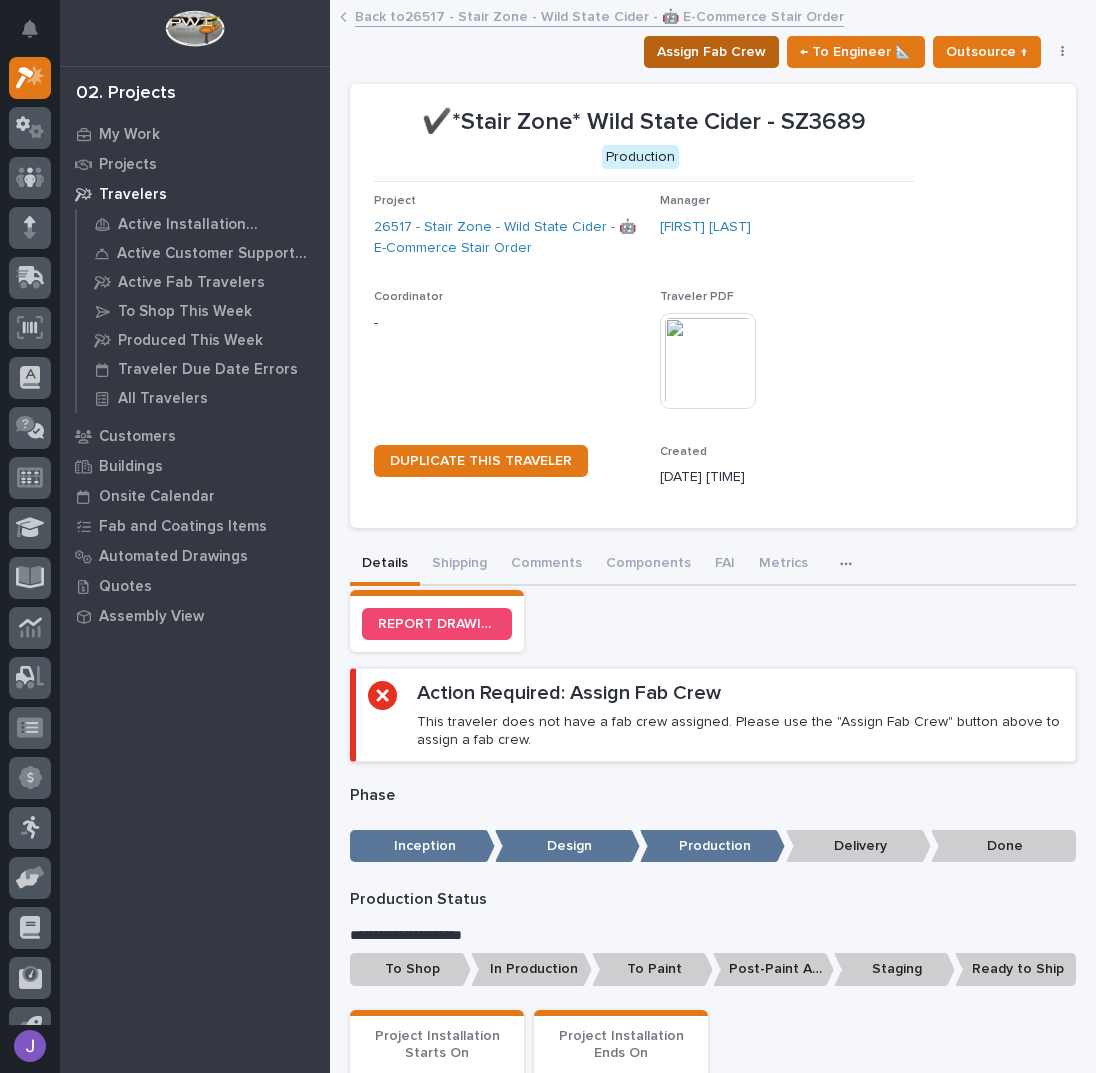 click on "Assign Fab Crew" at bounding box center (711, 52) 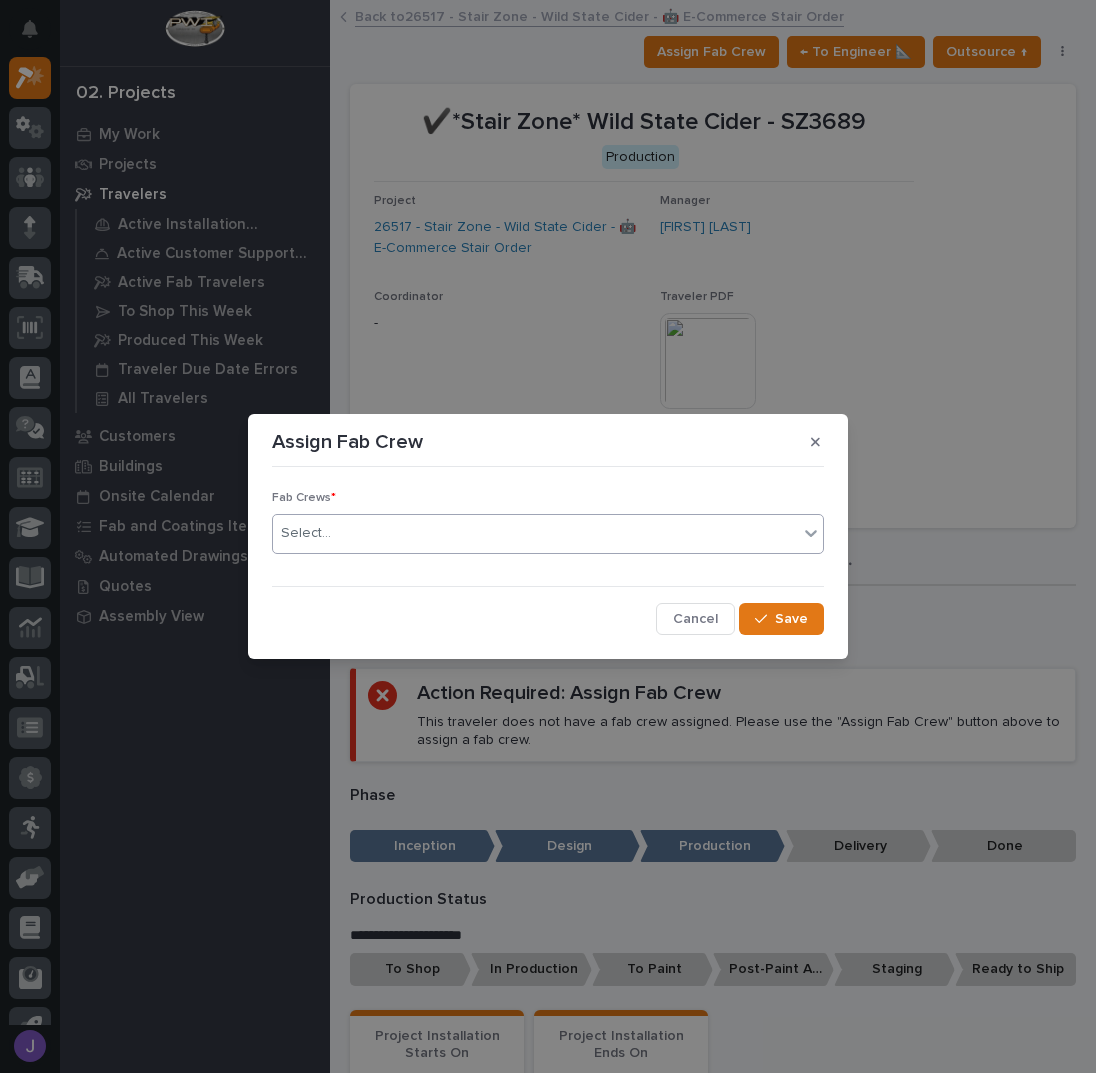 click on "Select..." at bounding box center [535, 533] 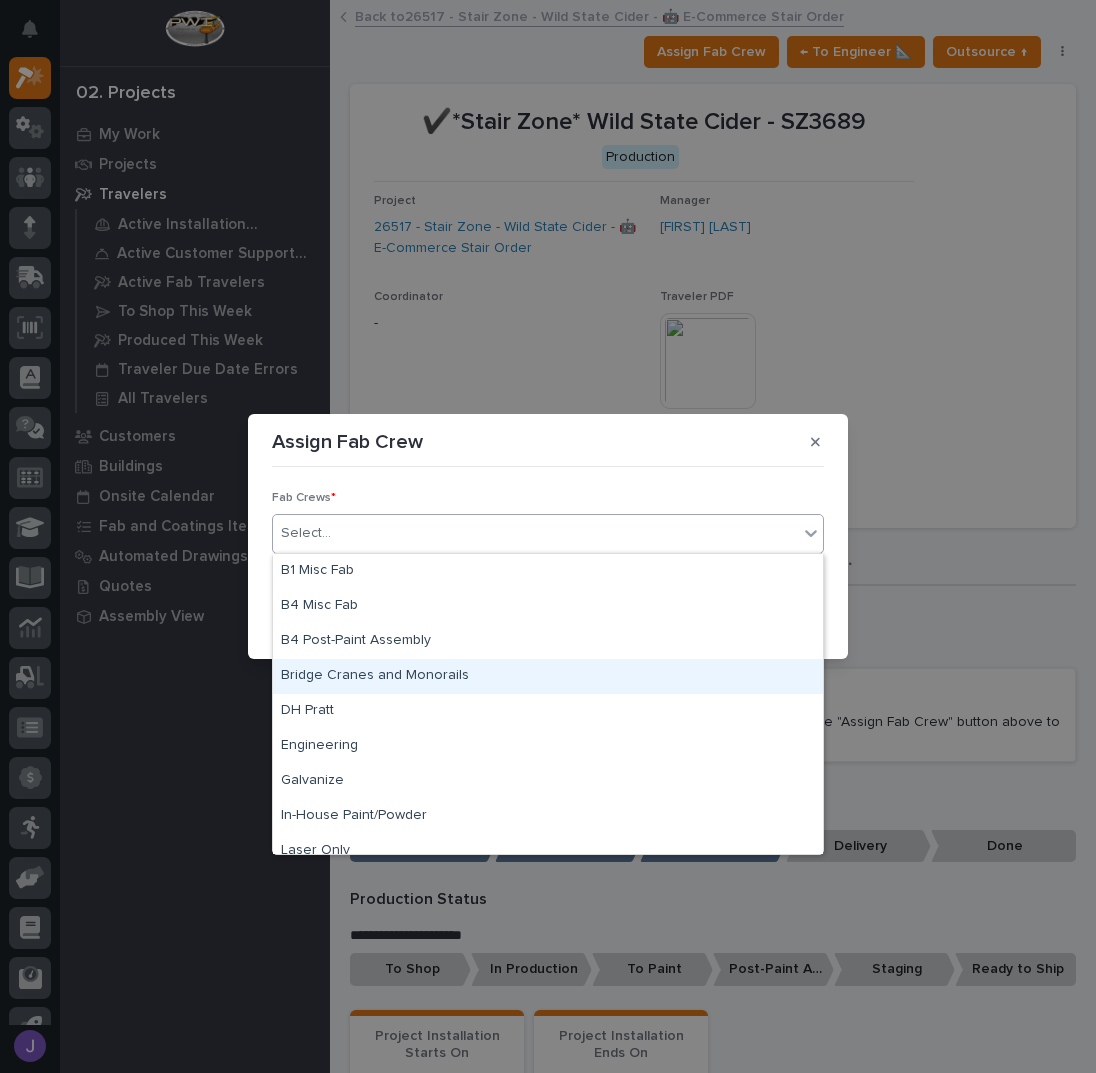 scroll, scrollTop: 470, scrollLeft: 0, axis: vertical 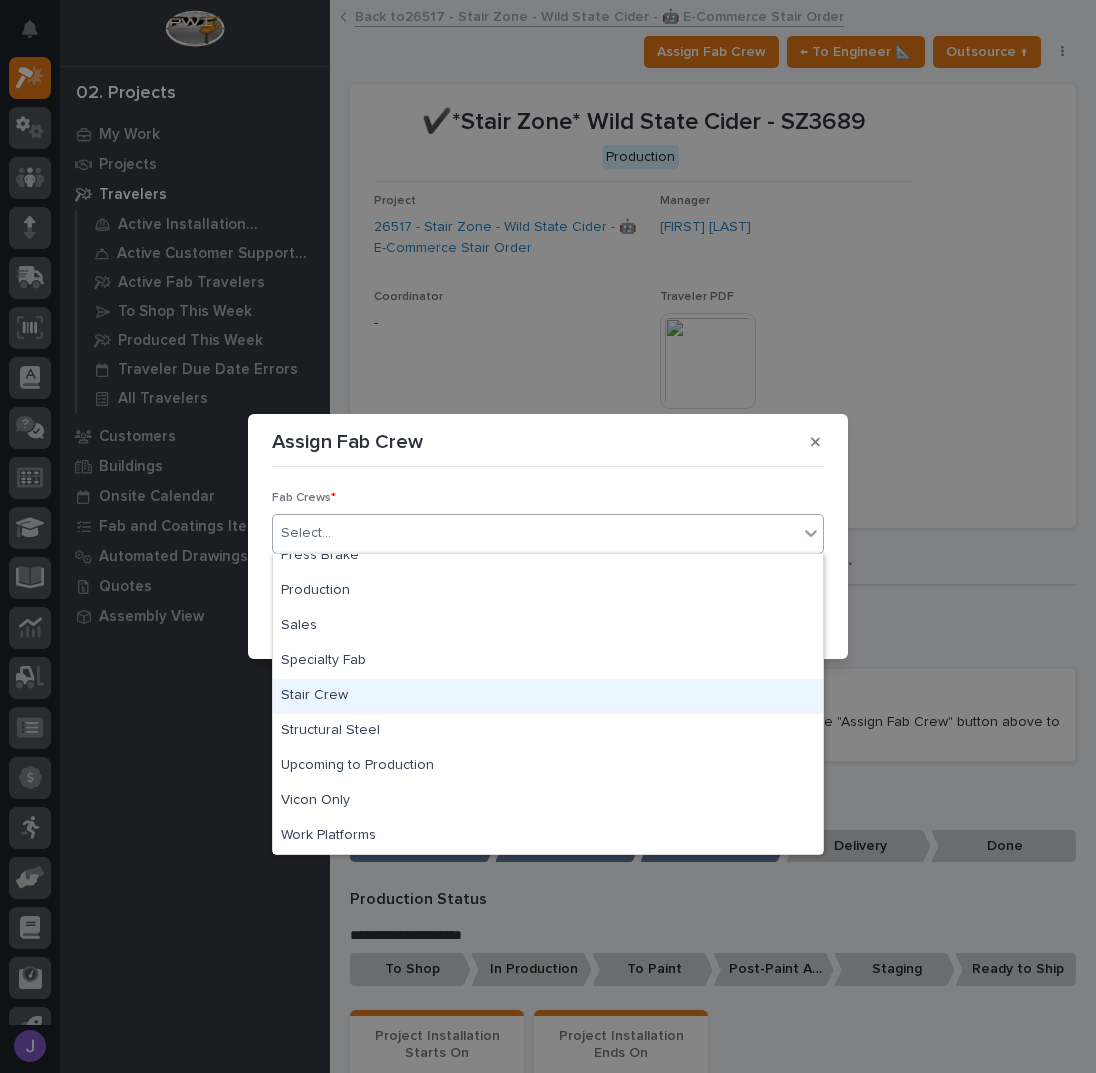 click on "Stair Crew" at bounding box center [548, 696] 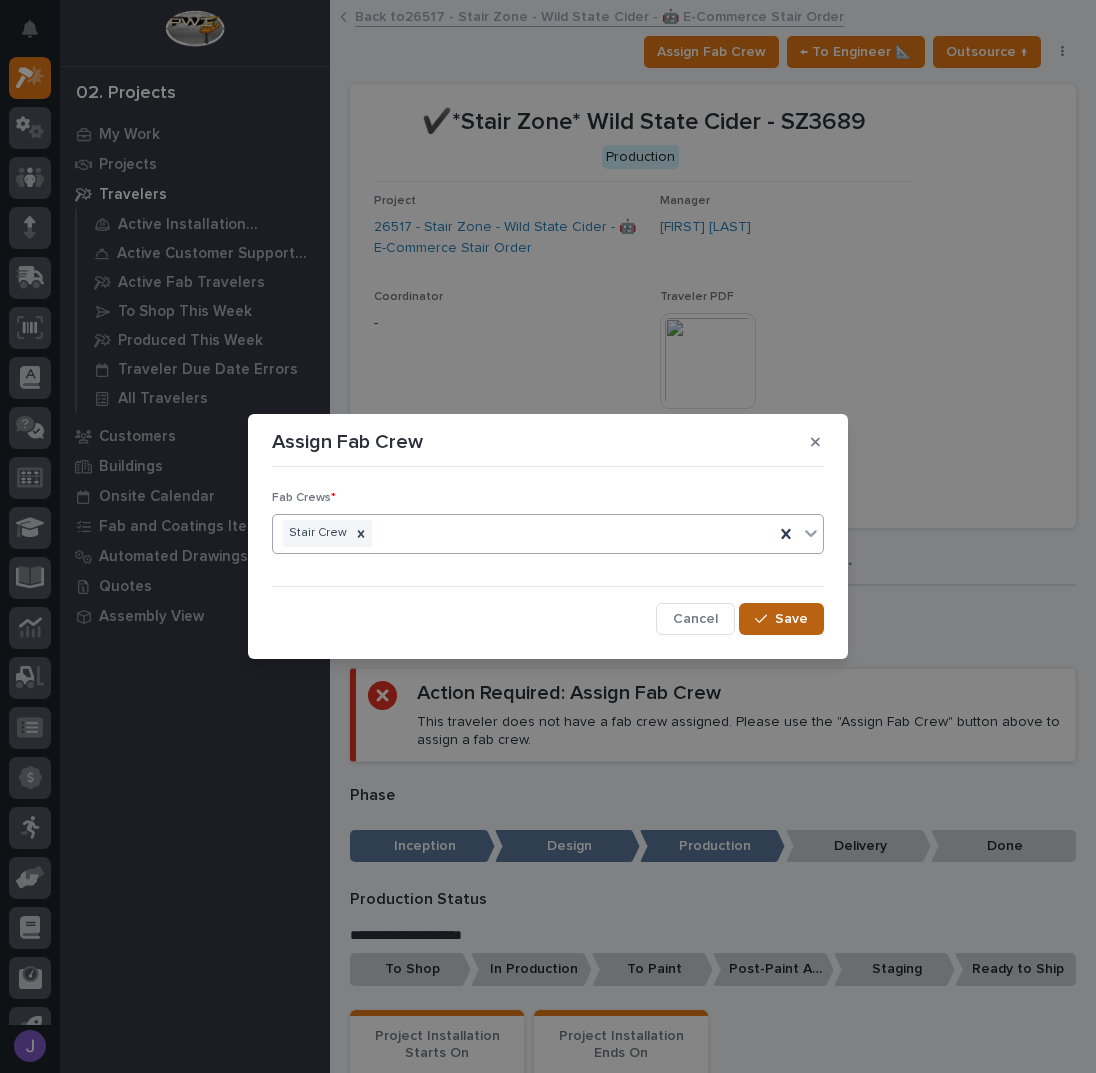 click at bounding box center (761, 619) 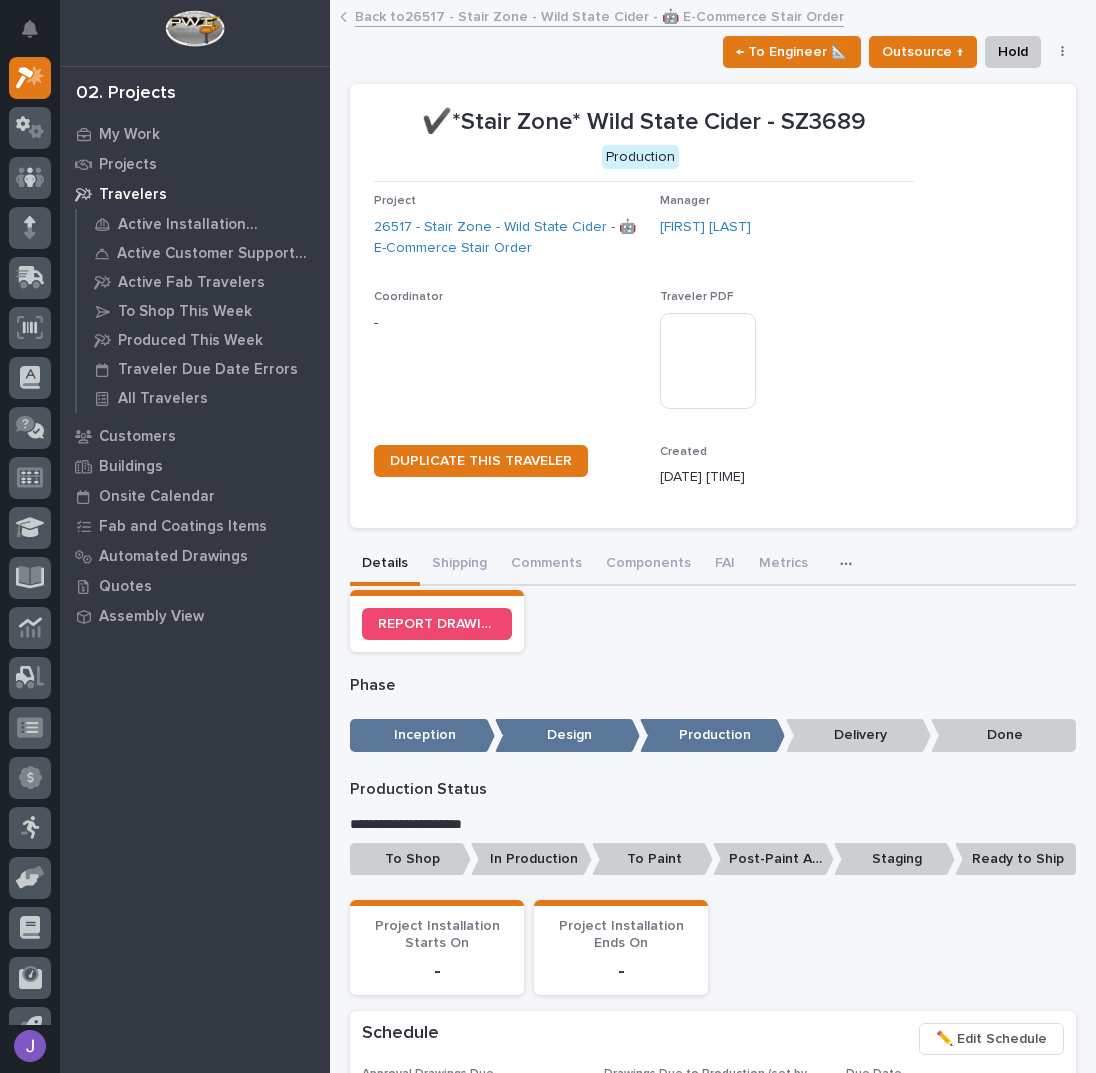 scroll, scrollTop: 133, scrollLeft: 0, axis: vertical 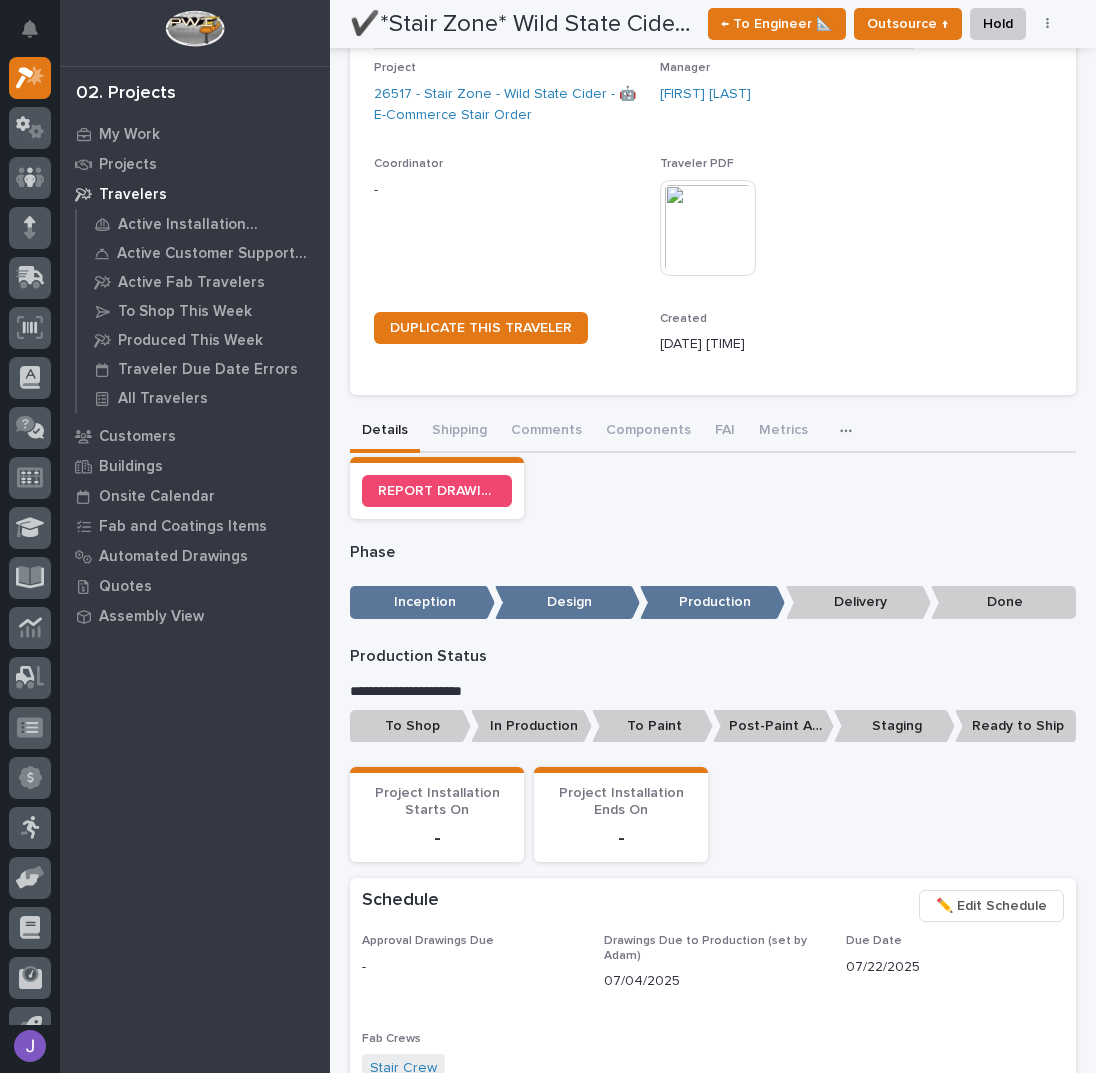 click on "To Shop" at bounding box center [410, 726] 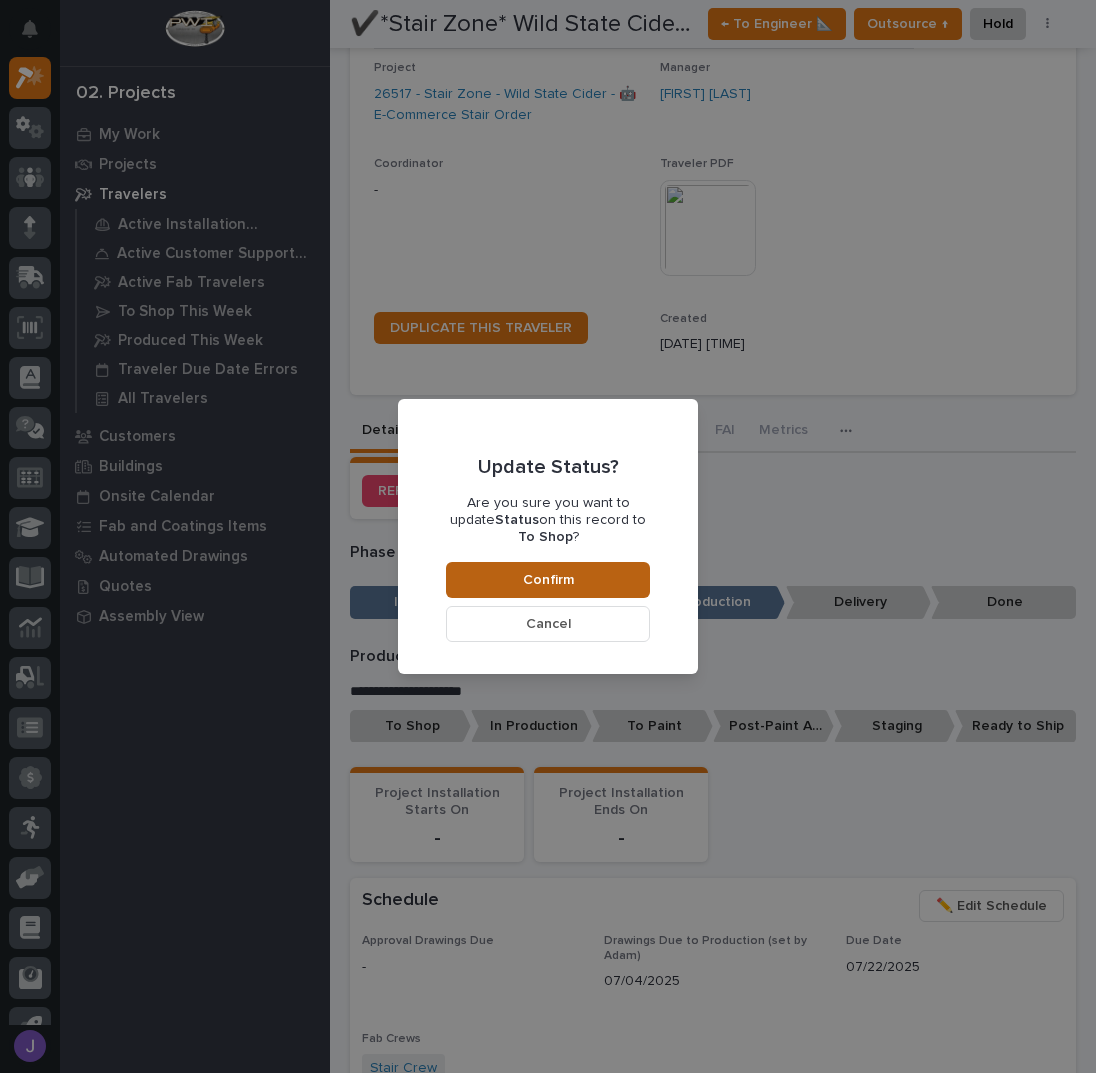 click on "Confirm" at bounding box center [548, 580] 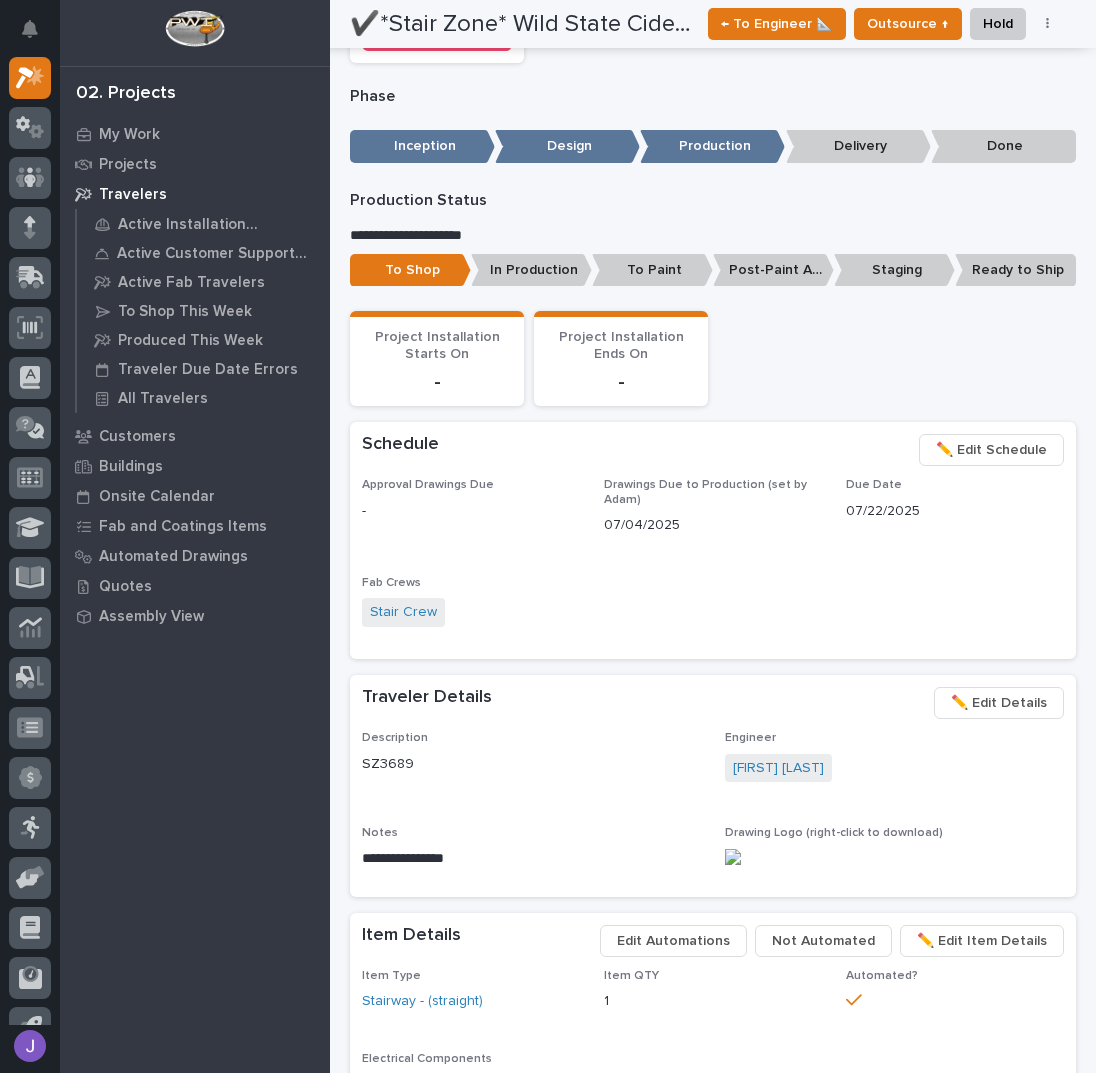scroll, scrollTop: 0, scrollLeft: 0, axis: both 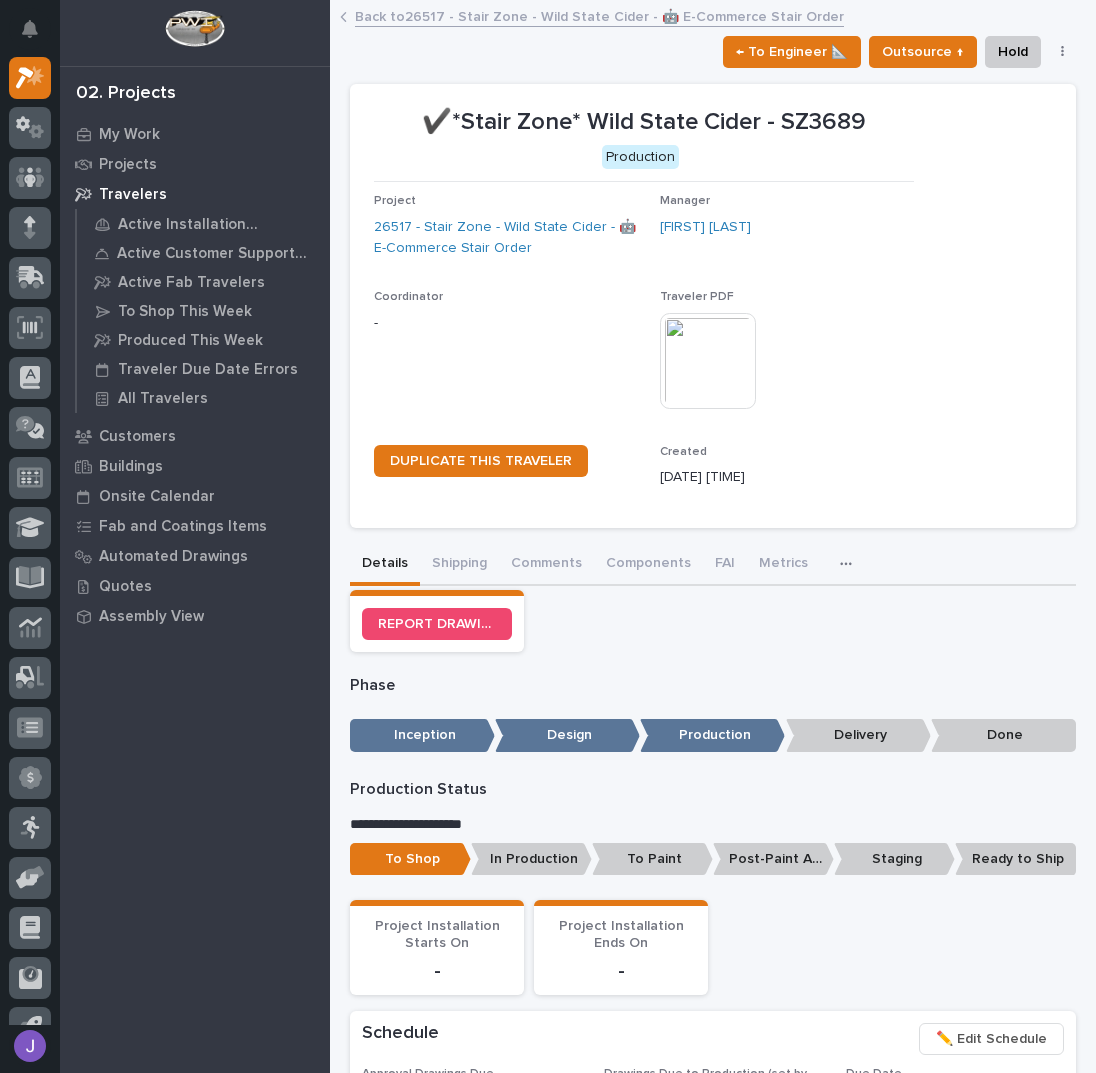 click on "Back to  26517 - Stair Zone - Wild State Cider - 🤖 E-Commerce Stair Order" at bounding box center [599, 15] 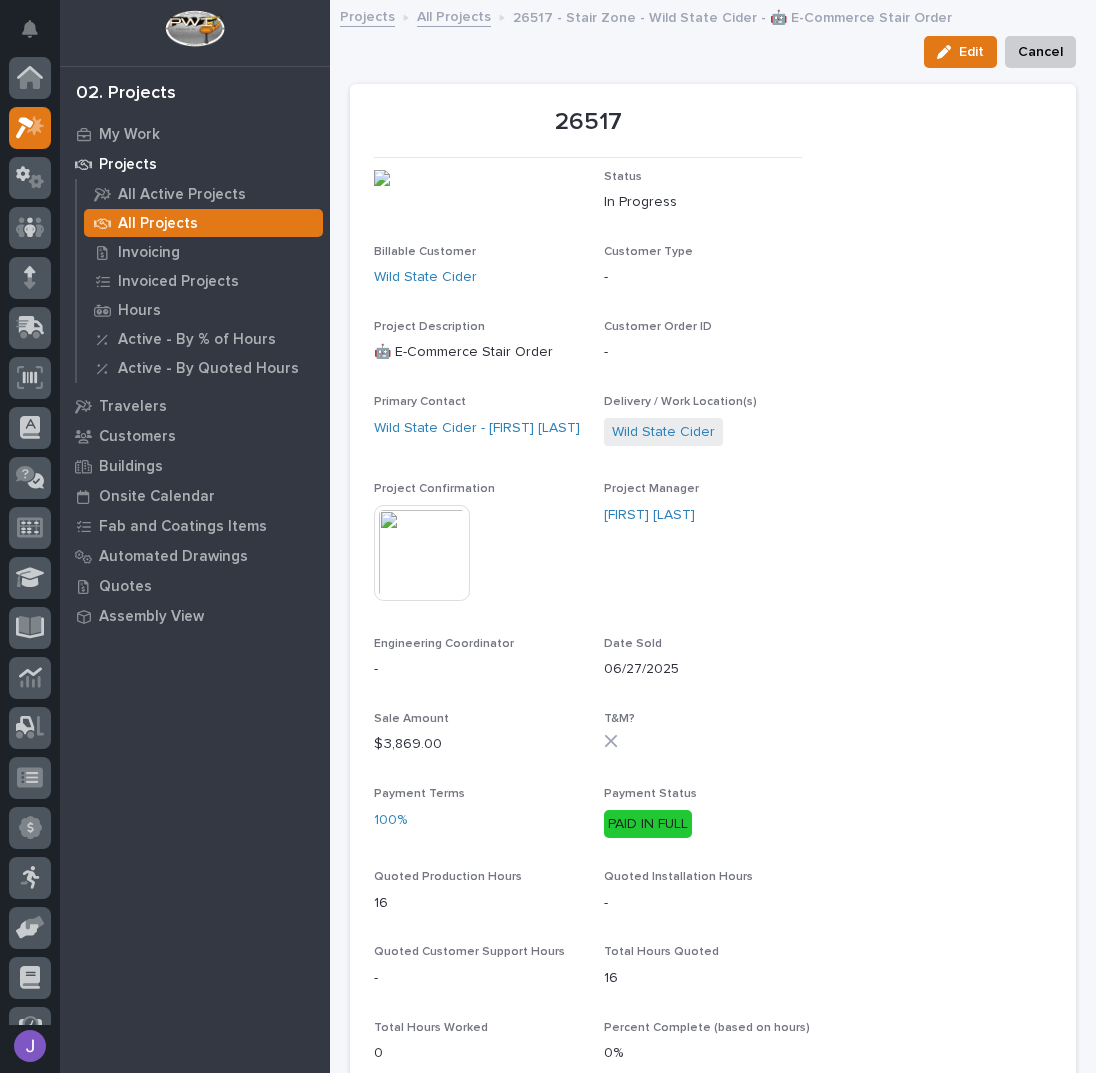 scroll, scrollTop: 50, scrollLeft: 0, axis: vertical 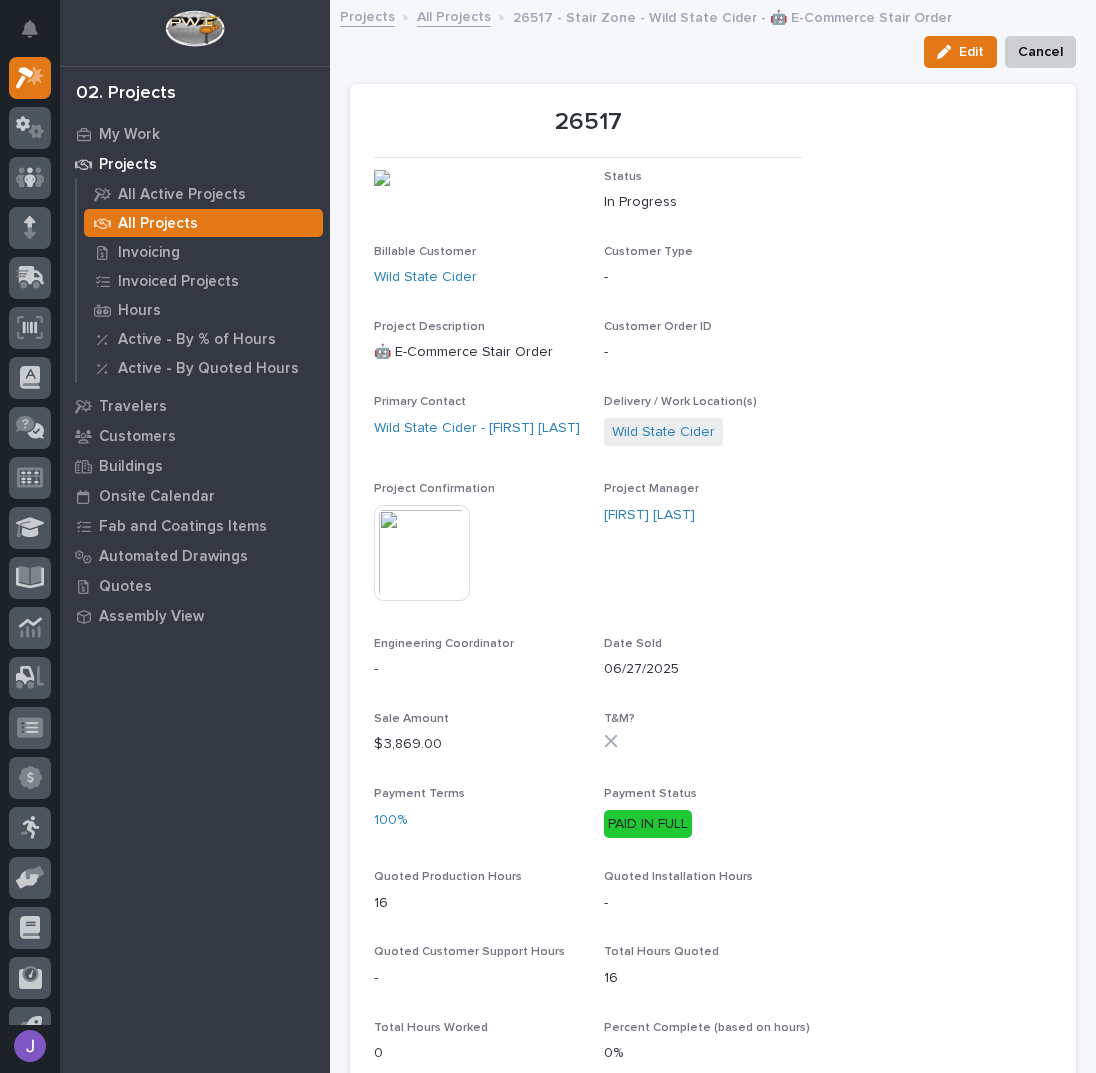 click on "All Projects" at bounding box center (454, 15) 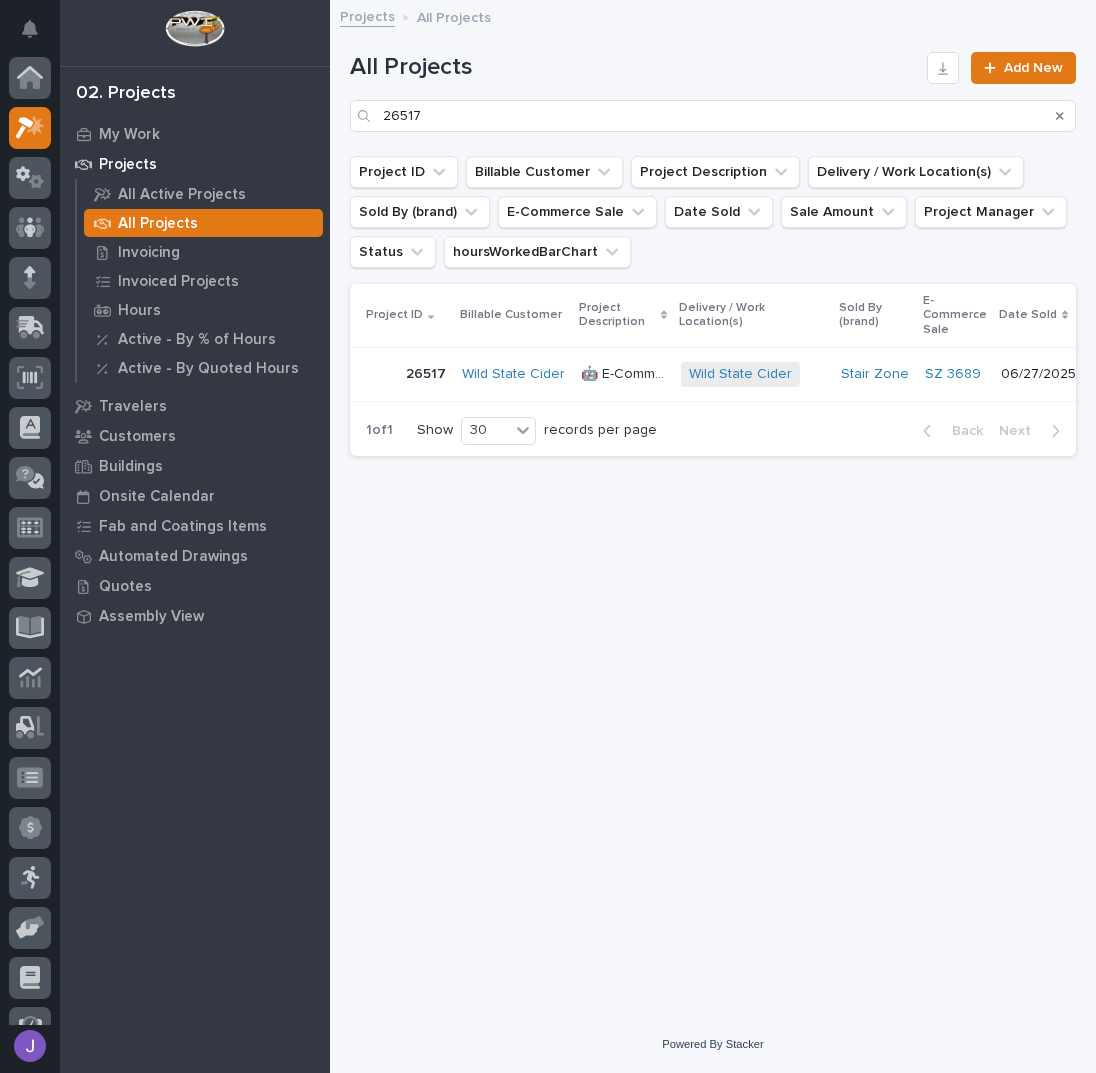 scroll, scrollTop: 50, scrollLeft: 0, axis: vertical 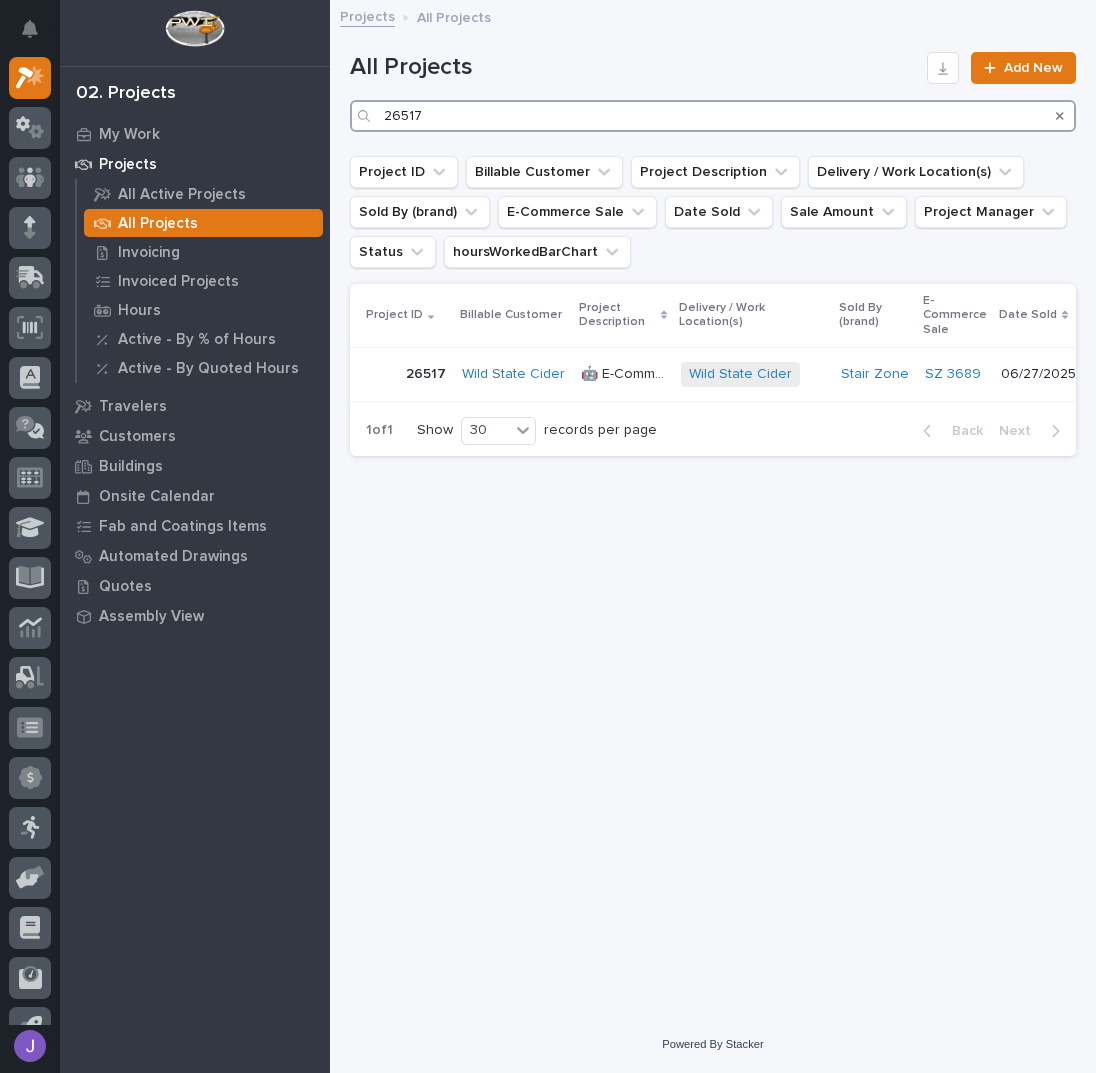 click on "26517" at bounding box center [713, 116] 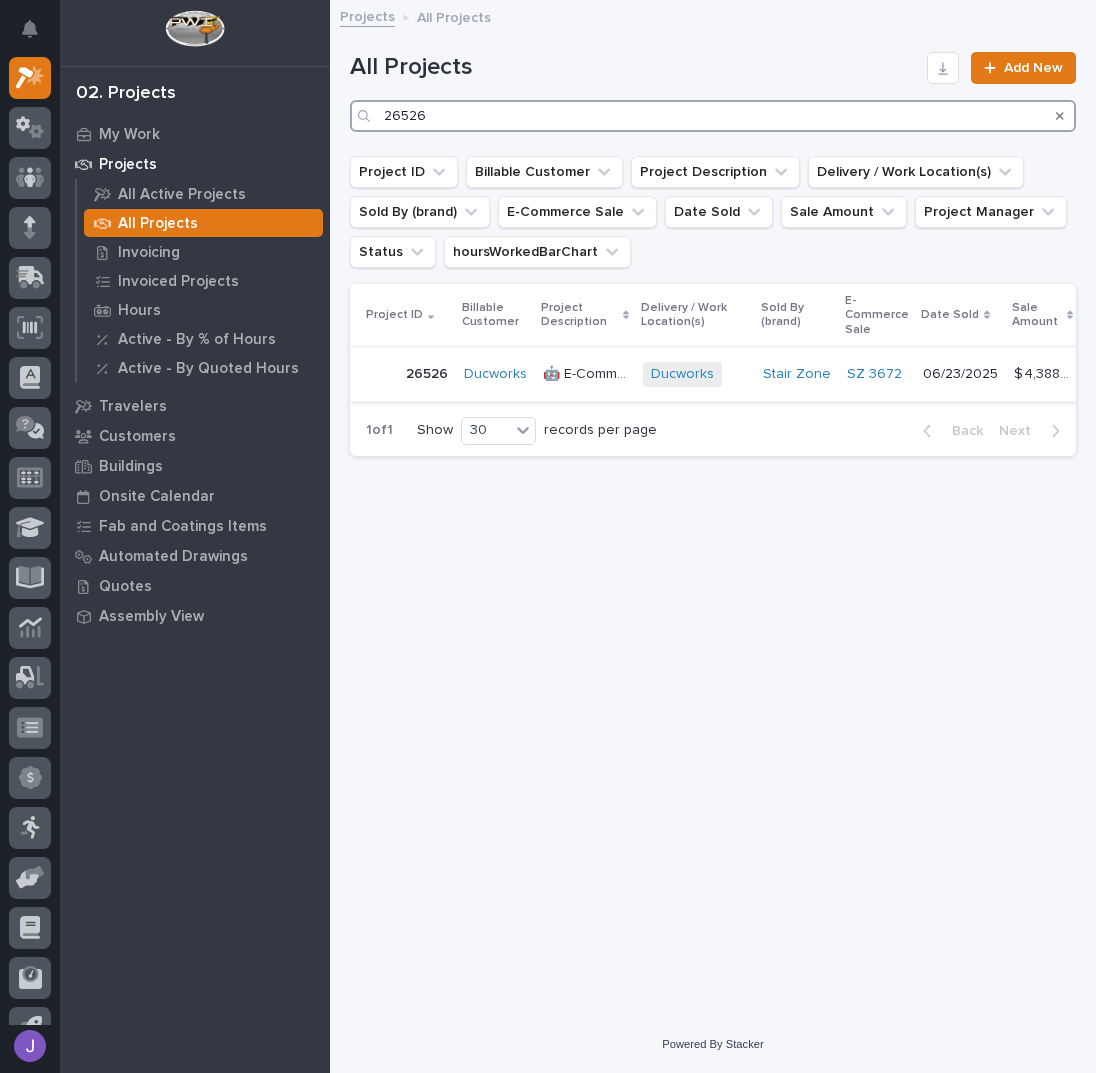 type on "26526" 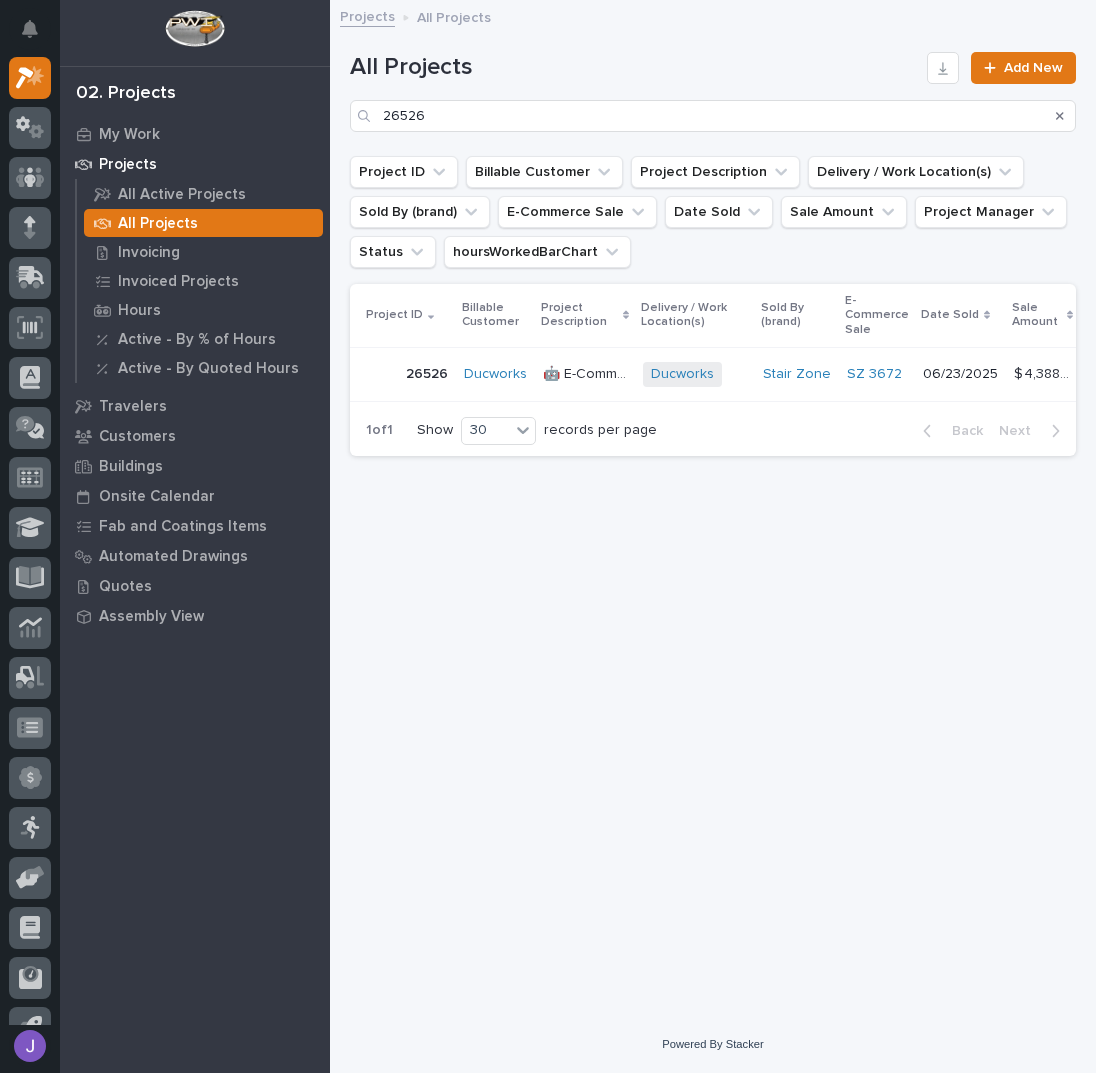 click on "🤖 E-Commerce Stair Order" at bounding box center [587, 372] 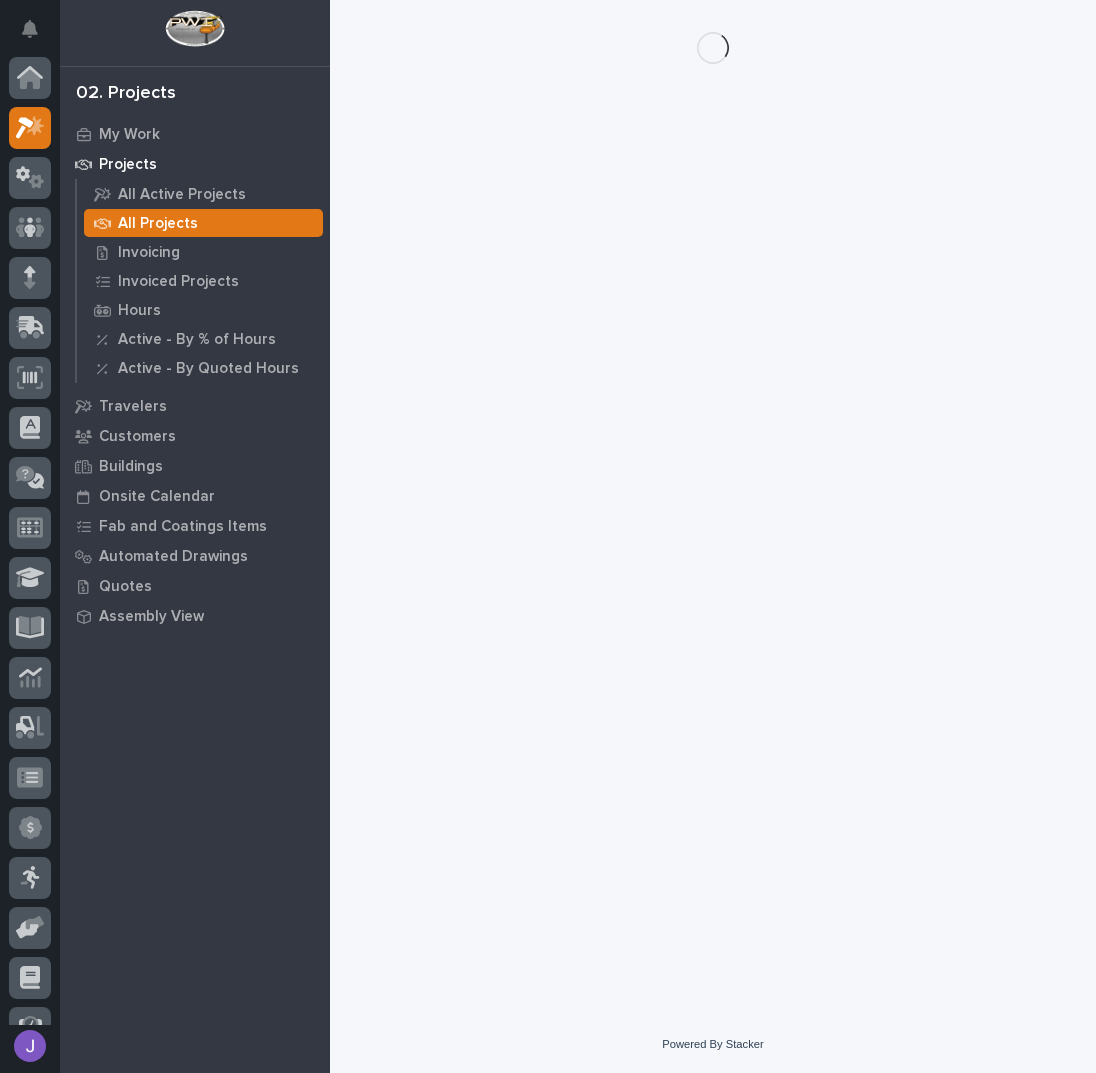 scroll, scrollTop: 50, scrollLeft: 0, axis: vertical 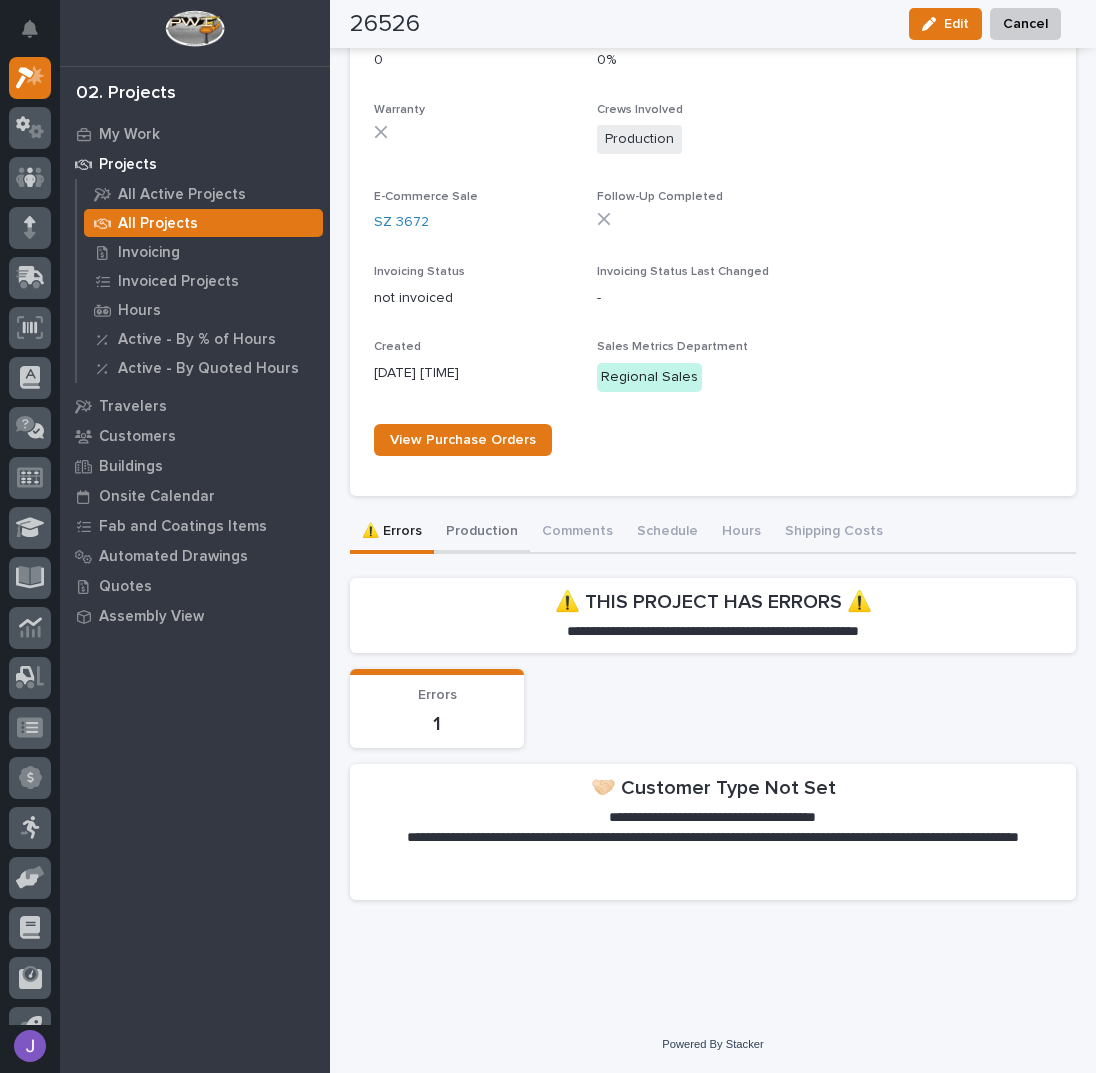 click on "Production" at bounding box center (482, 533) 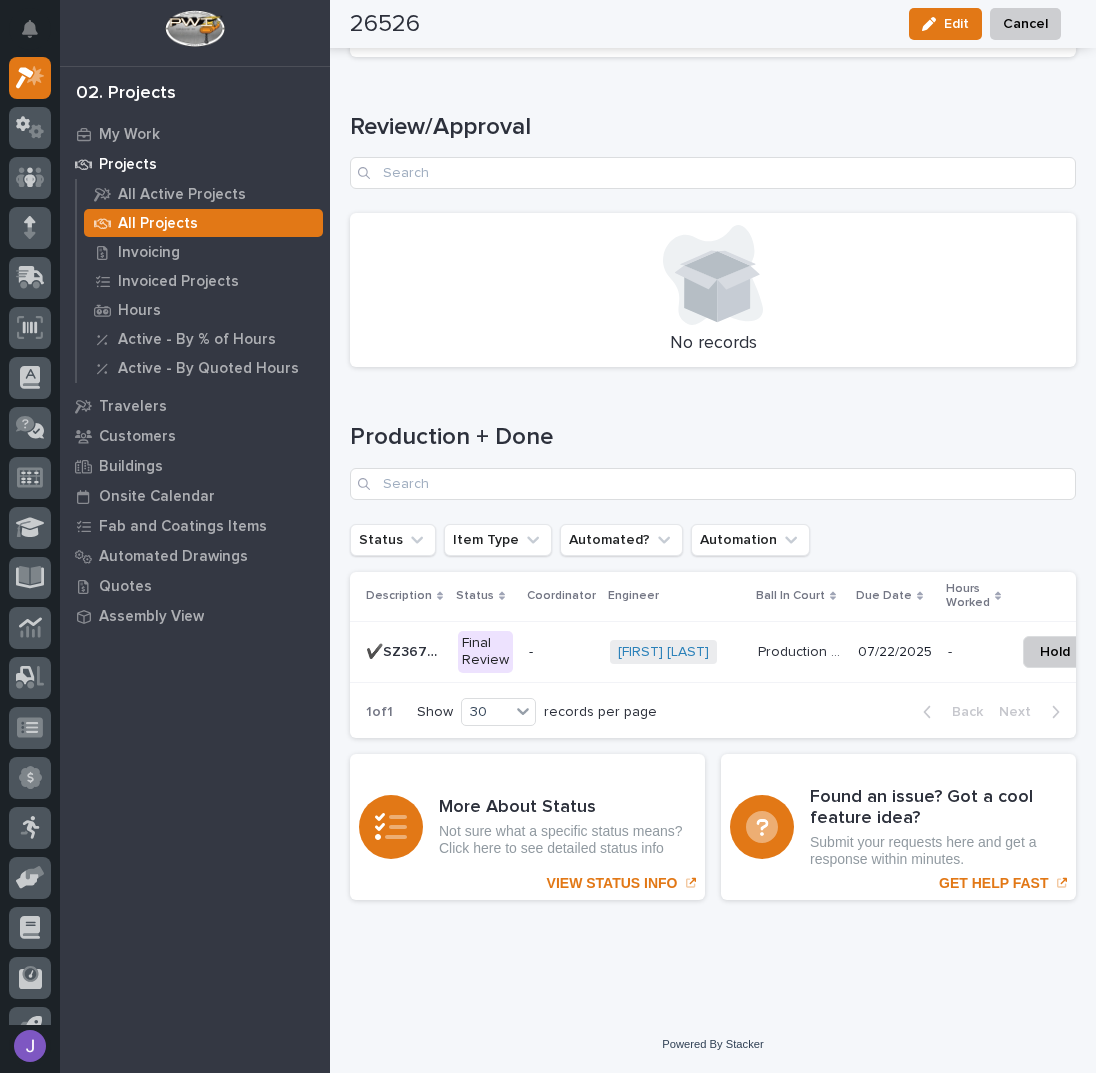 scroll, scrollTop: 2608, scrollLeft: 0, axis: vertical 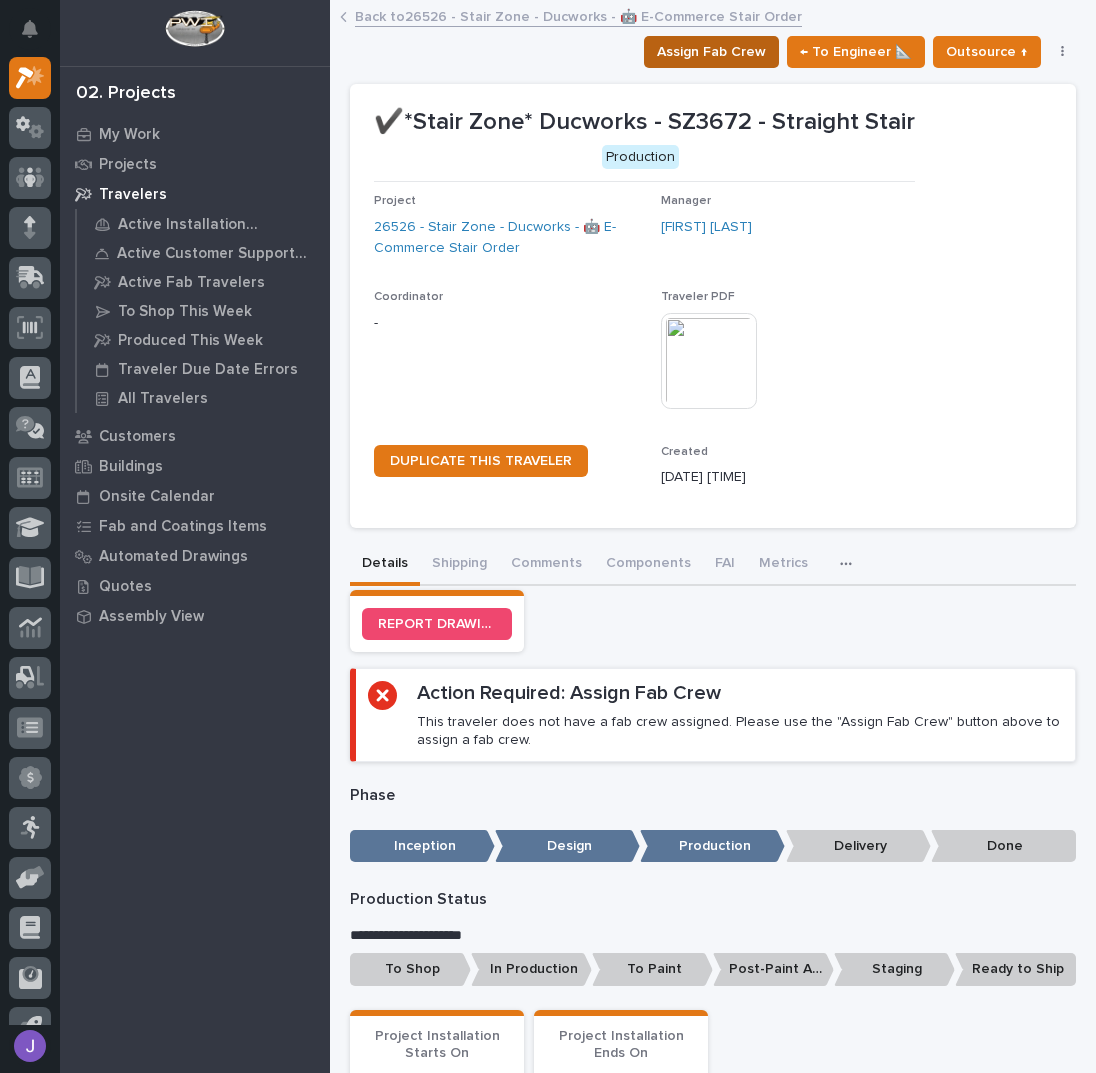 click on "Assign Fab Crew" at bounding box center (711, 52) 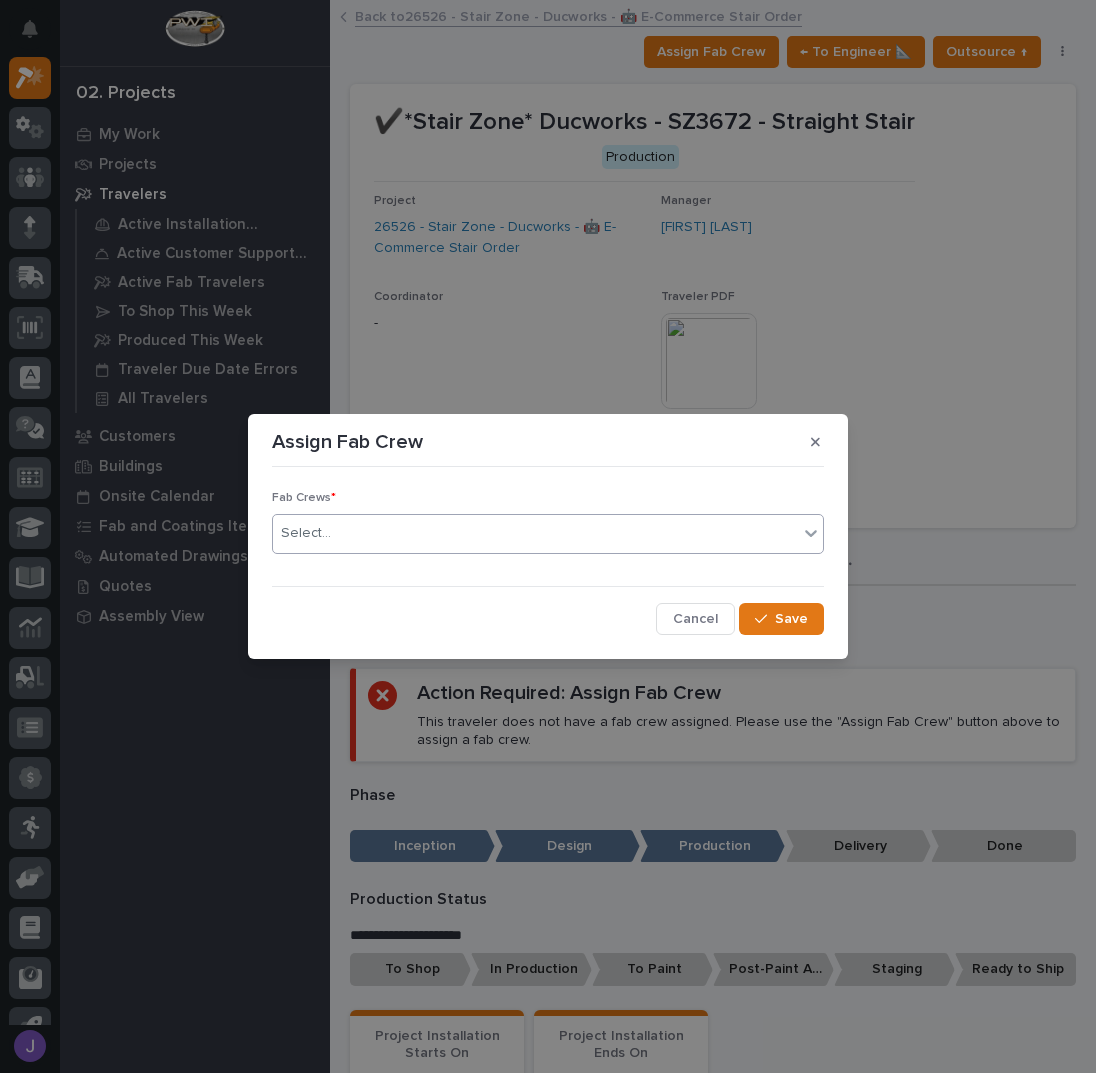 click on "Select..." at bounding box center [535, 533] 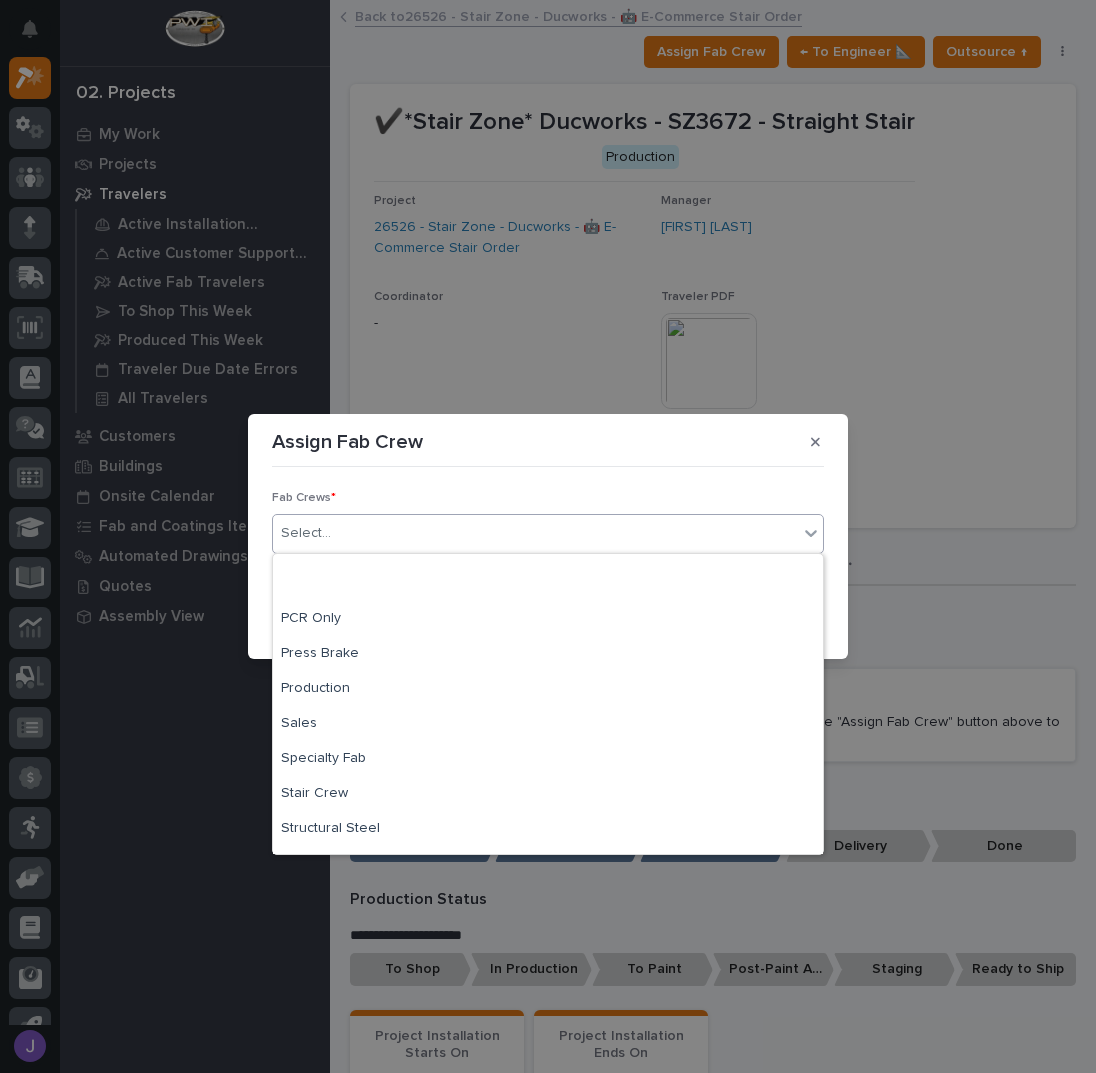 scroll, scrollTop: 470, scrollLeft: 0, axis: vertical 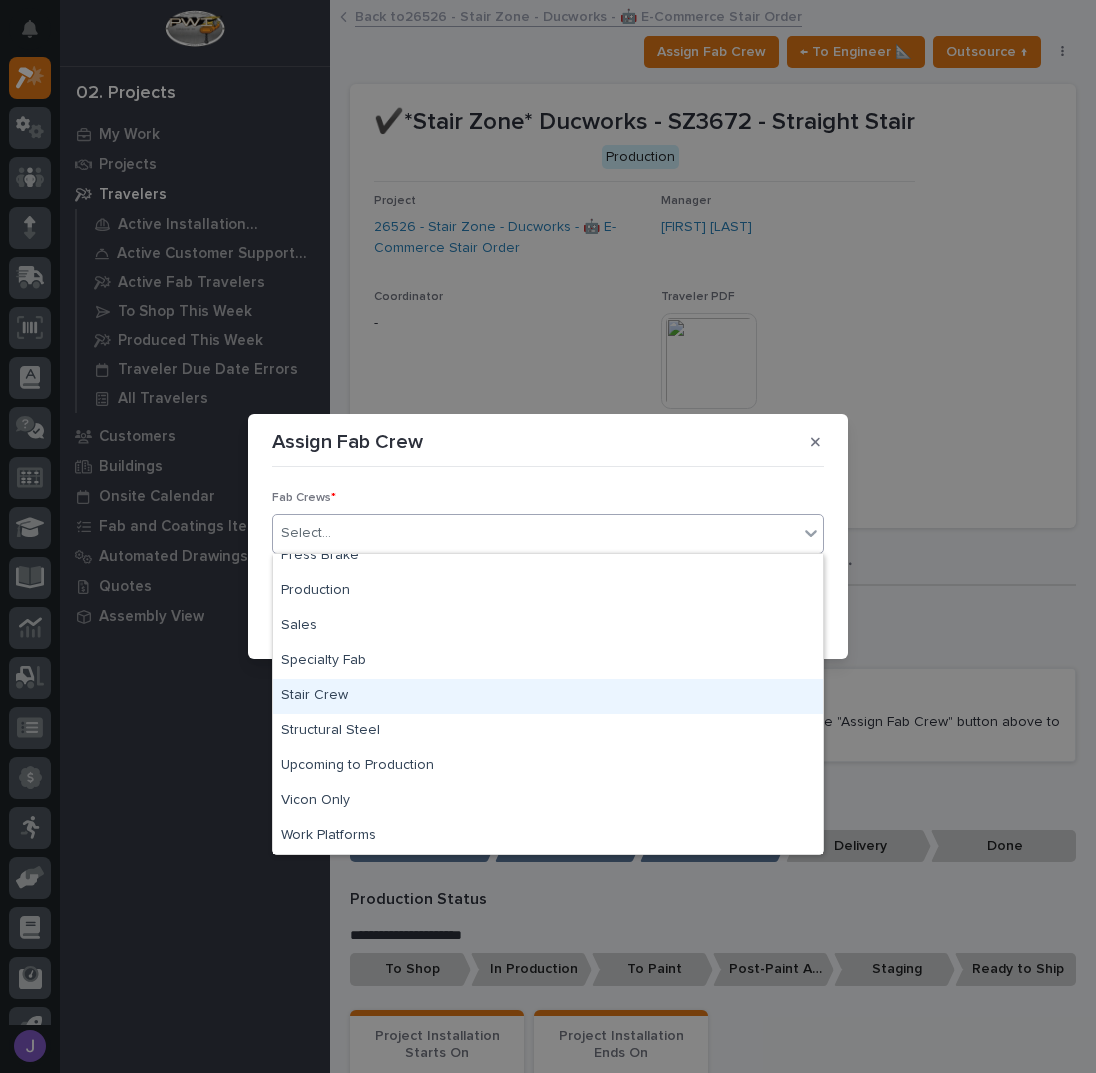 click on "Stair Crew" at bounding box center [548, 696] 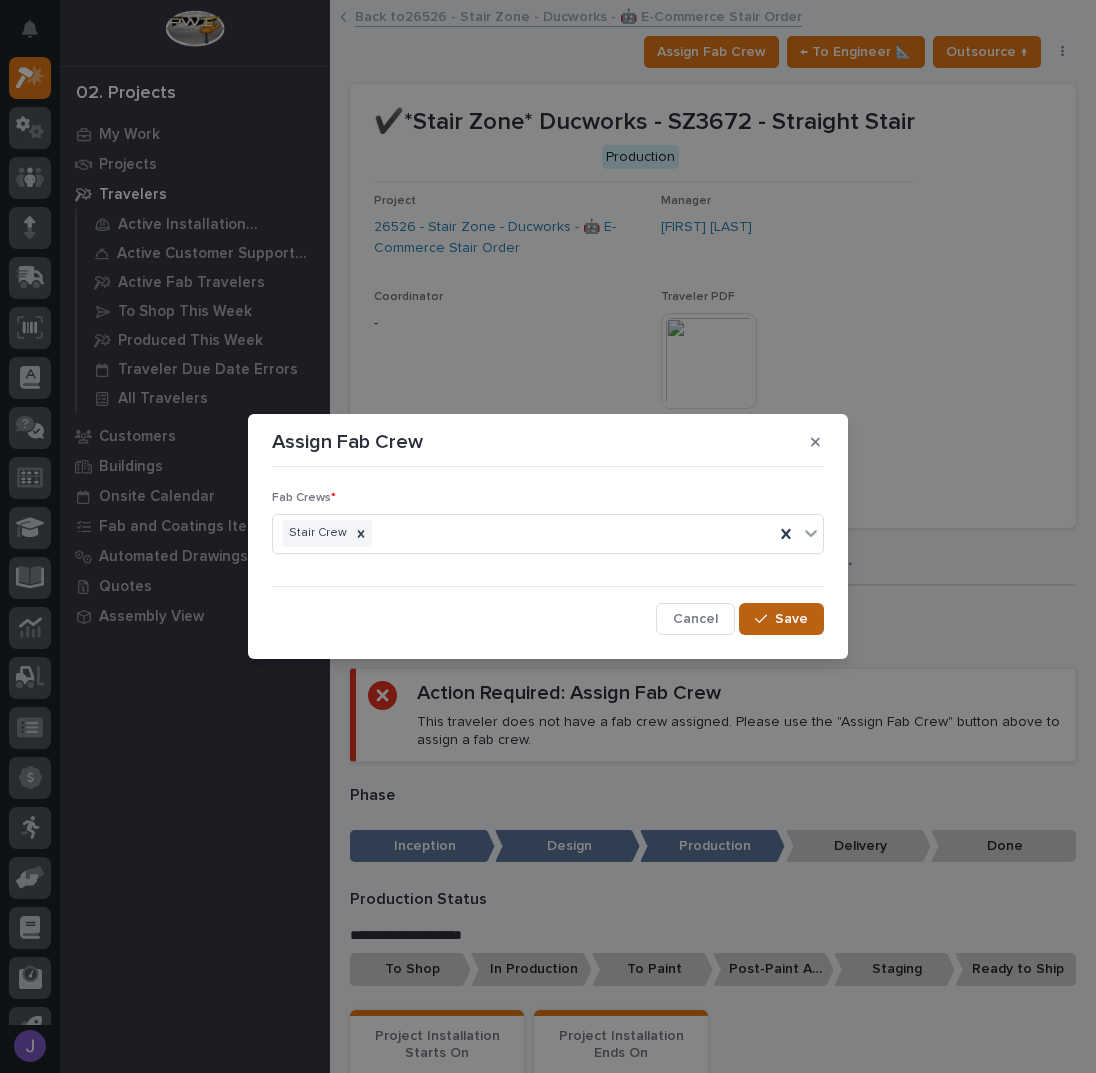 click on "Save" at bounding box center (781, 619) 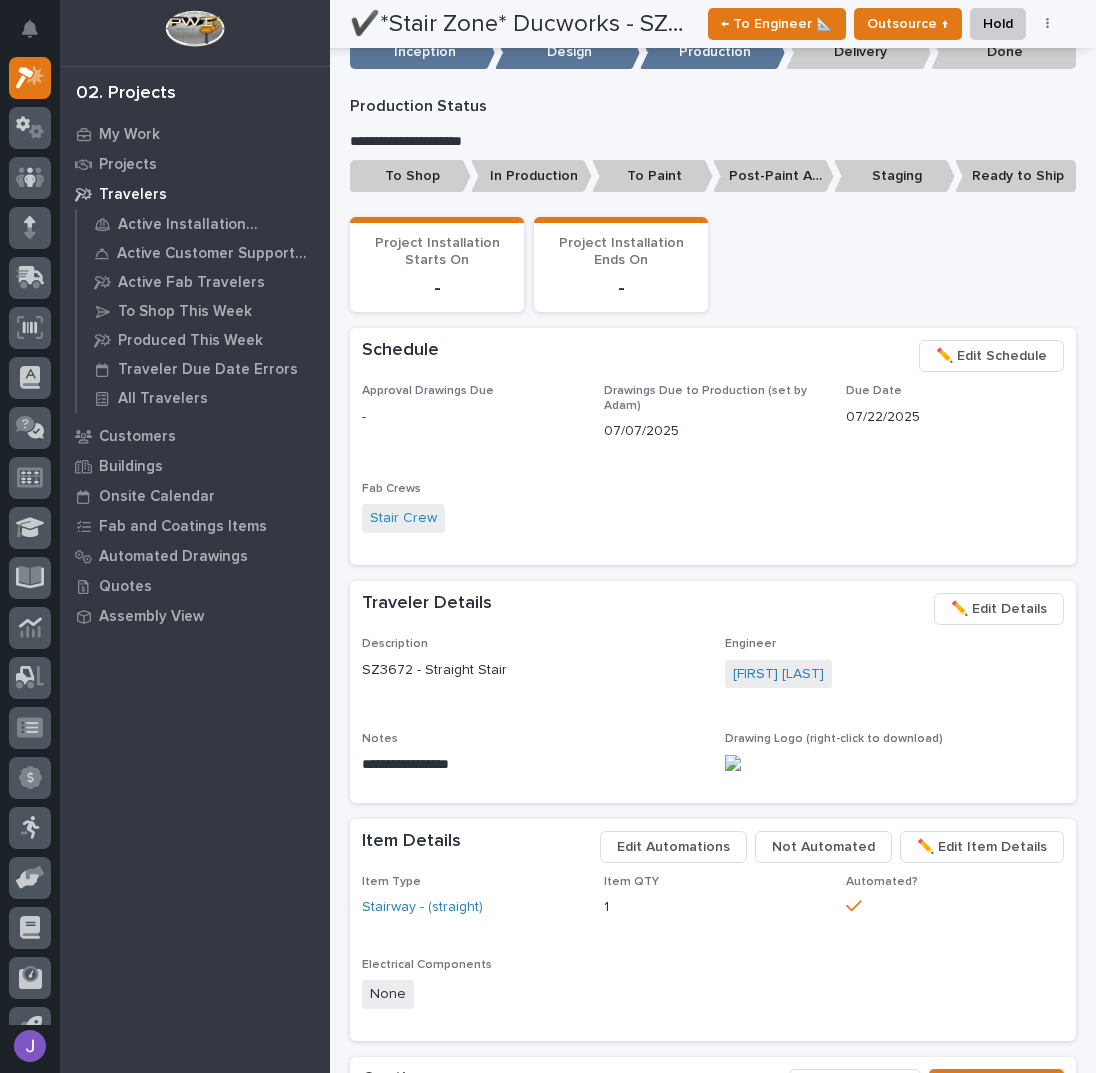 scroll, scrollTop: 416, scrollLeft: 0, axis: vertical 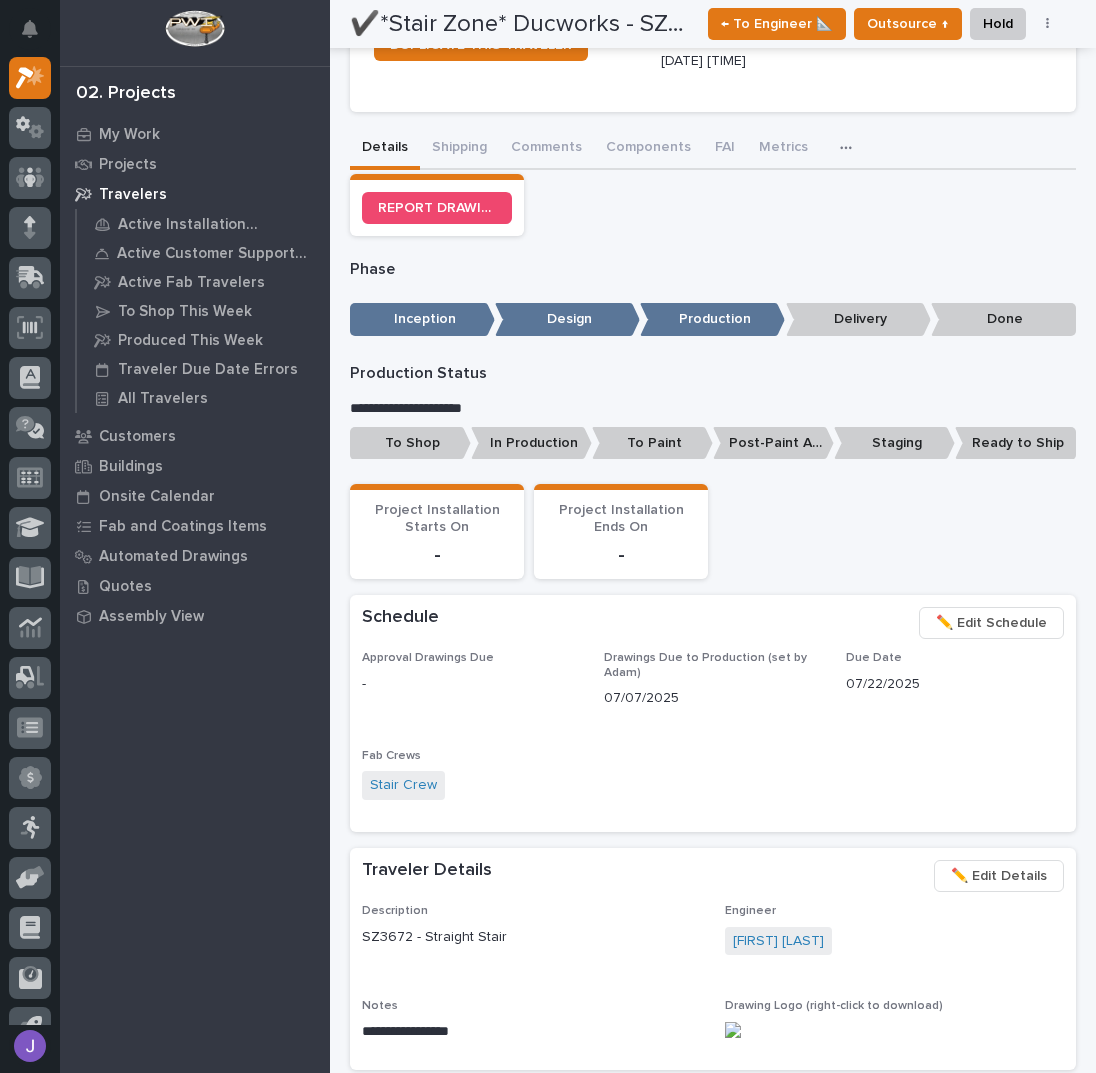 click on "To Shop" at bounding box center (410, 443) 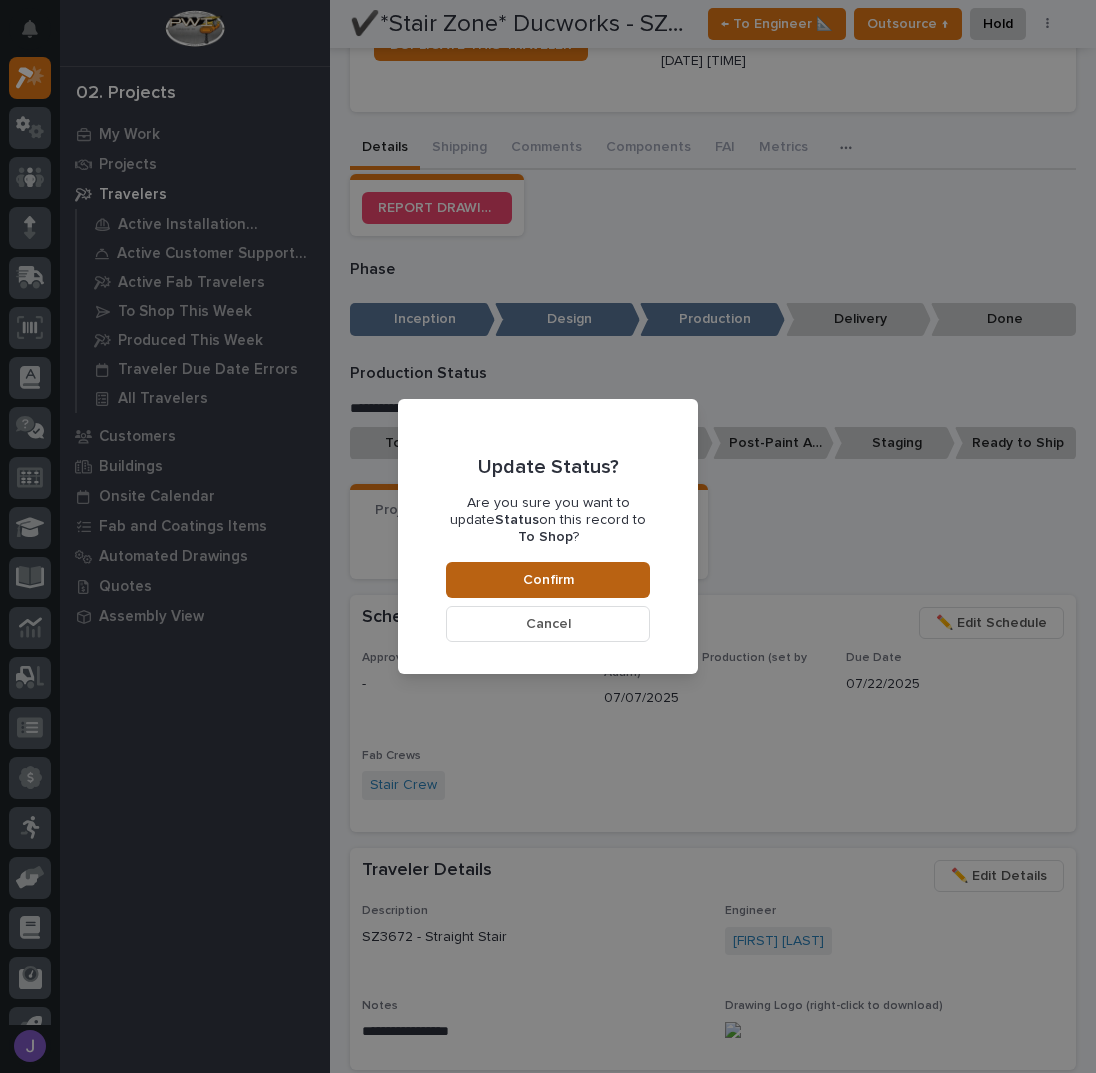 click on "Confirm" at bounding box center [548, 580] 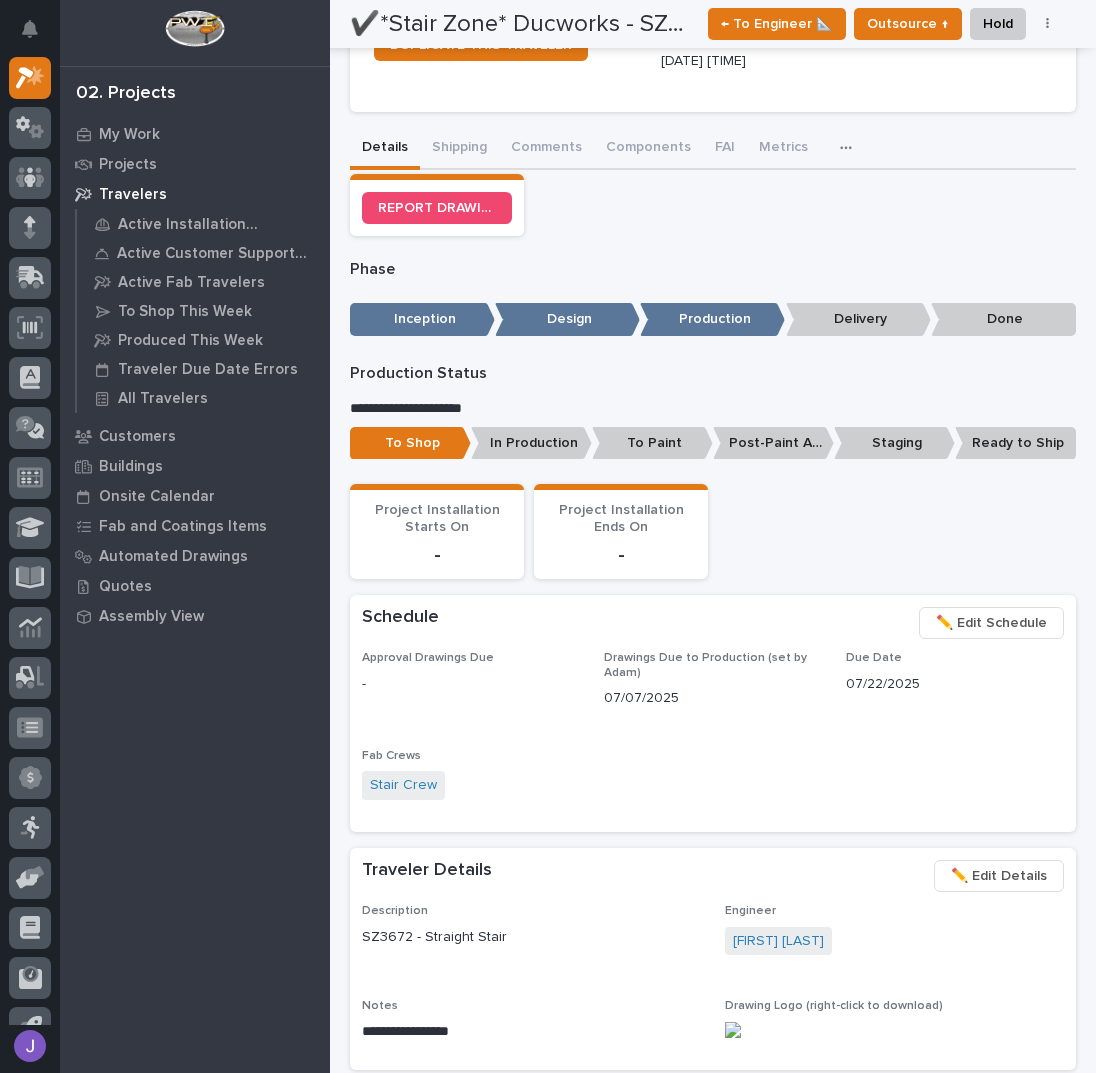 scroll, scrollTop: 589, scrollLeft: 0, axis: vertical 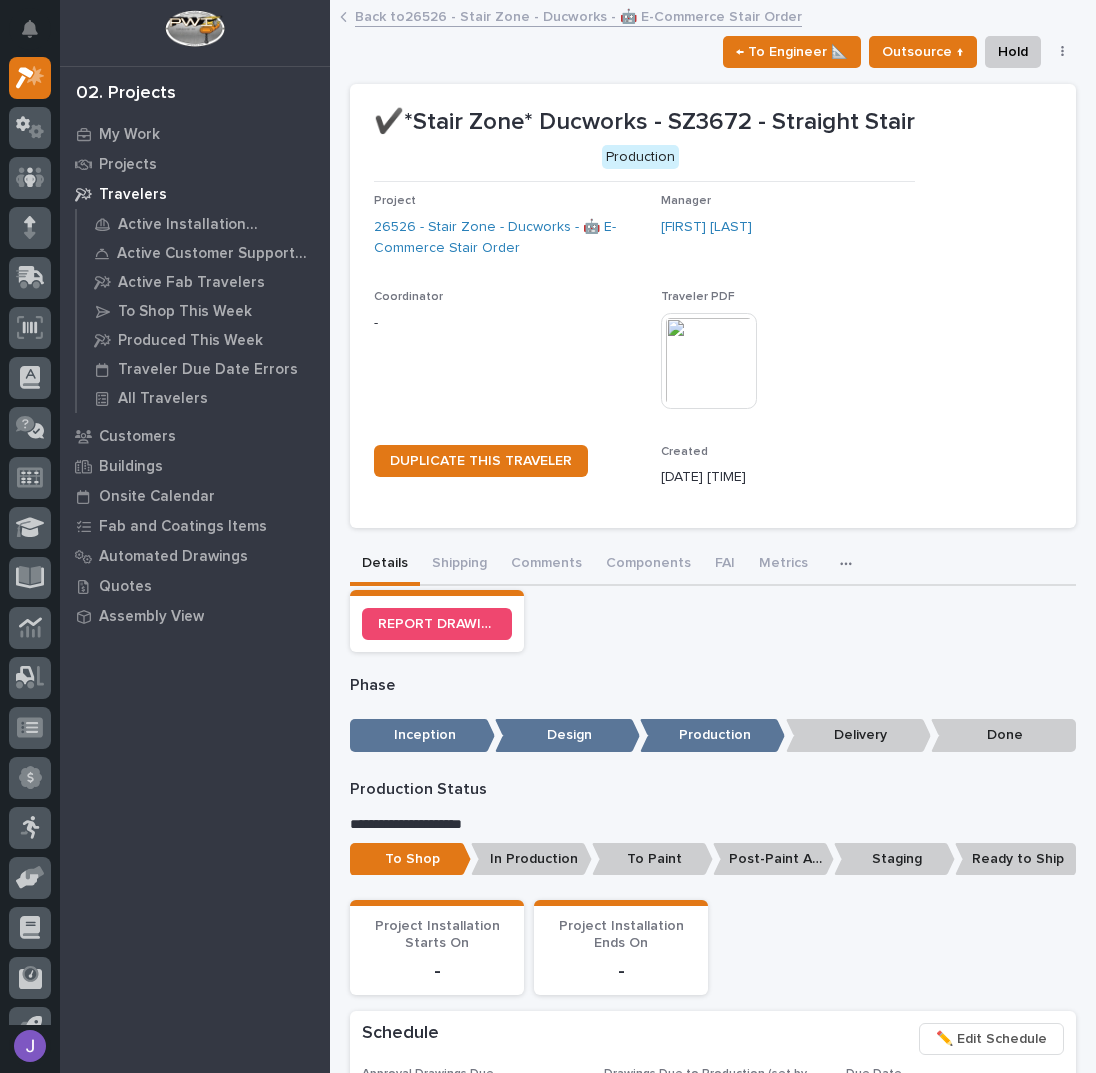click on "Back to  26526 - Stair Zone - Ducworks - 🤖 E-Commerce Stair Order" at bounding box center [578, 15] 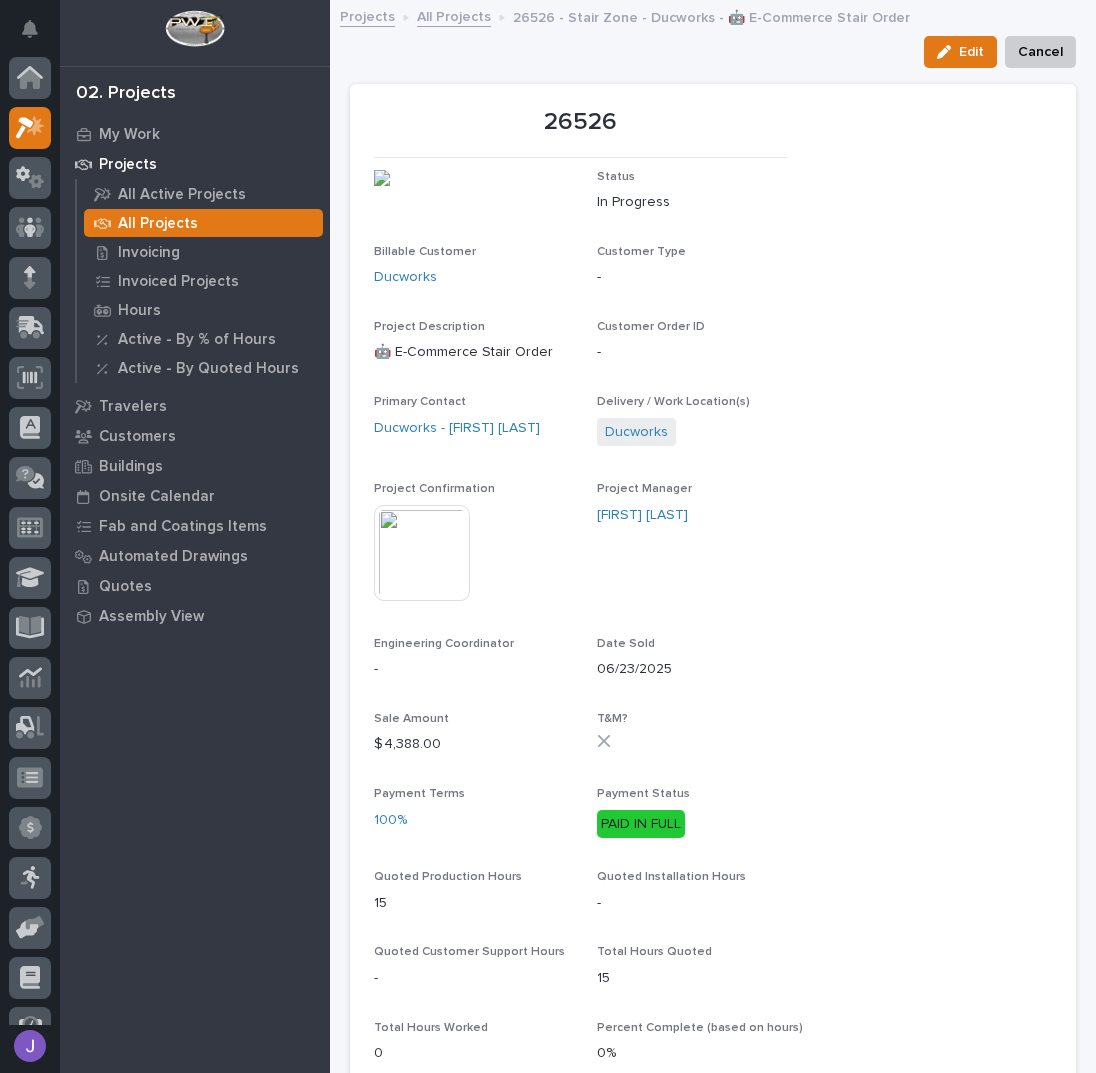 scroll, scrollTop: 50, scrollLeft: 0, axis: vertical 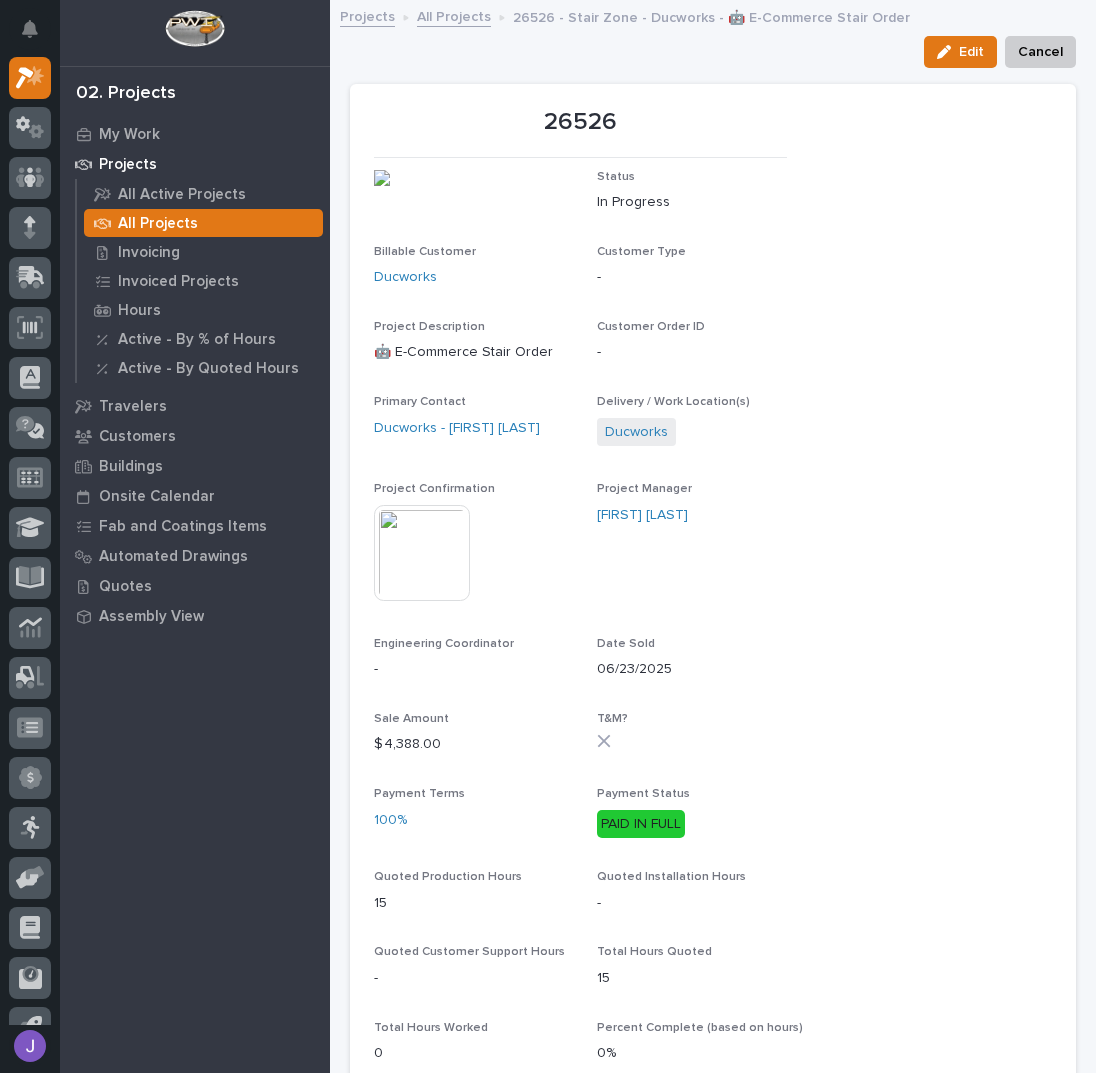 click on "All Projects" at bounding box center [454, 15] 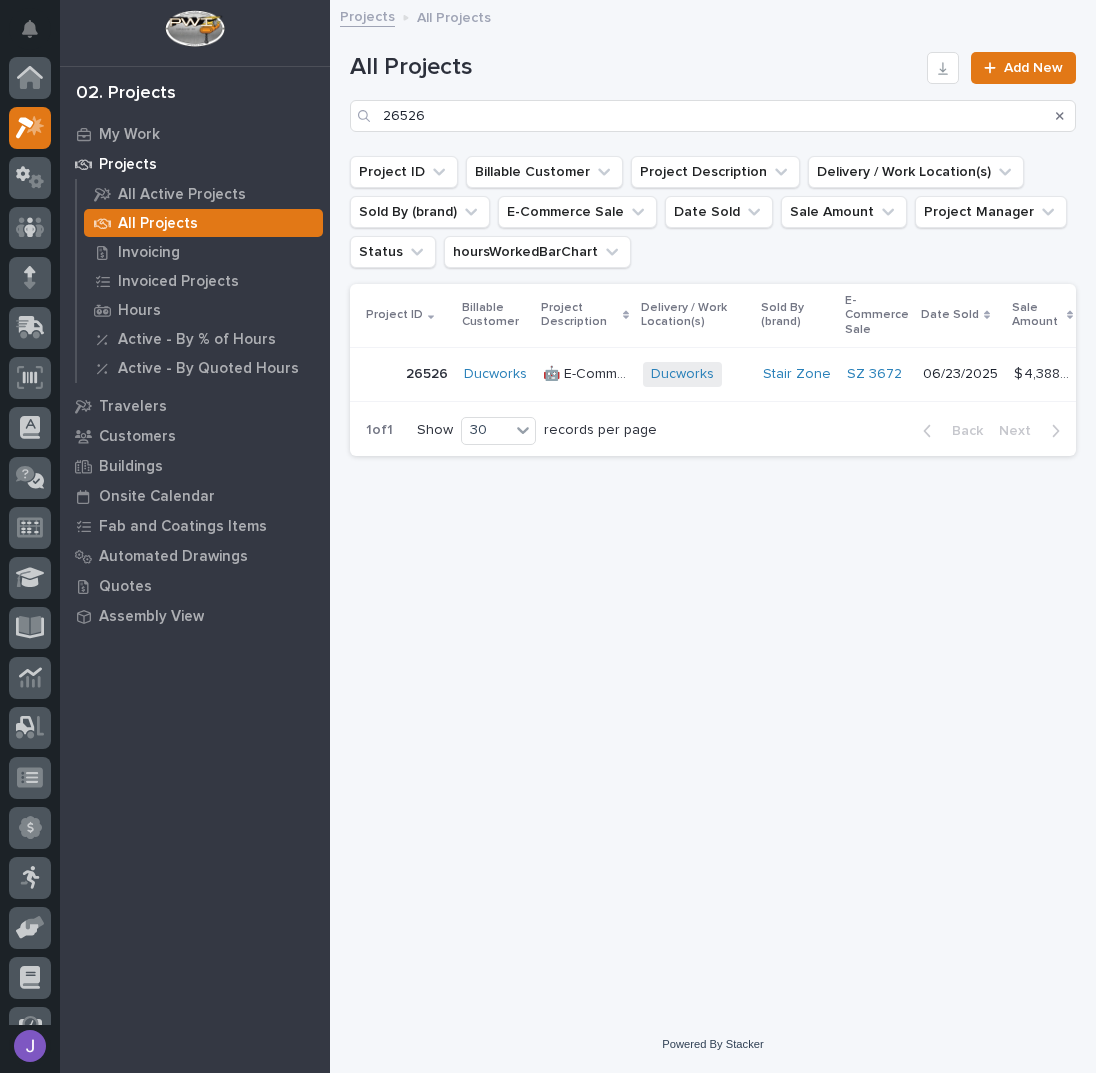 scroll, scrollTop: 50, scrollLeft: 0, axis: vertical 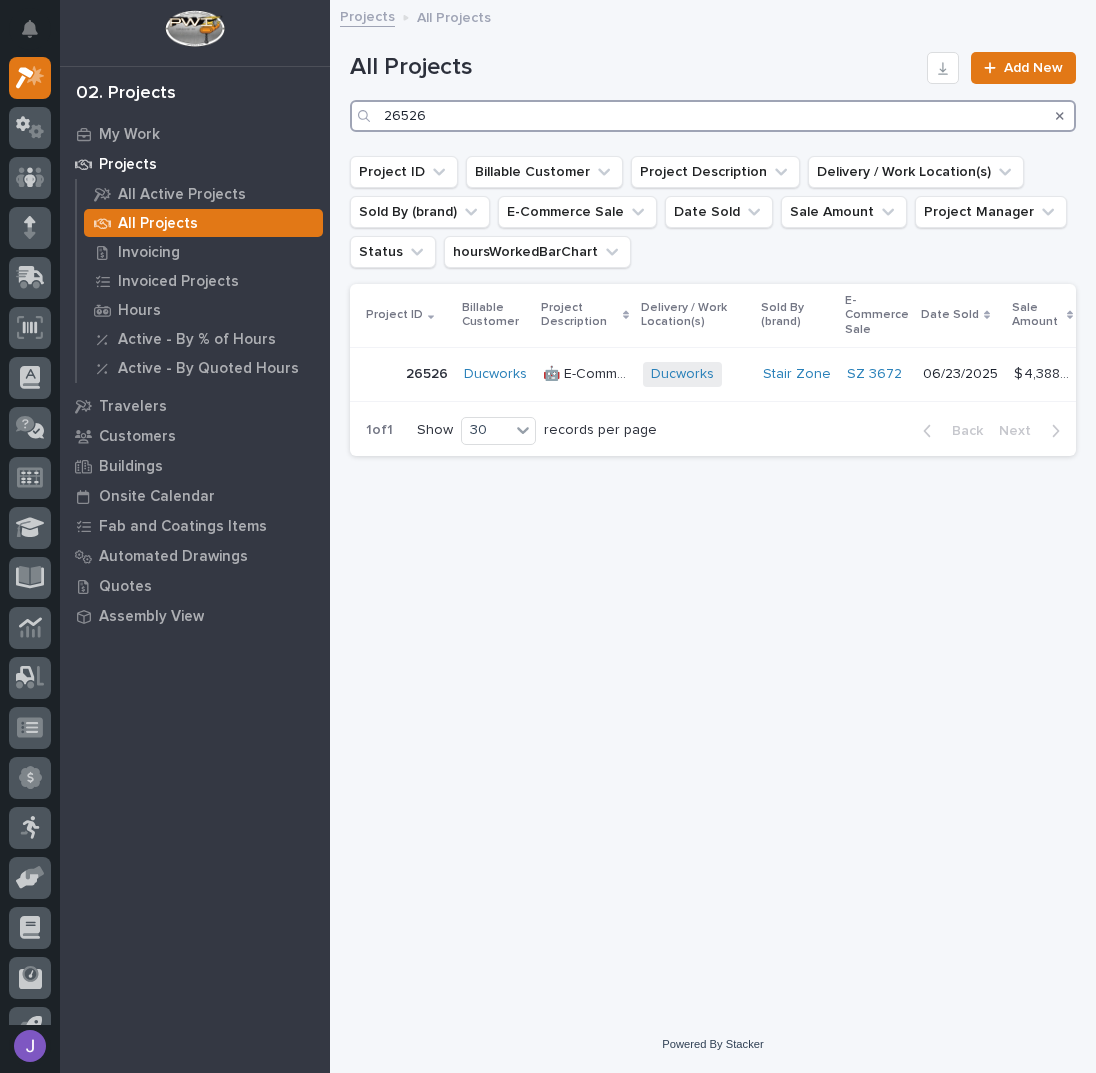click on "26526" at bounding box center [713, 116] 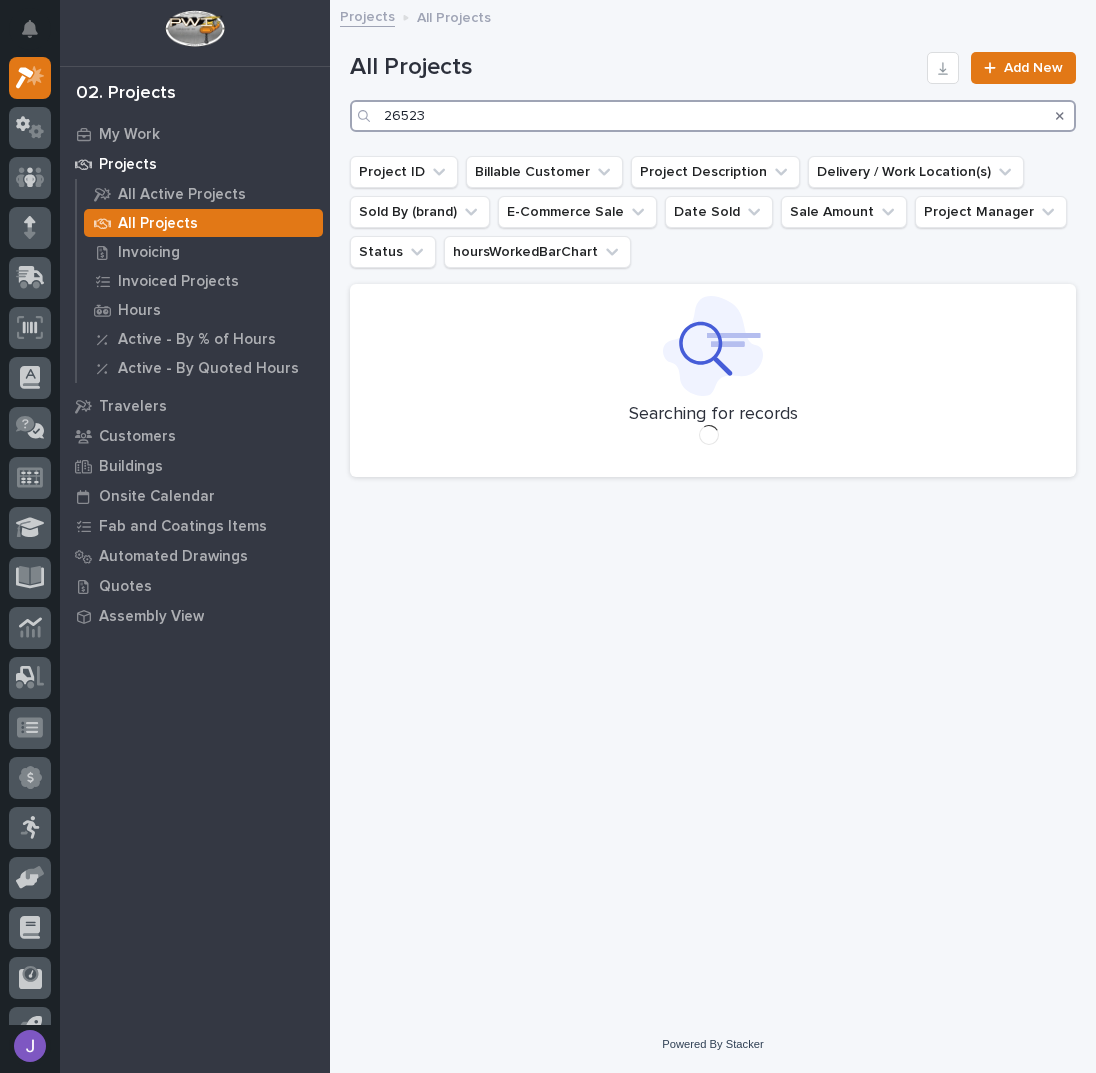 type on "26523" 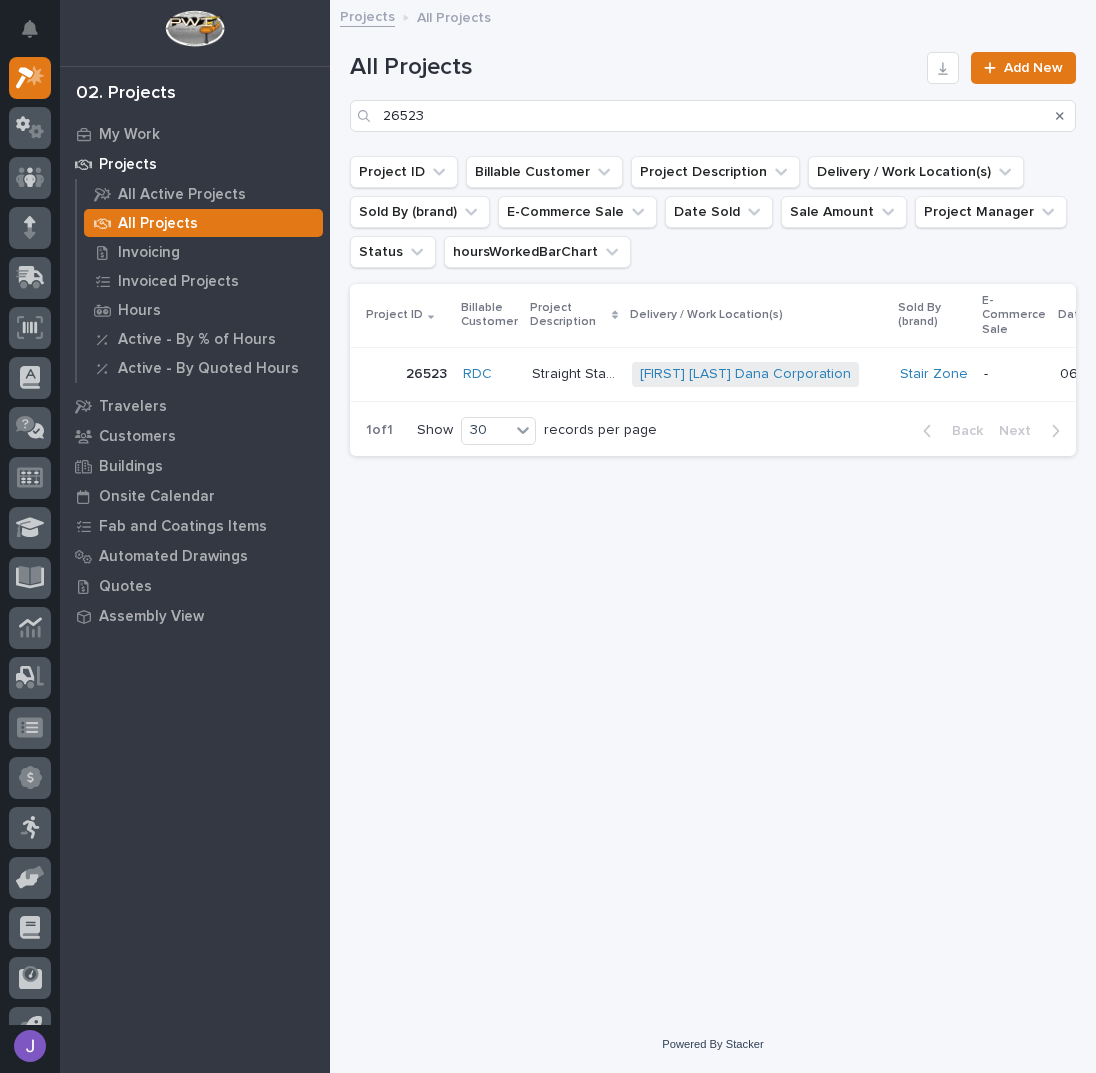 click on "Straight Stairway" at bounding box center [576, 372] 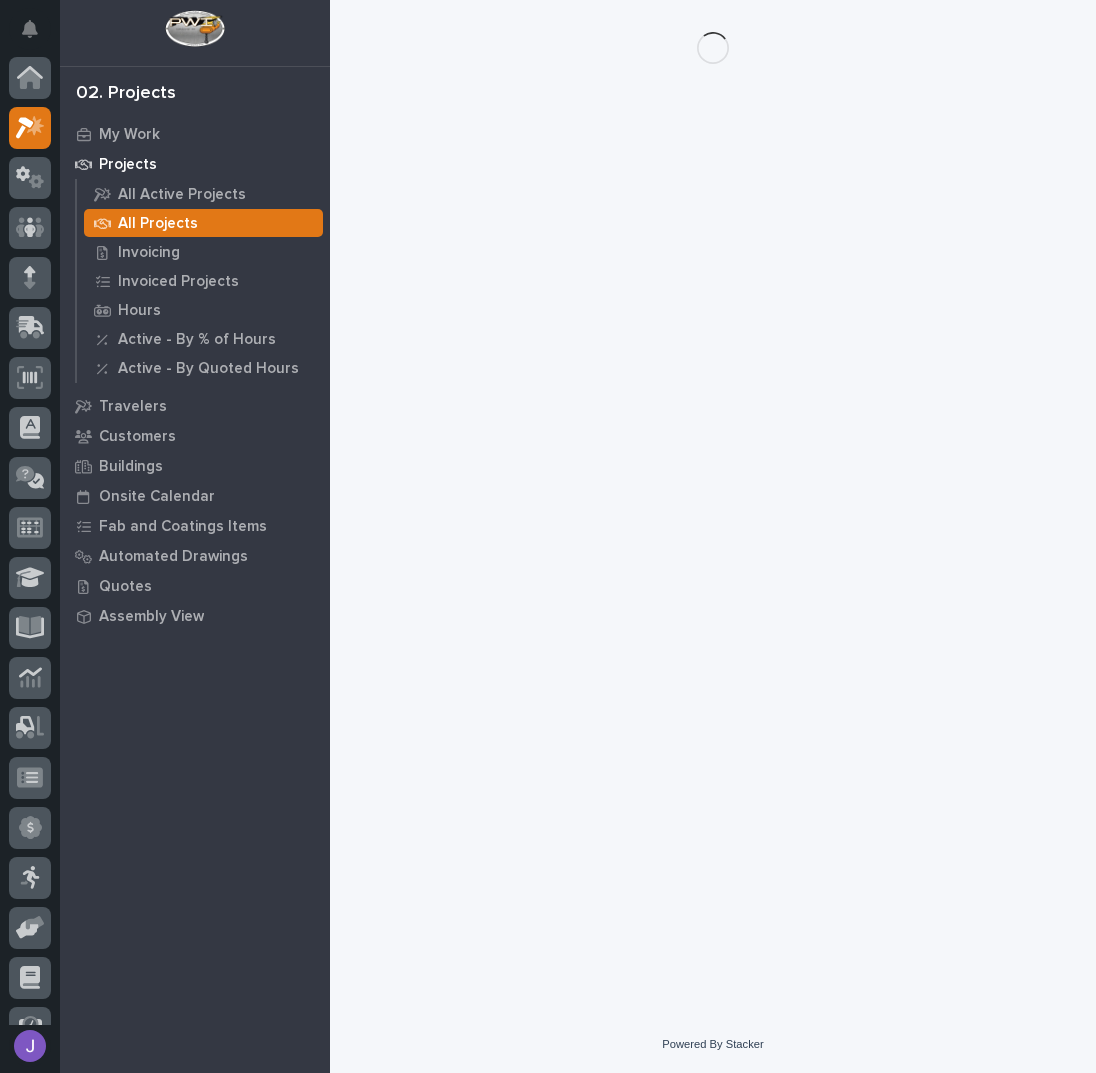 scroll, scrollTop: 50, scrollLeft: 0, axis: vertical 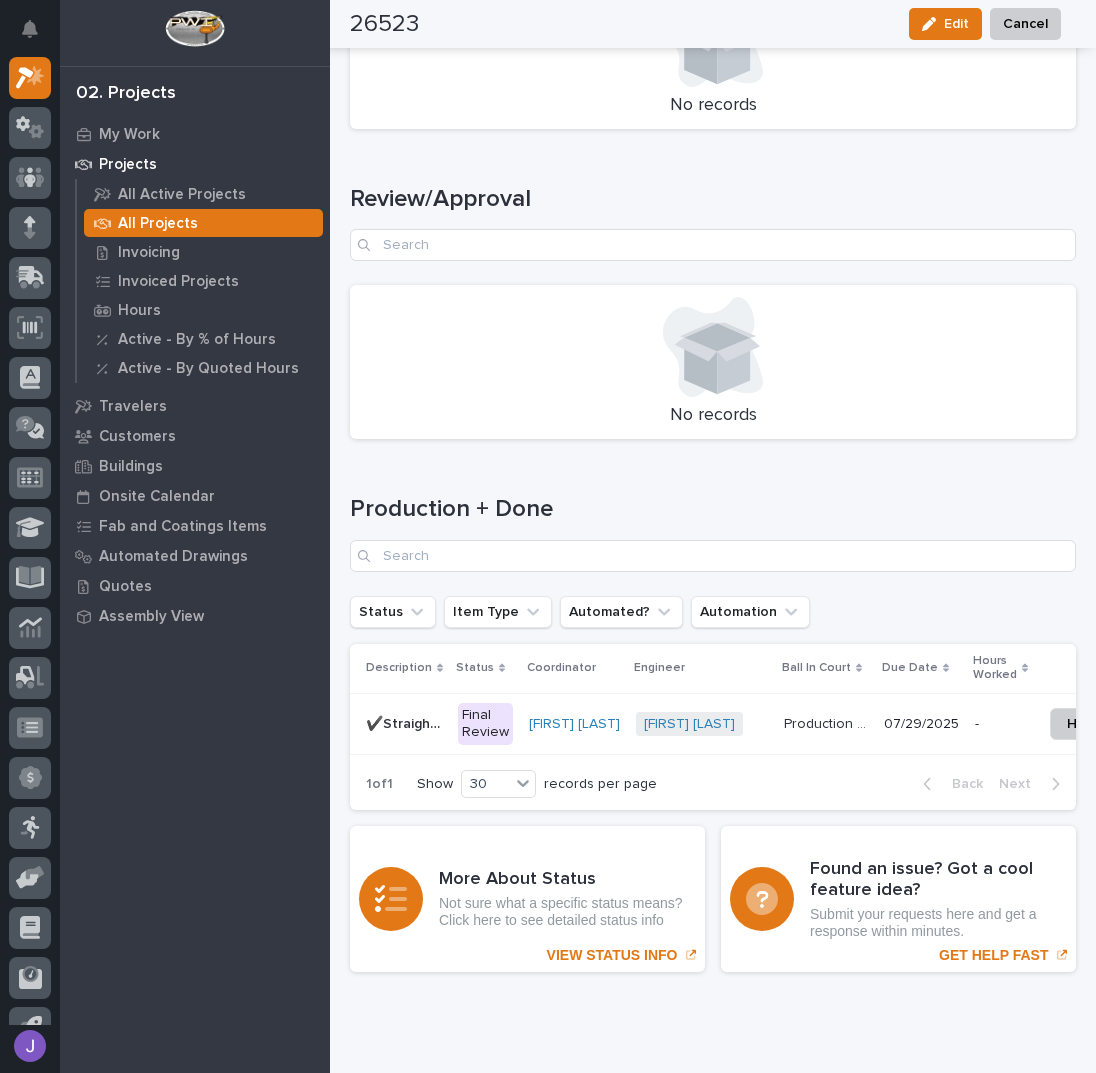 click on "✔️Straight Stairway" at bounding box center [406, 722] 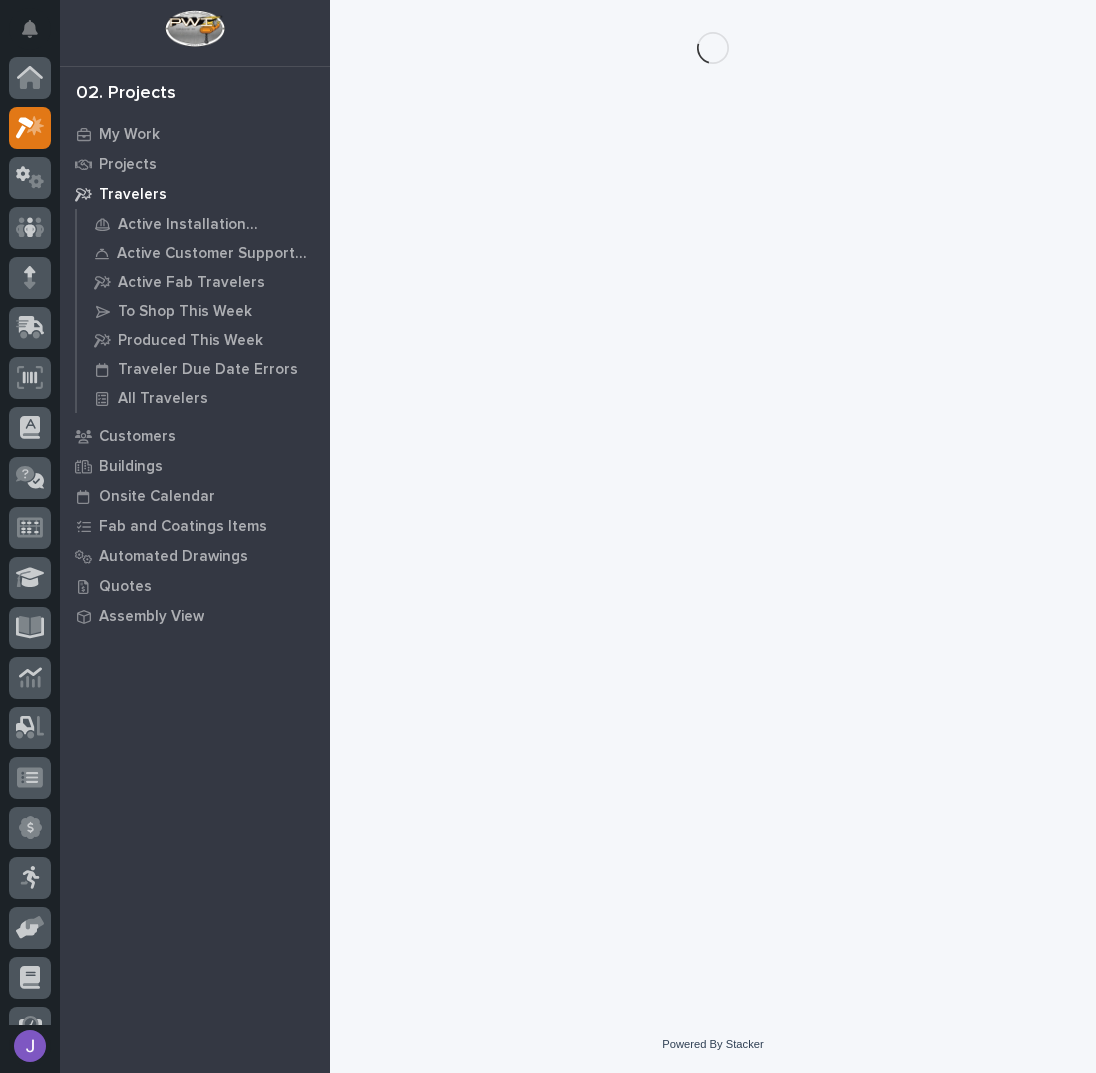 scroll, scrollTop: 0, scrollLeft: 0, axis: both 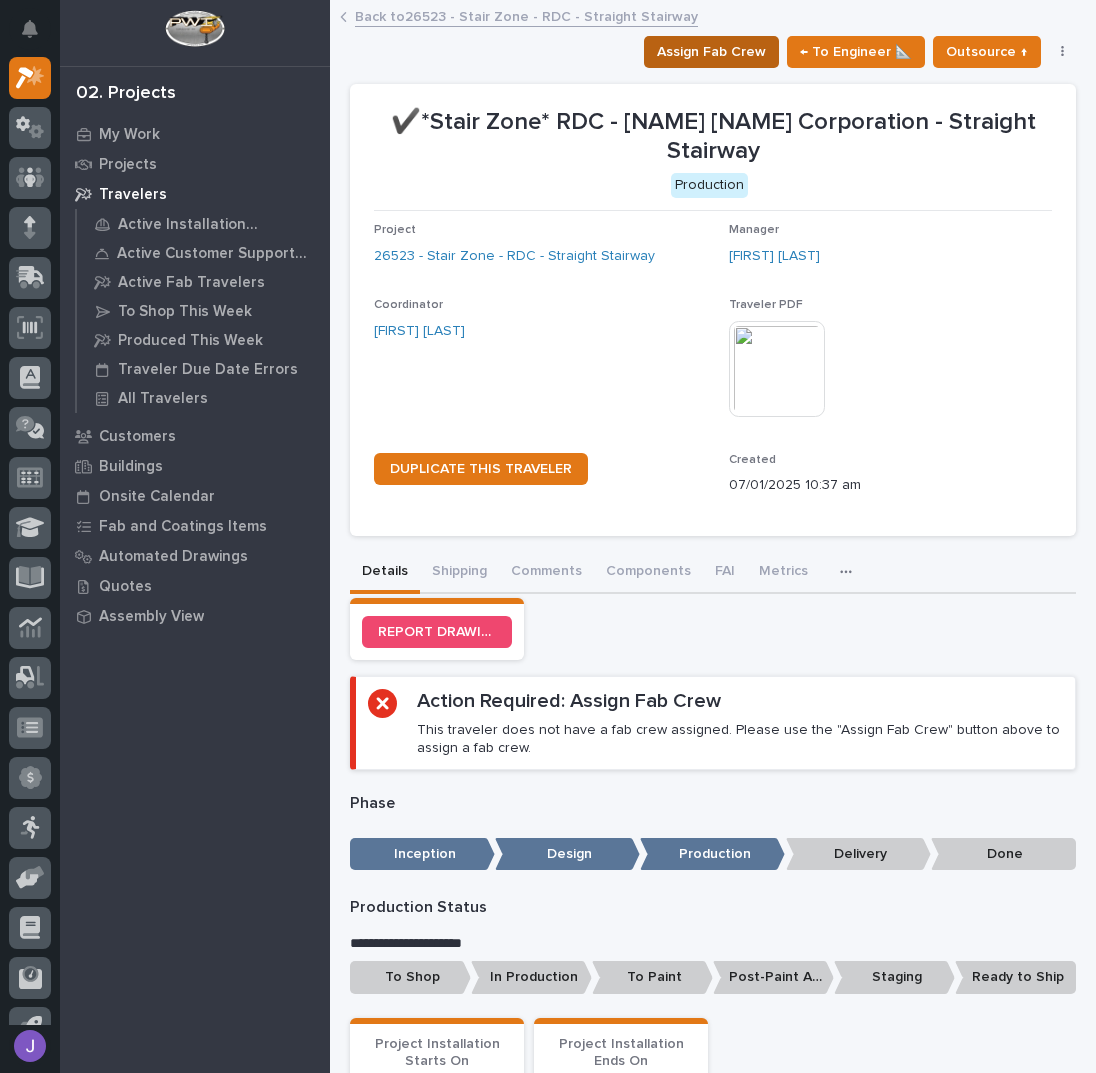 click on "Assign Fab Crew" at bounding box center (711, 52) 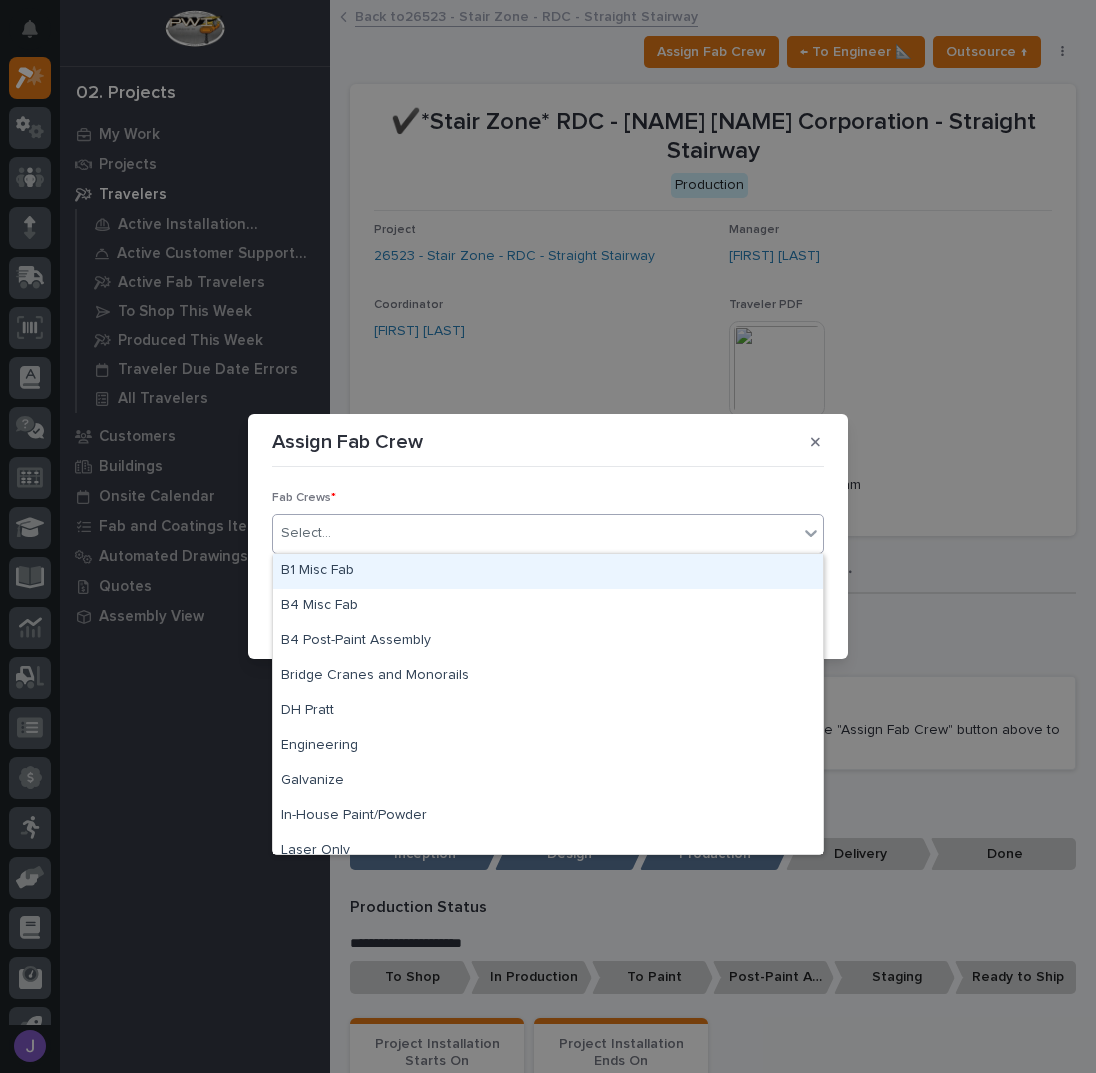 click on "Select..." at bounding box center (535, 533) 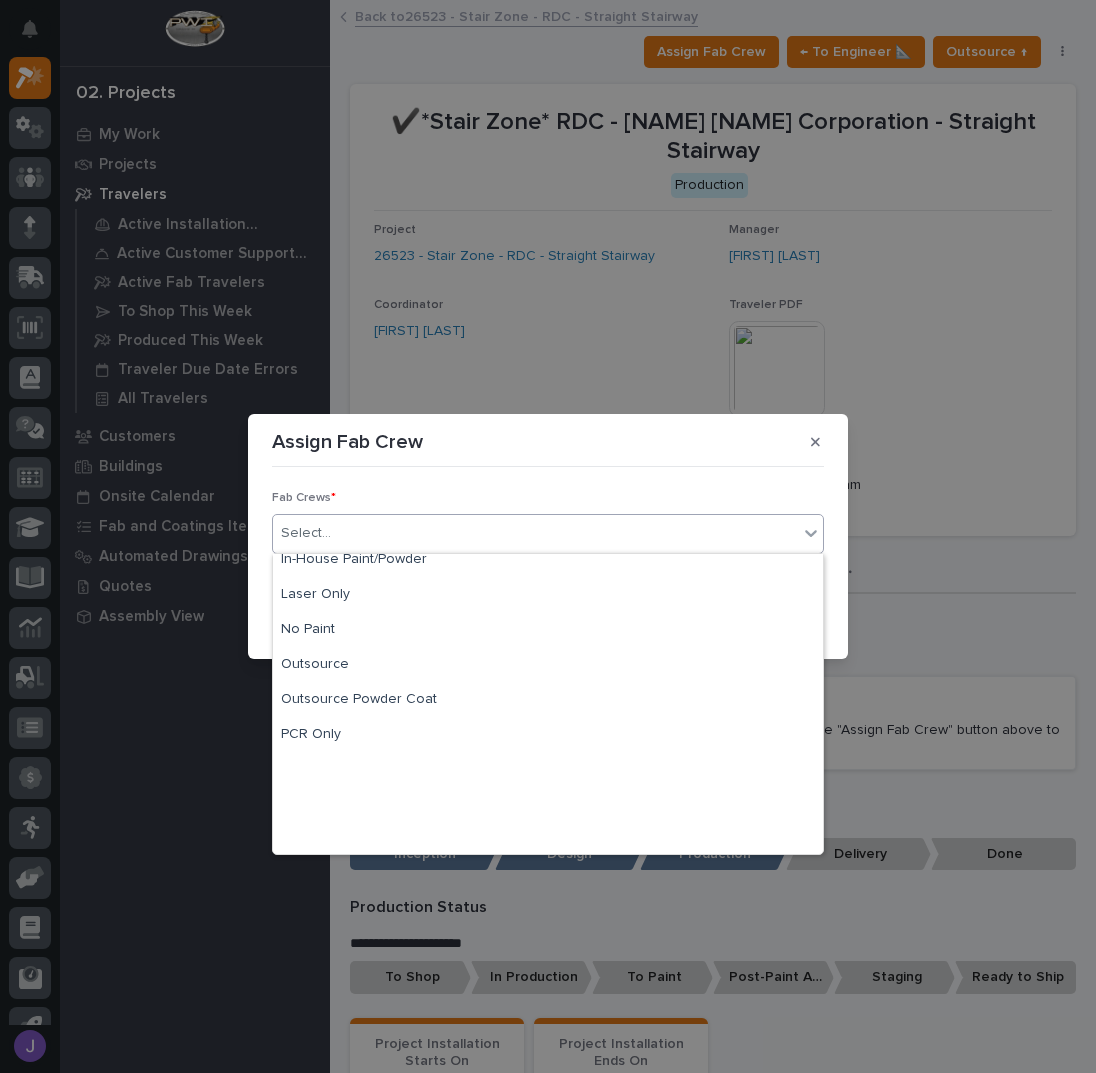 scroll, scrollTop: 470, scrollLeft: 0, axis: vertical 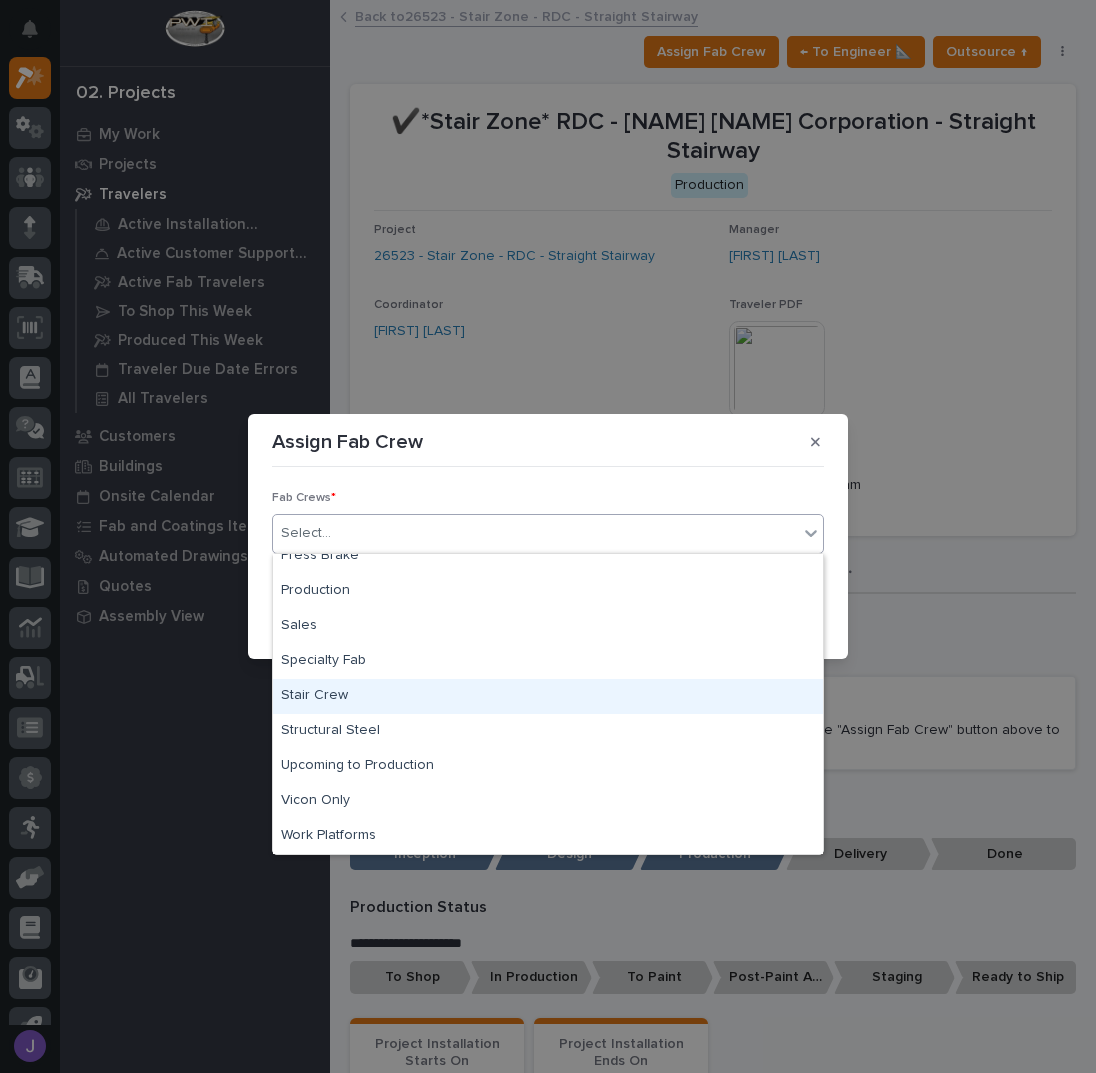 click on "Stair Crew" at bounding box center (548, 696) 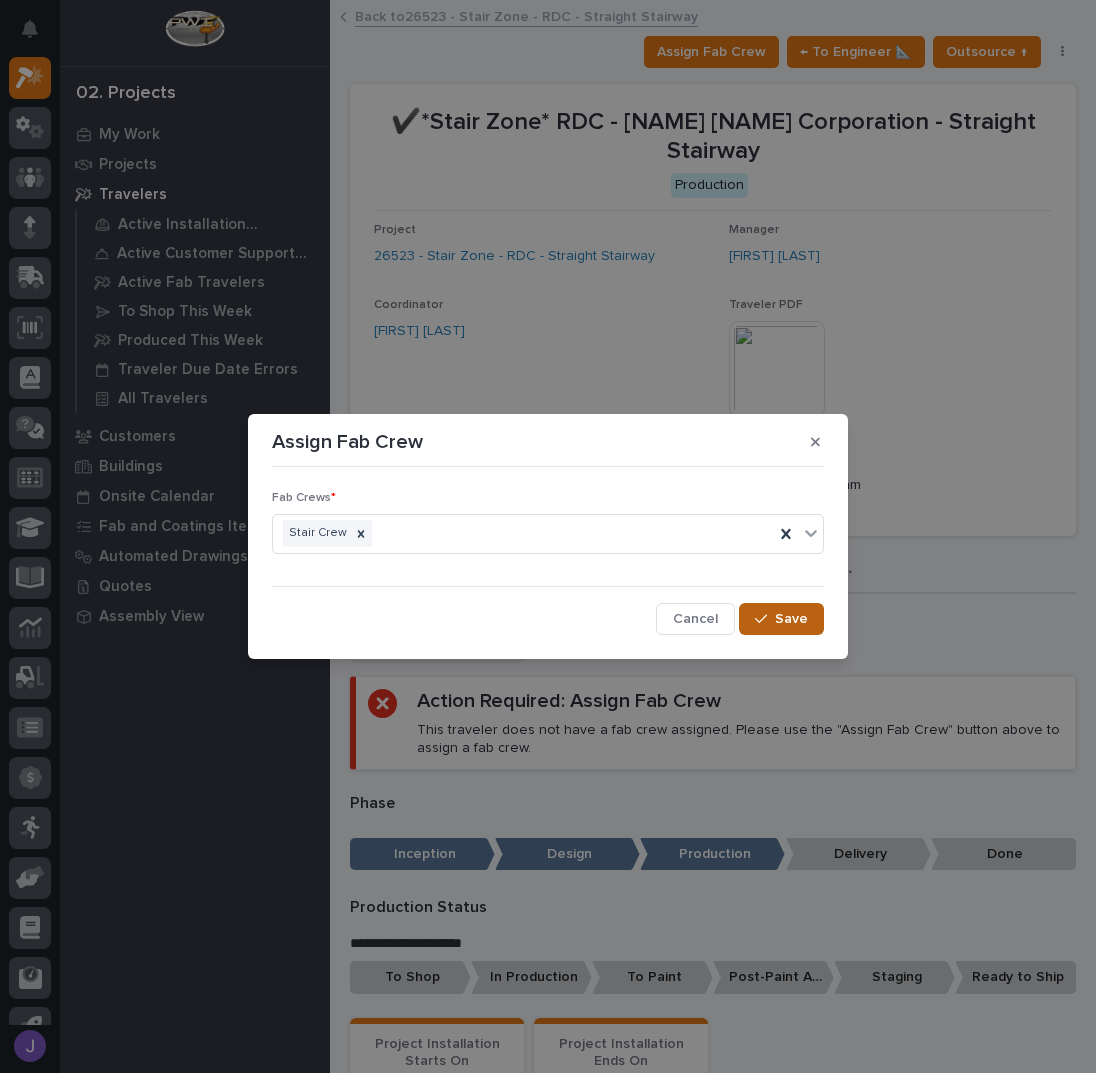 click on "Save" at bounding box center (791, 619) 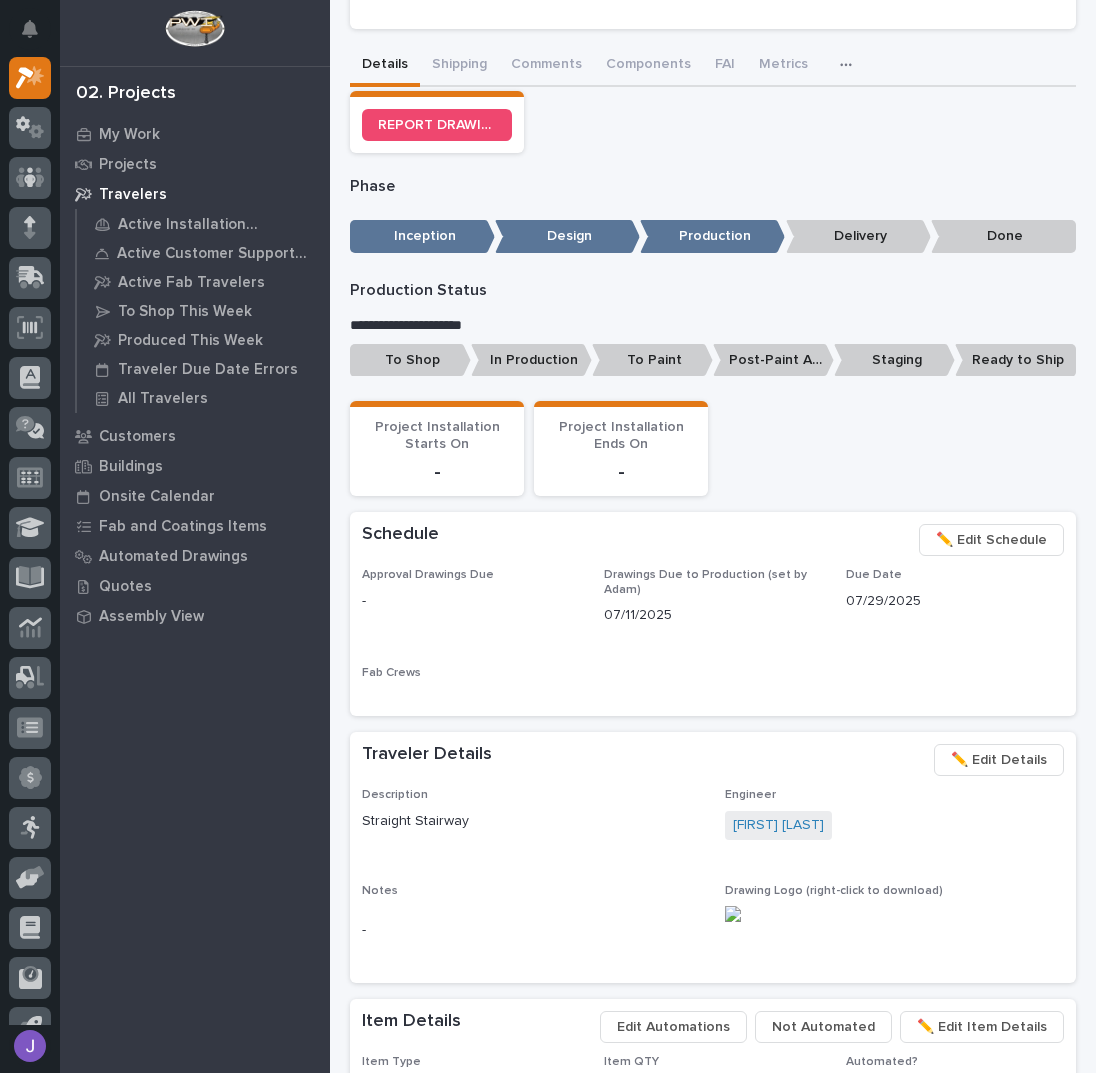 scroll, scrollTop: 549, scrollLeft: 0, axis: vertical 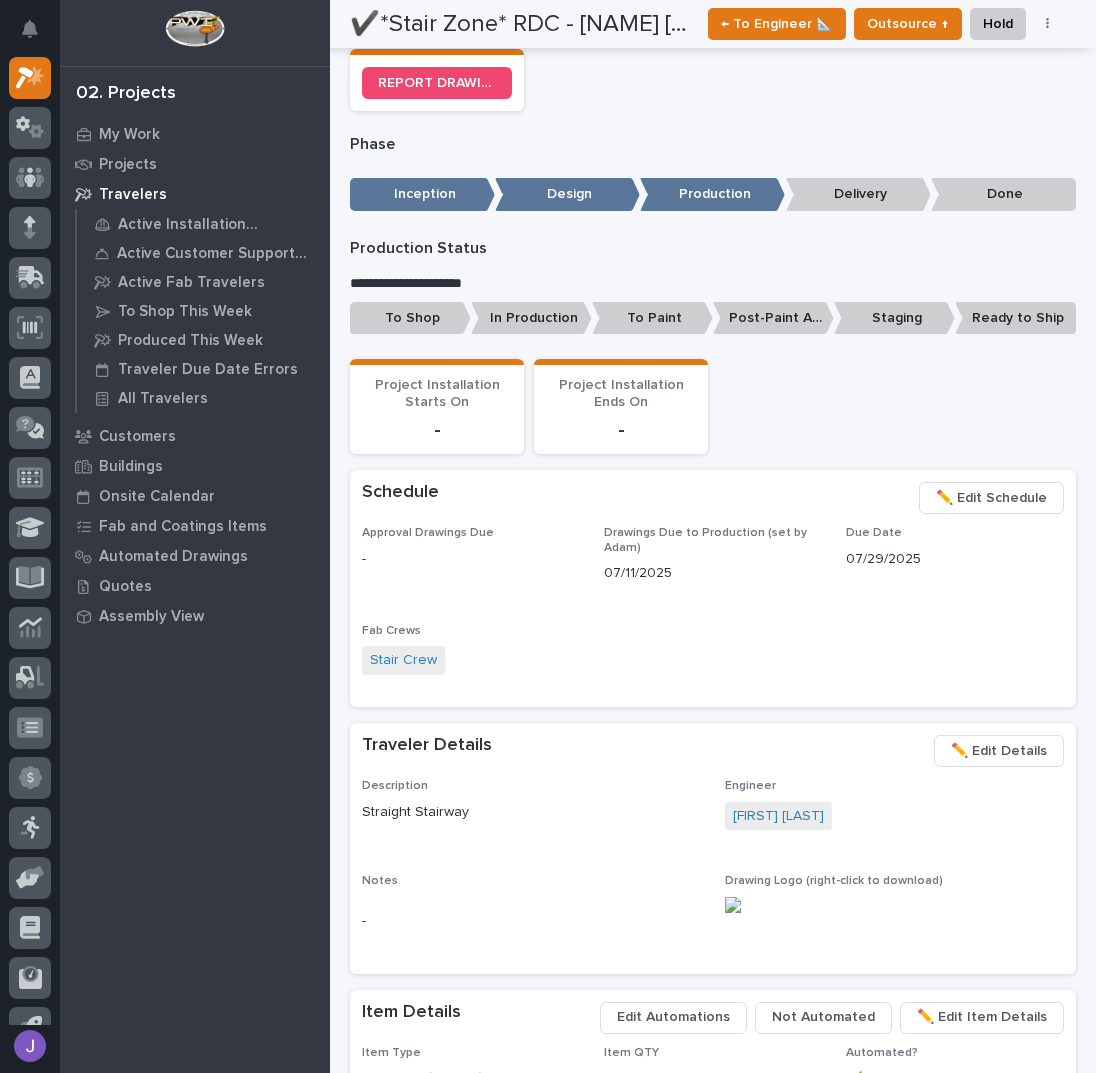 click on "To Shop" at bounding box center (410, 318) 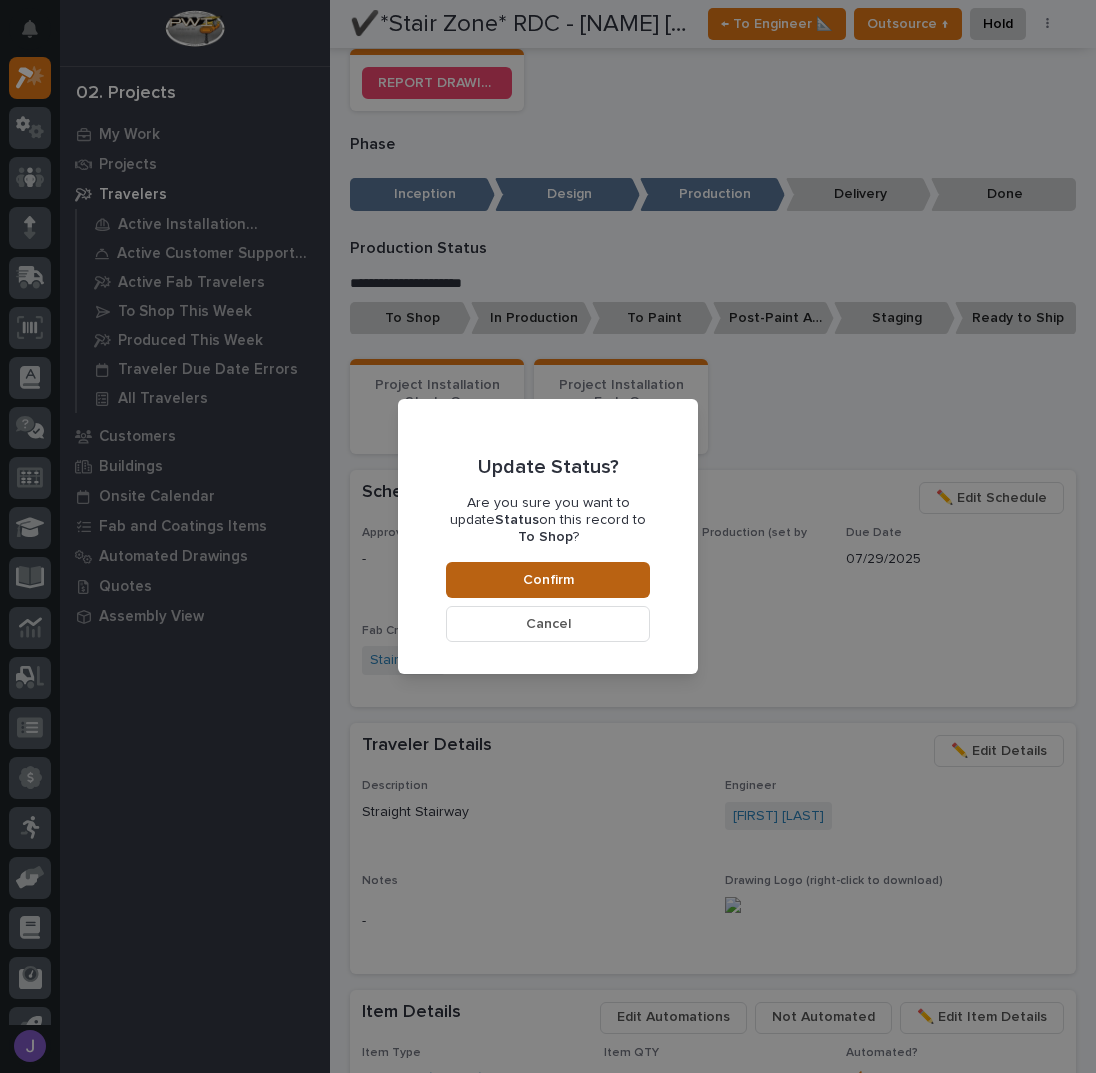 click on "Confirm" at bounding box center [548, 580] 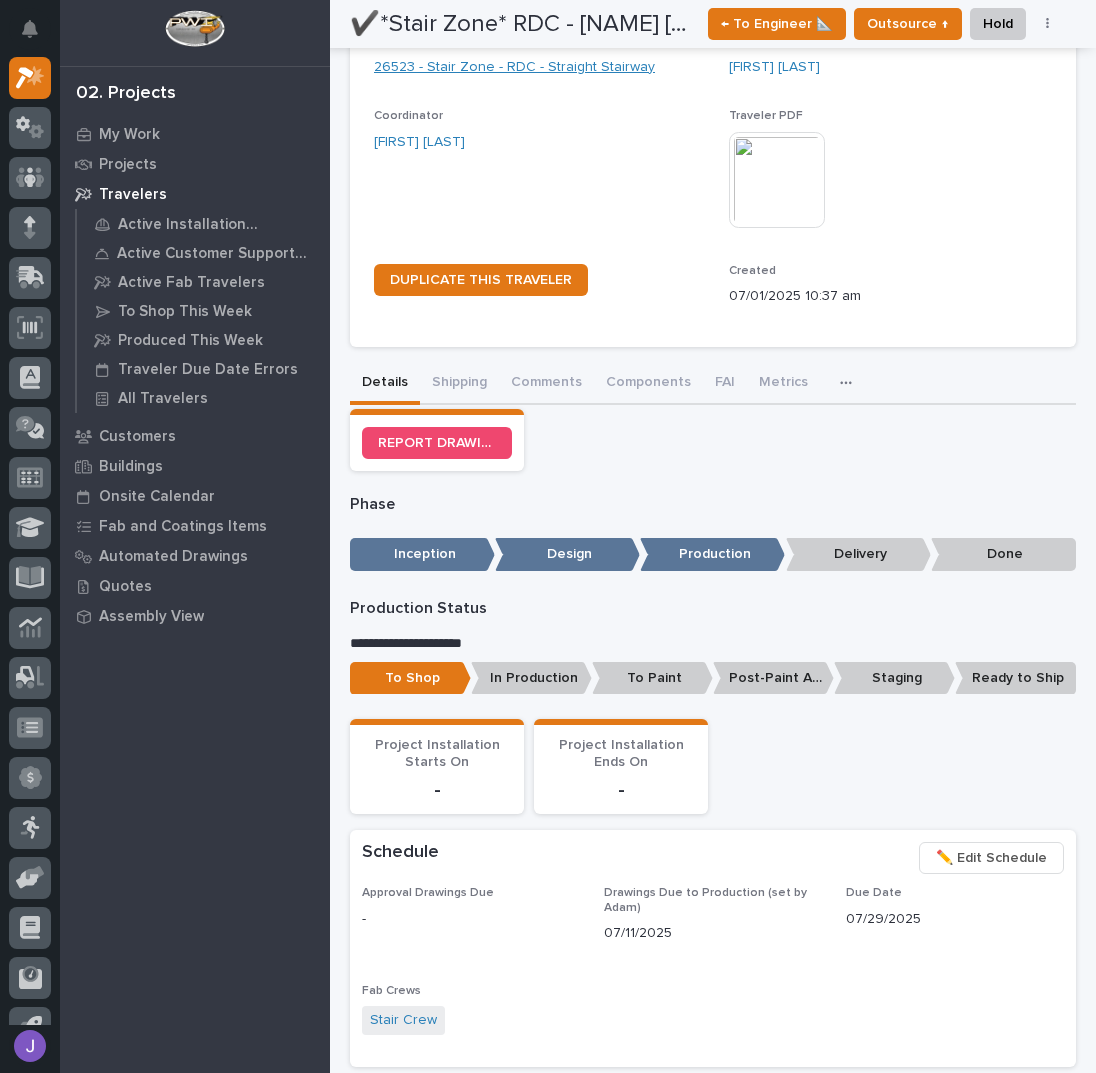 scroll, scrollTop: 0, scrollLeft: 0, axis: both 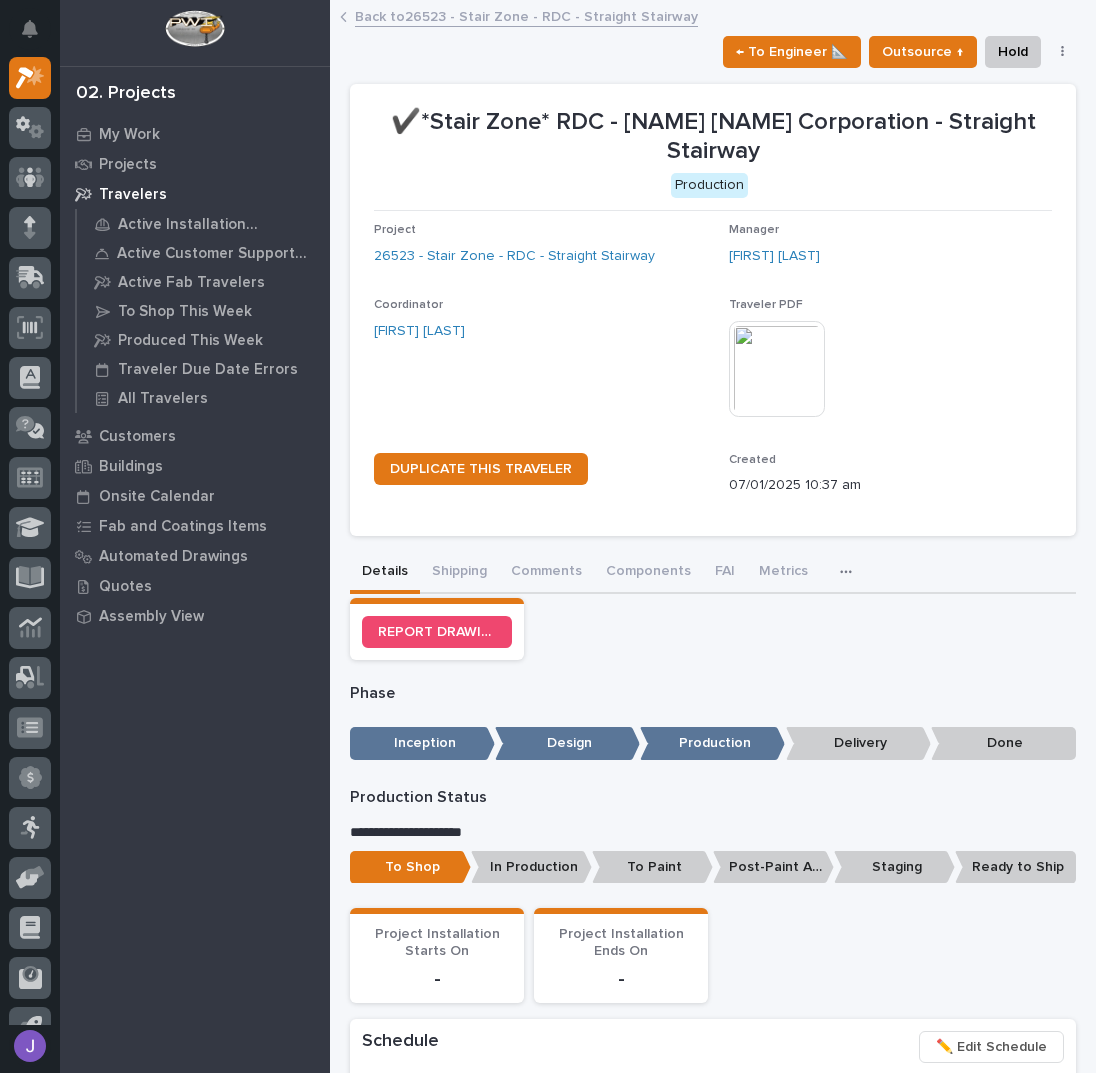 click on "Back to  26523 - Stair Zone - RDC  - Straight Stairway" at bounding box center [526, 15] 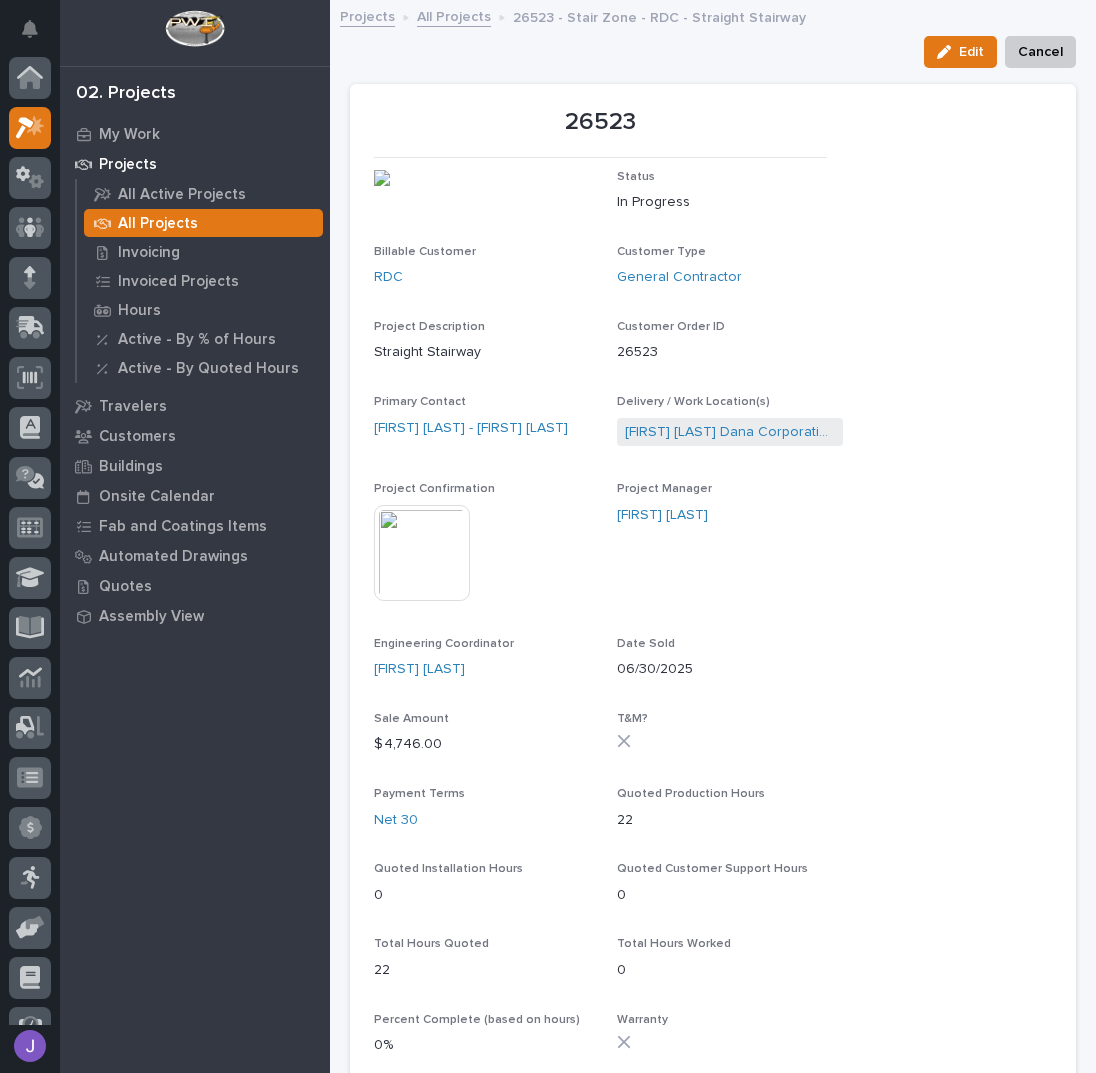 scroll, scrollTop: 50, scrollLeft: 0, axis: vertical 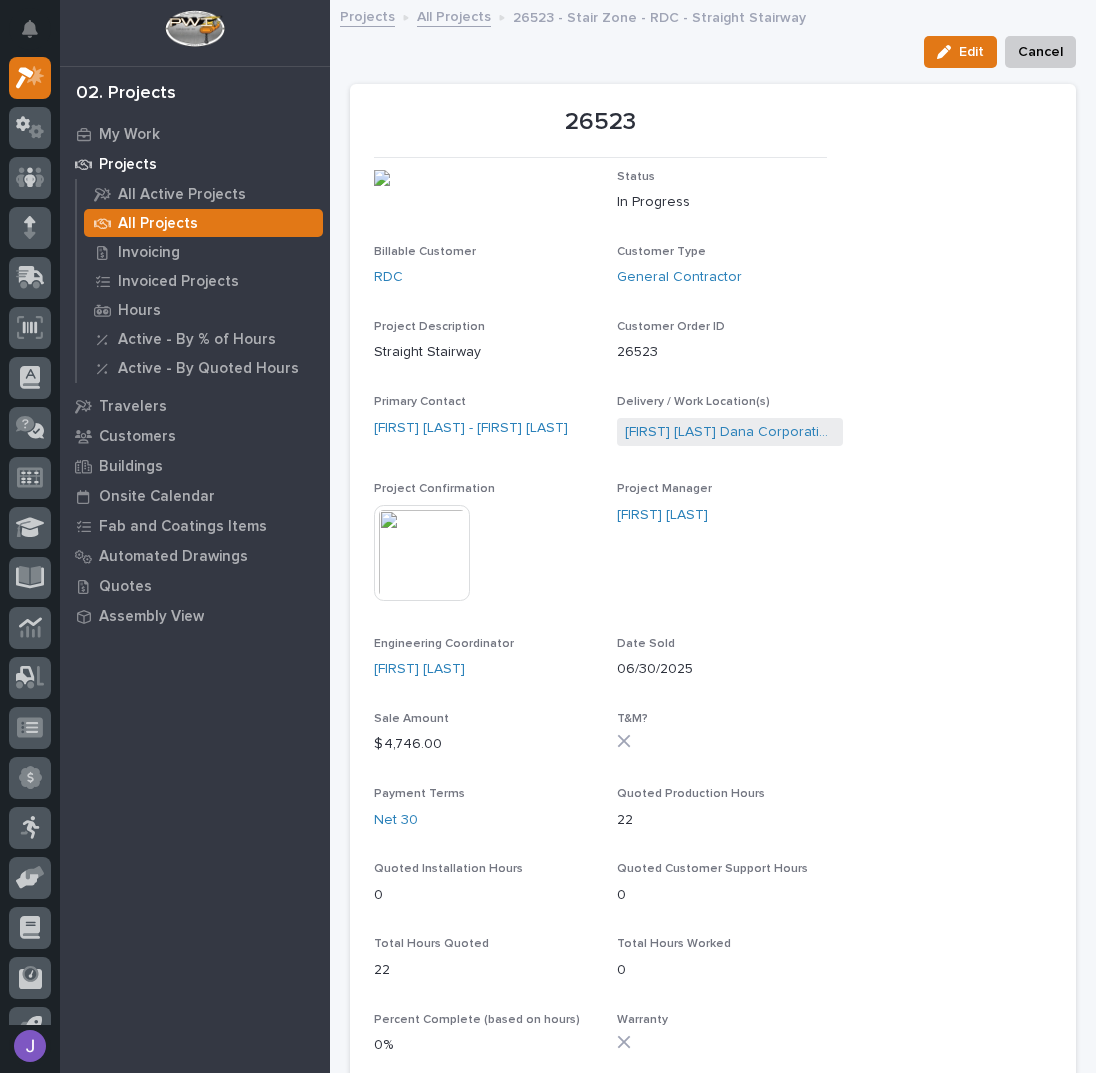 click on "All Projects" at bounding box center [454, 15] 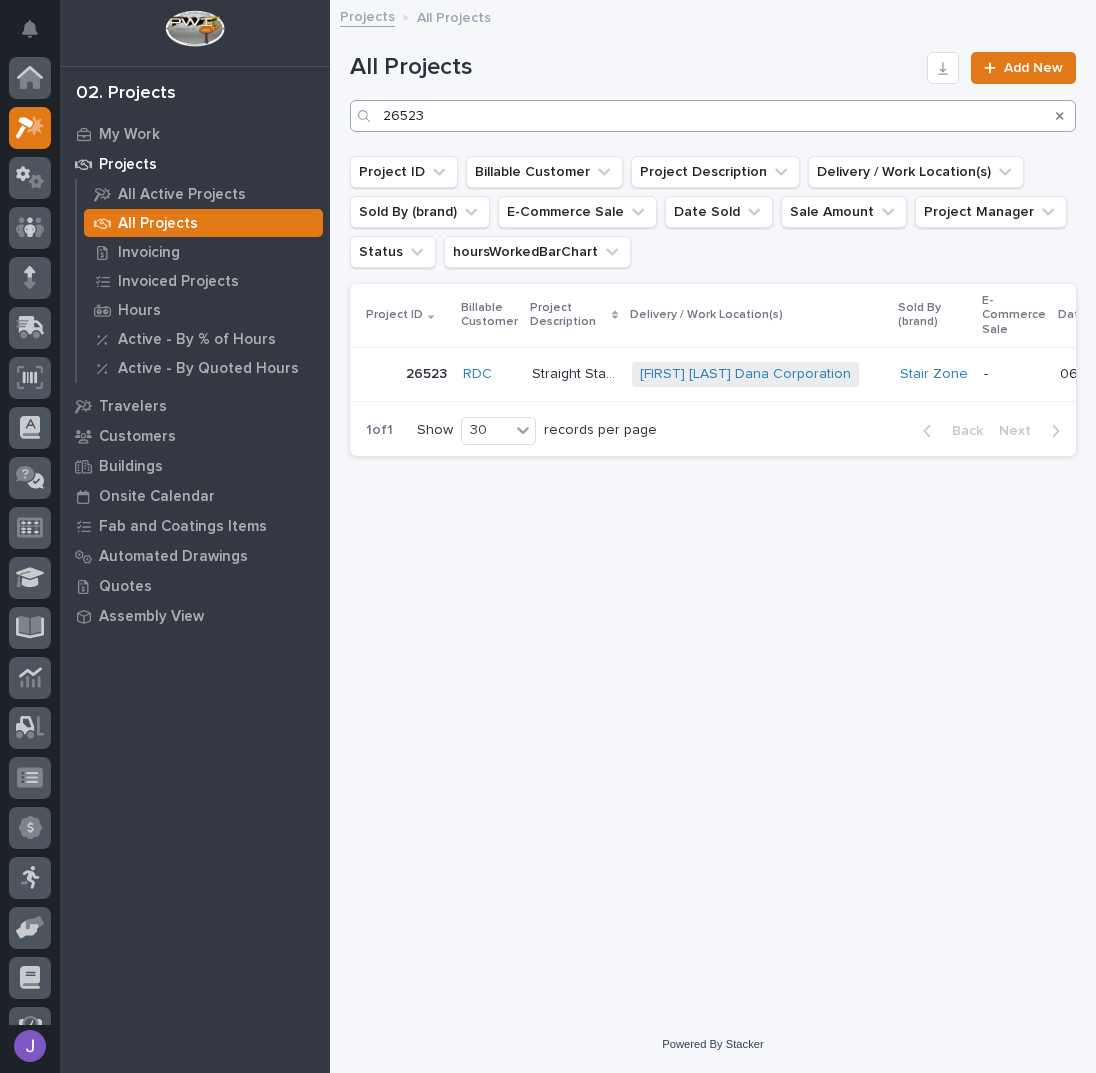 scroll, scrollTop: 50, scrollLeft: 0, axis: vertical 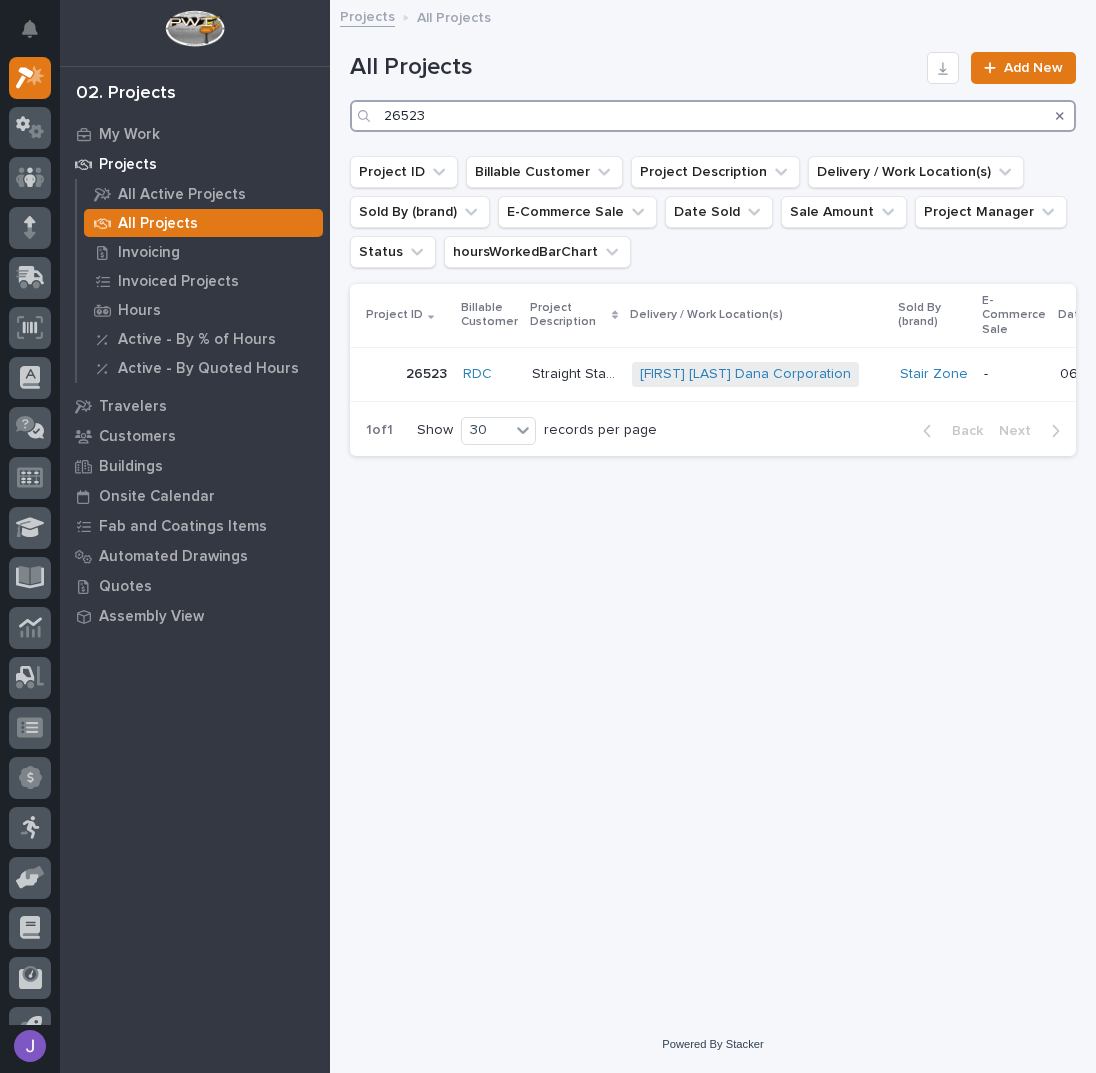 click on "26523" at bounding box center [713, 116] 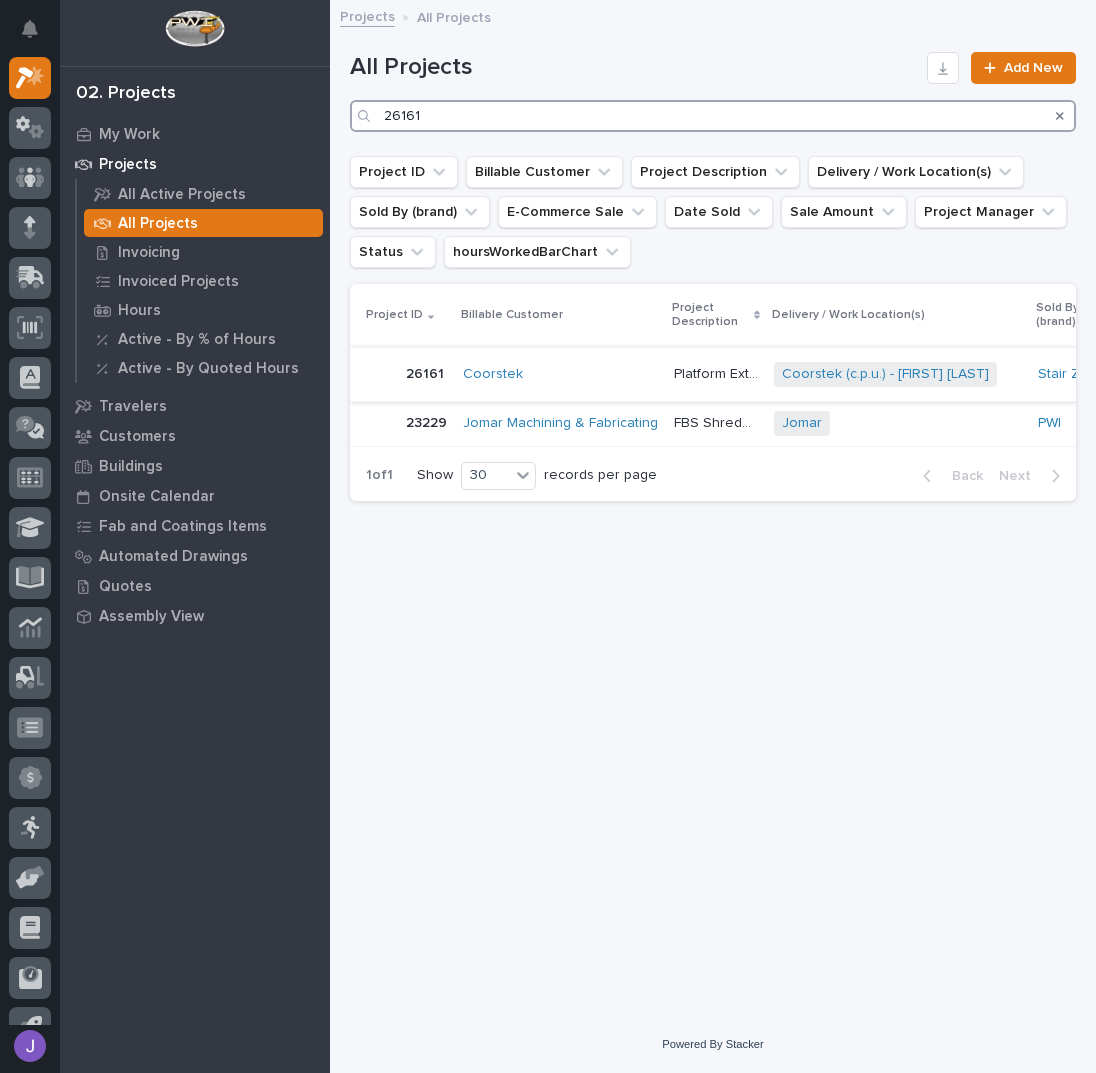 type on "26161" 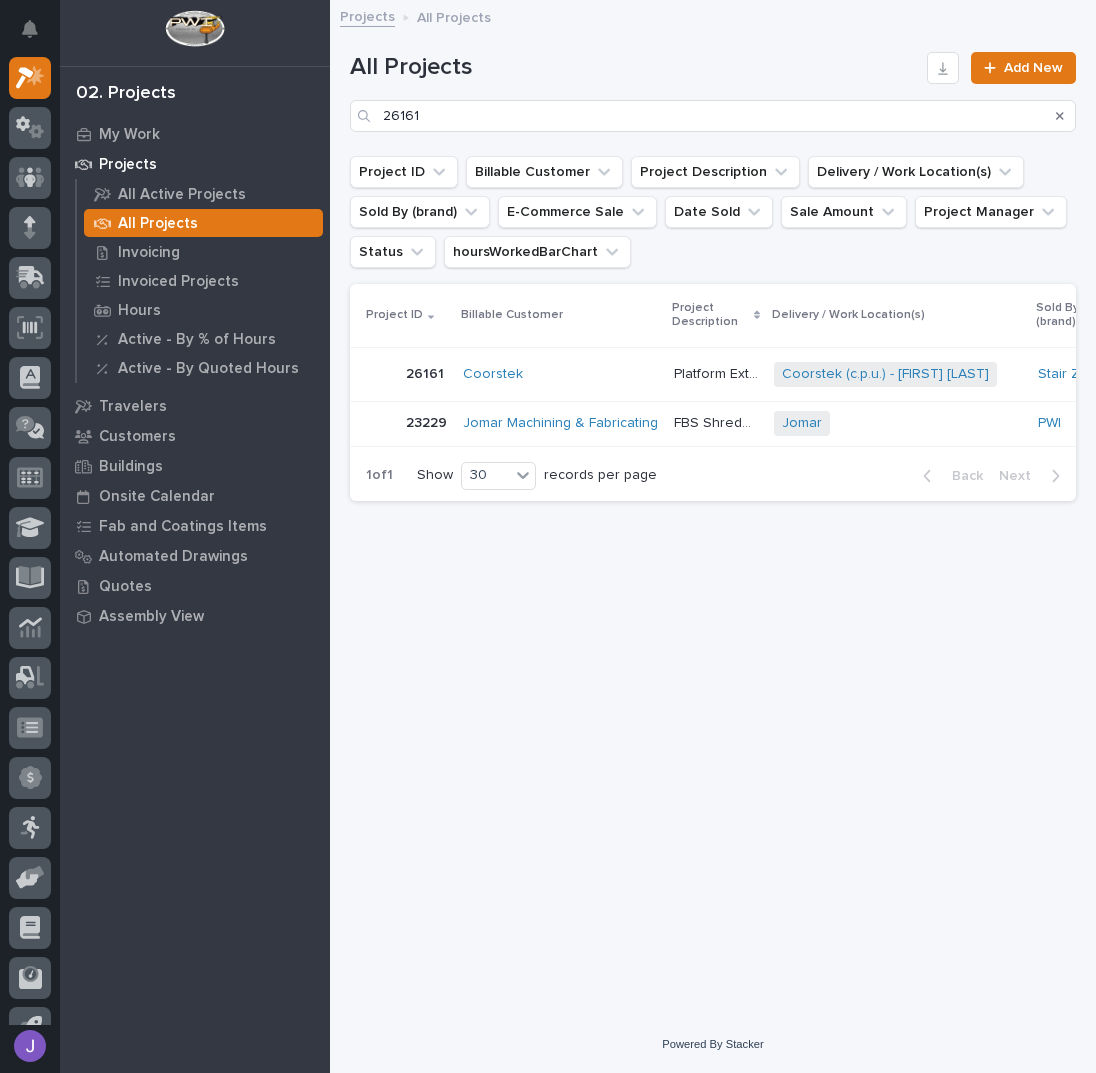 click on "Coorstek" at bounding box center (560, 374) 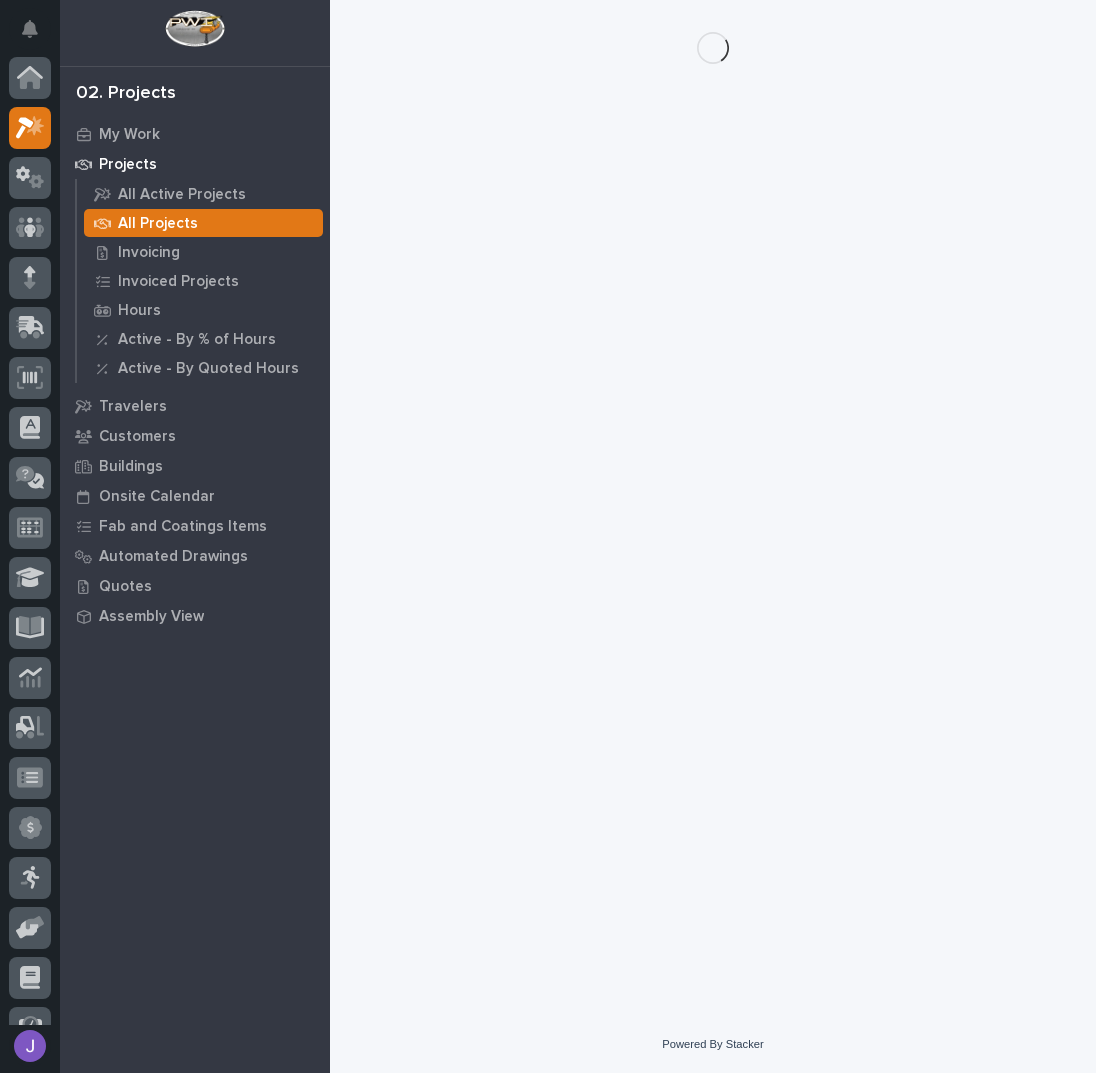 scroll, scrollTop: 50, scrollLeft: 0, axis: vertical 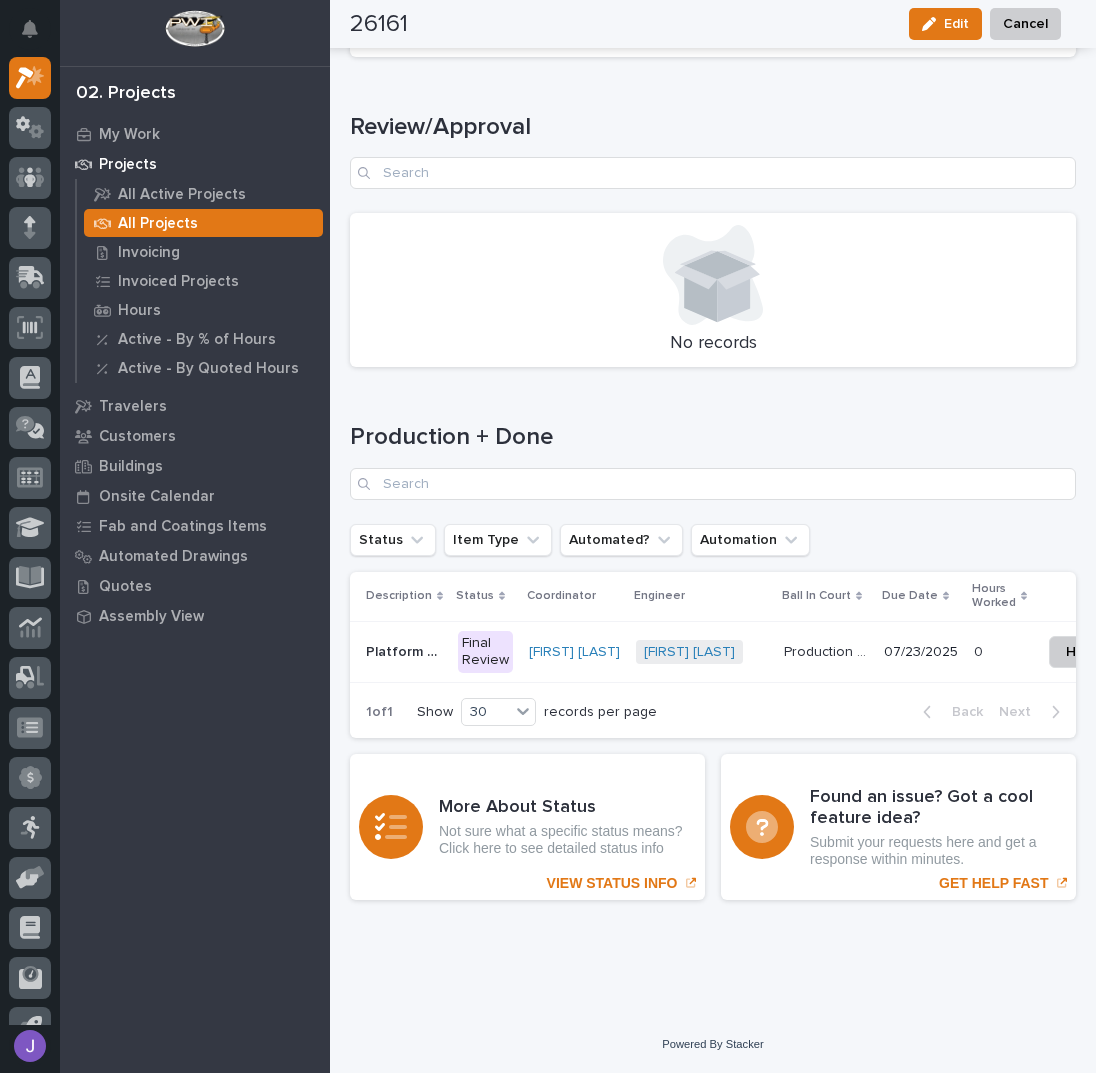 click on "Platform Extensions" at bounding box center [406, 650] 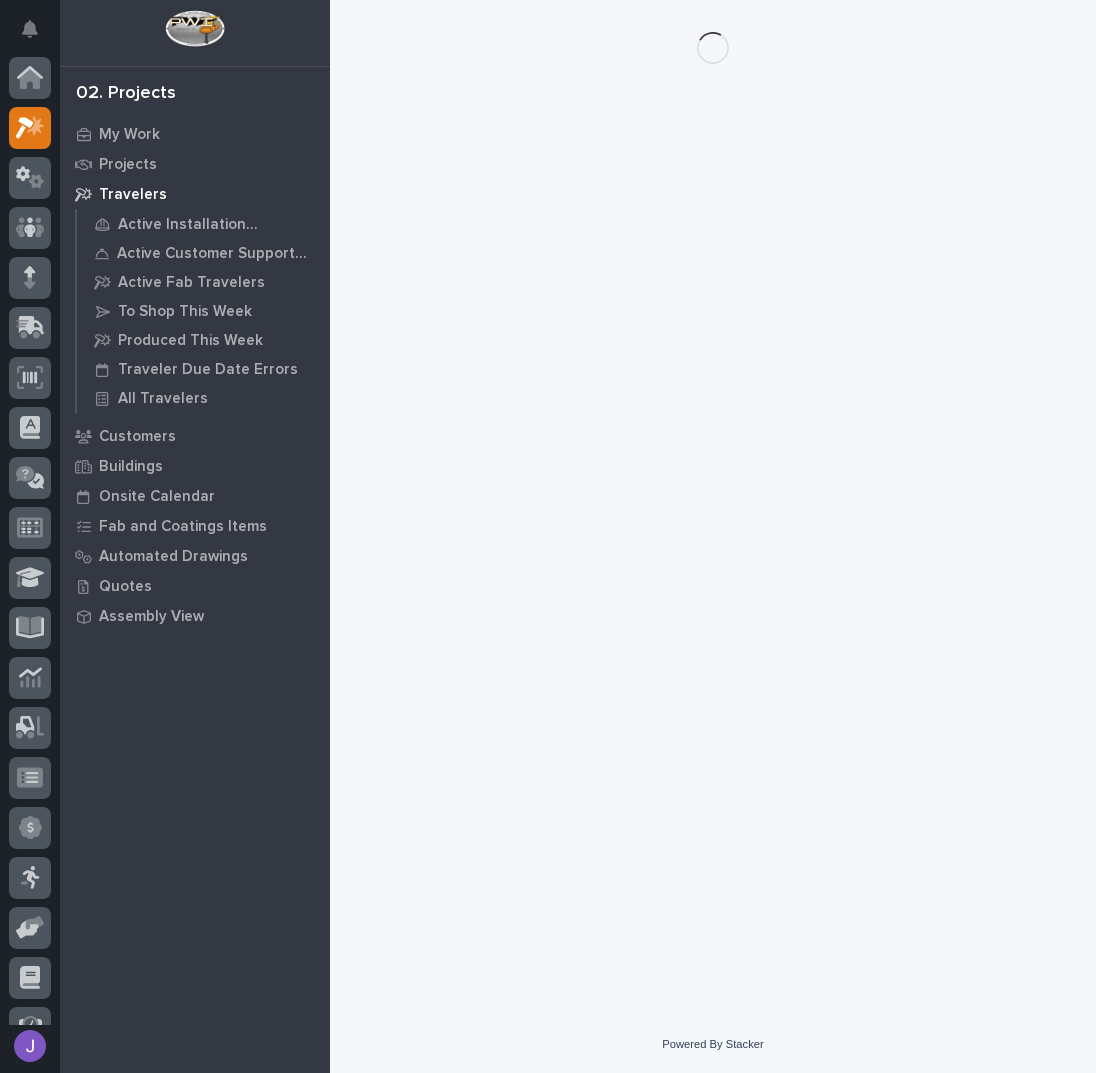 scroll, scrollTop: 0, scrollLeft: 0, axis: both 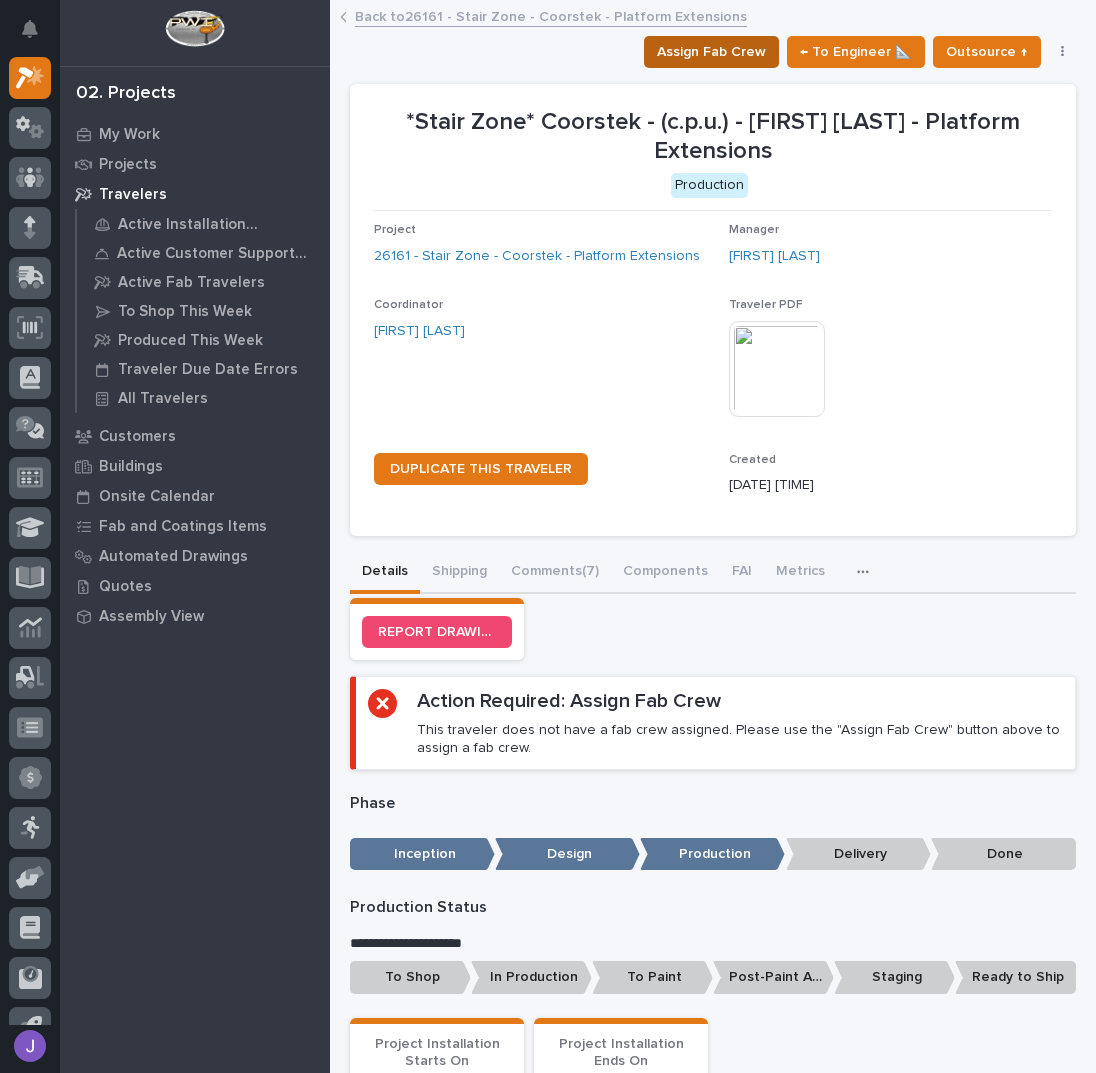 click on "Assign Fab Crew" at bounding box center [711, 52] 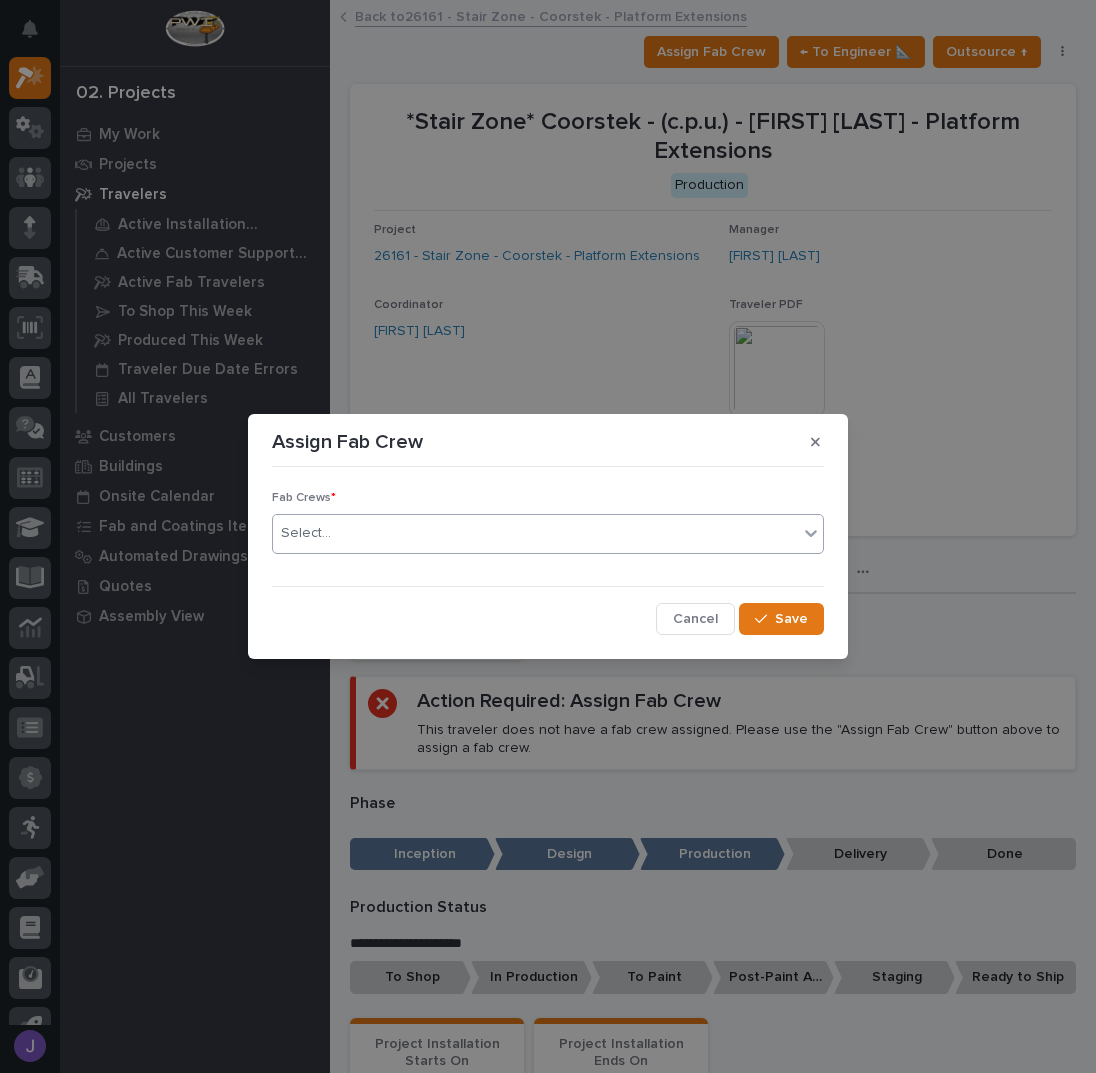 click on "Select..." at bounding box center [535, 533] 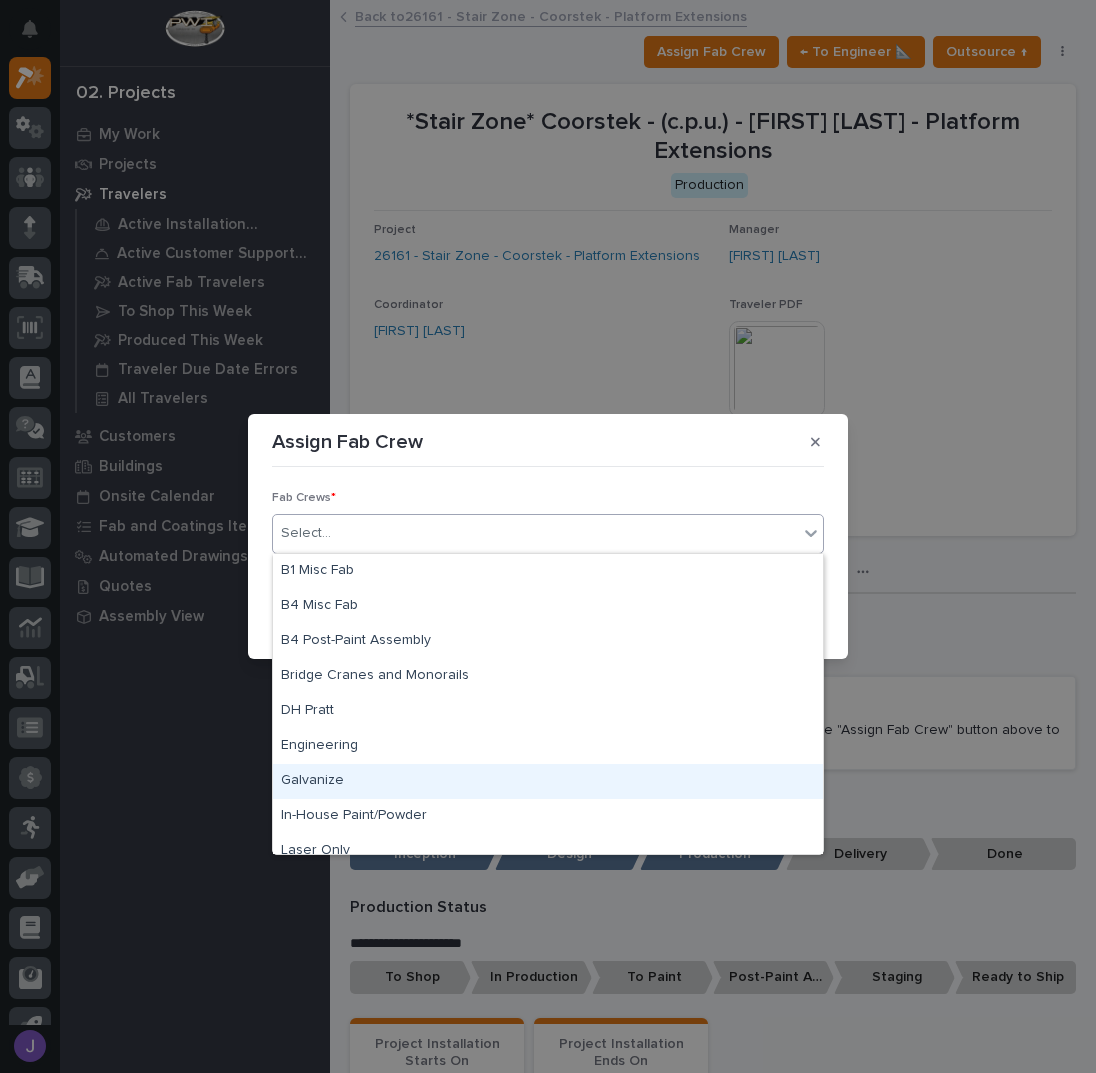 scroll, scrollTop: 470, scrollLeft: 0, axis: vertical 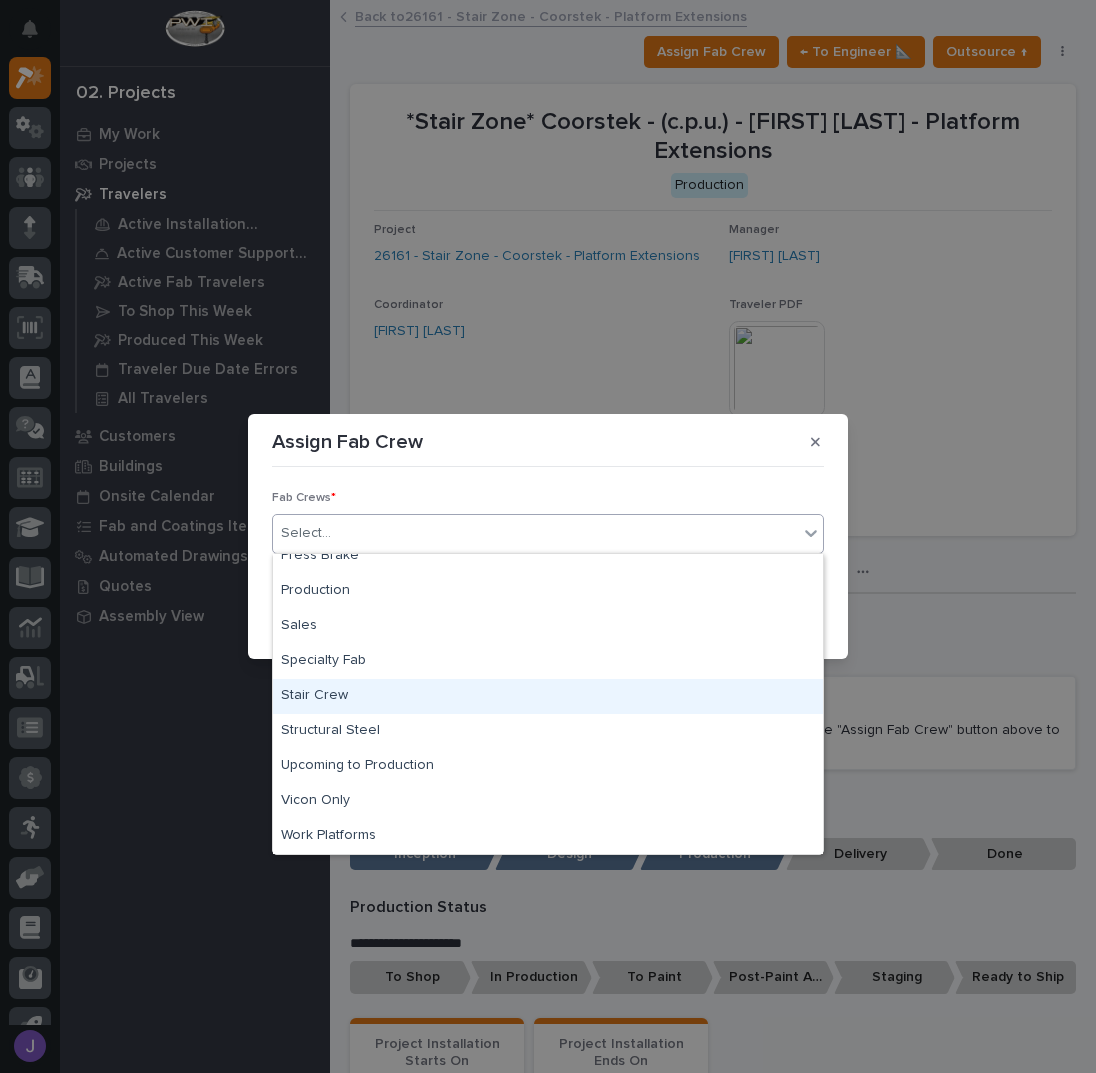 click on "Stair Crew" at bounding box center [548, 696] 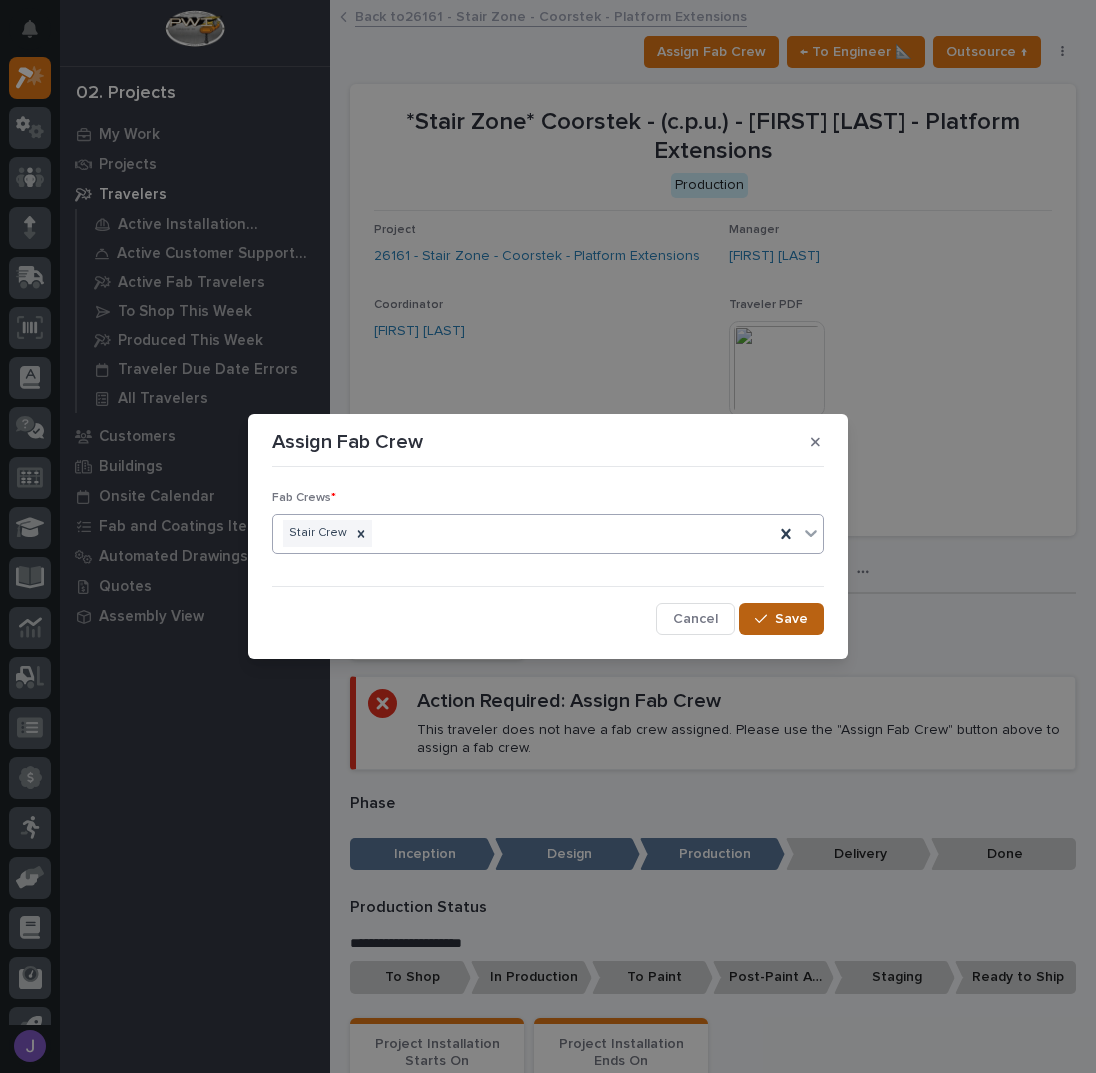 click on "Save" at bounding box center [781, 619] 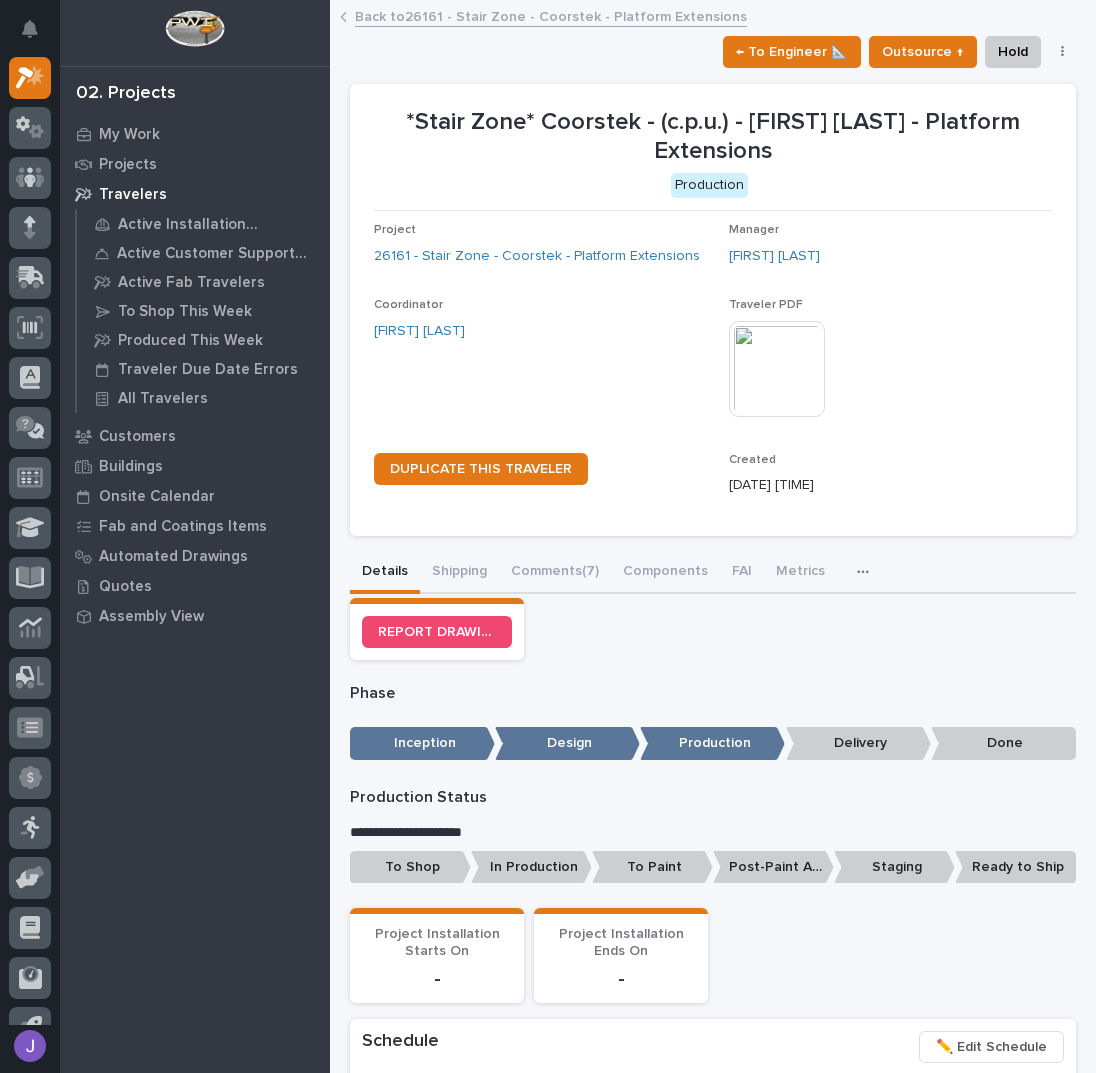scroll, scrollTop: 266, scrollLeft: 0, axis: vertical 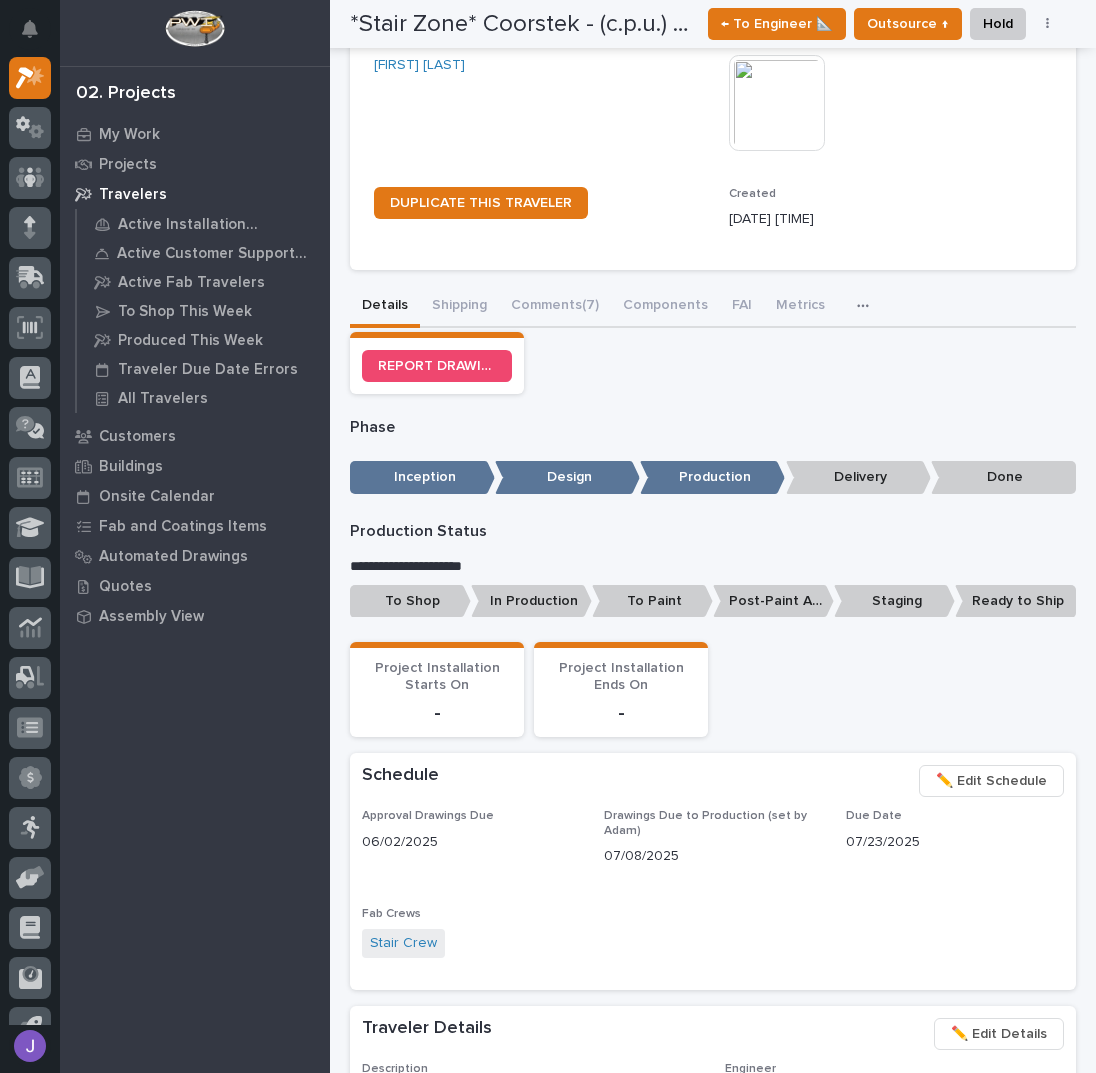 click on "To Shop" at bounding box center (410, 601) 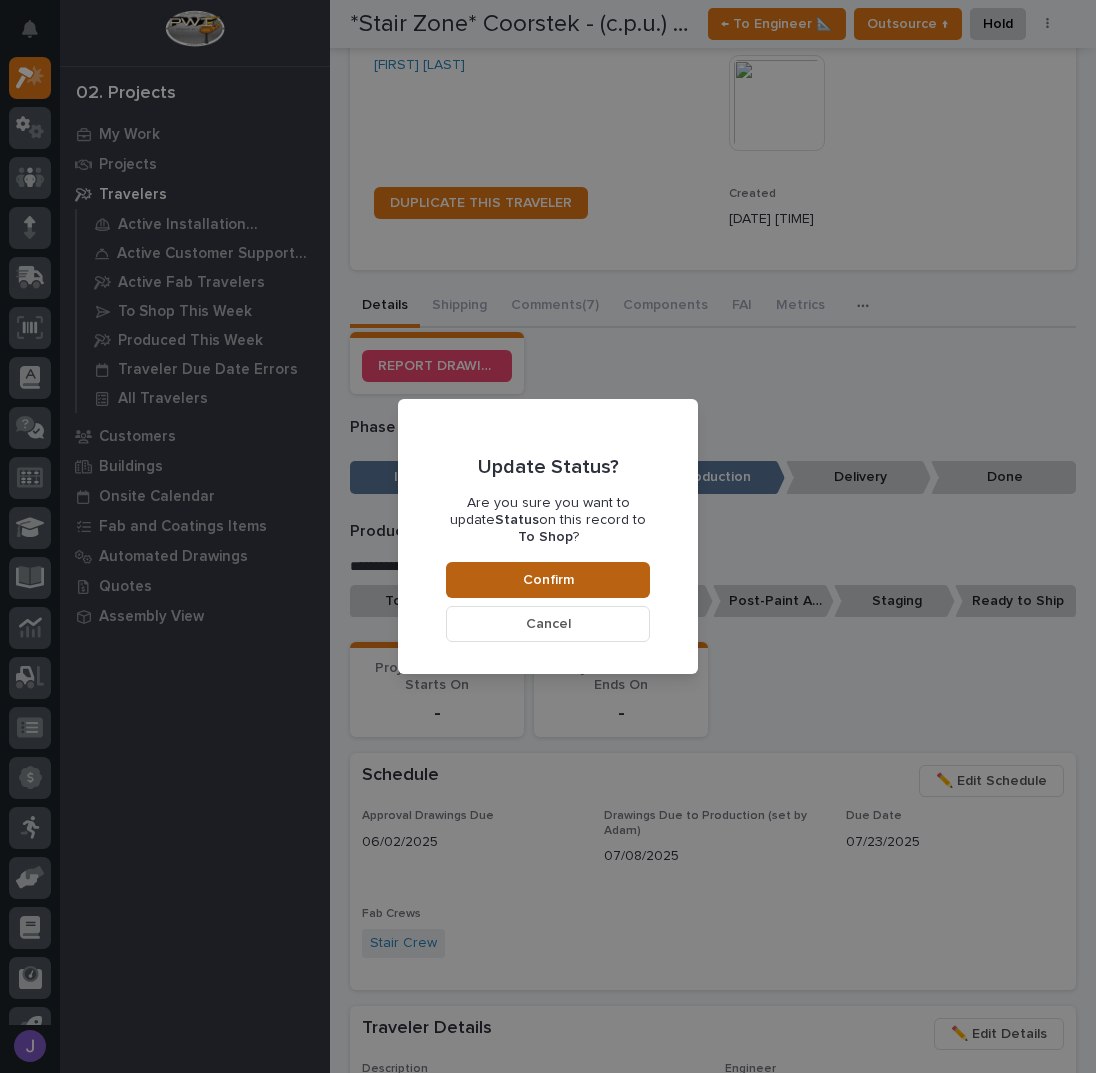 click on "Confirm" at bounding box center [548, 580] 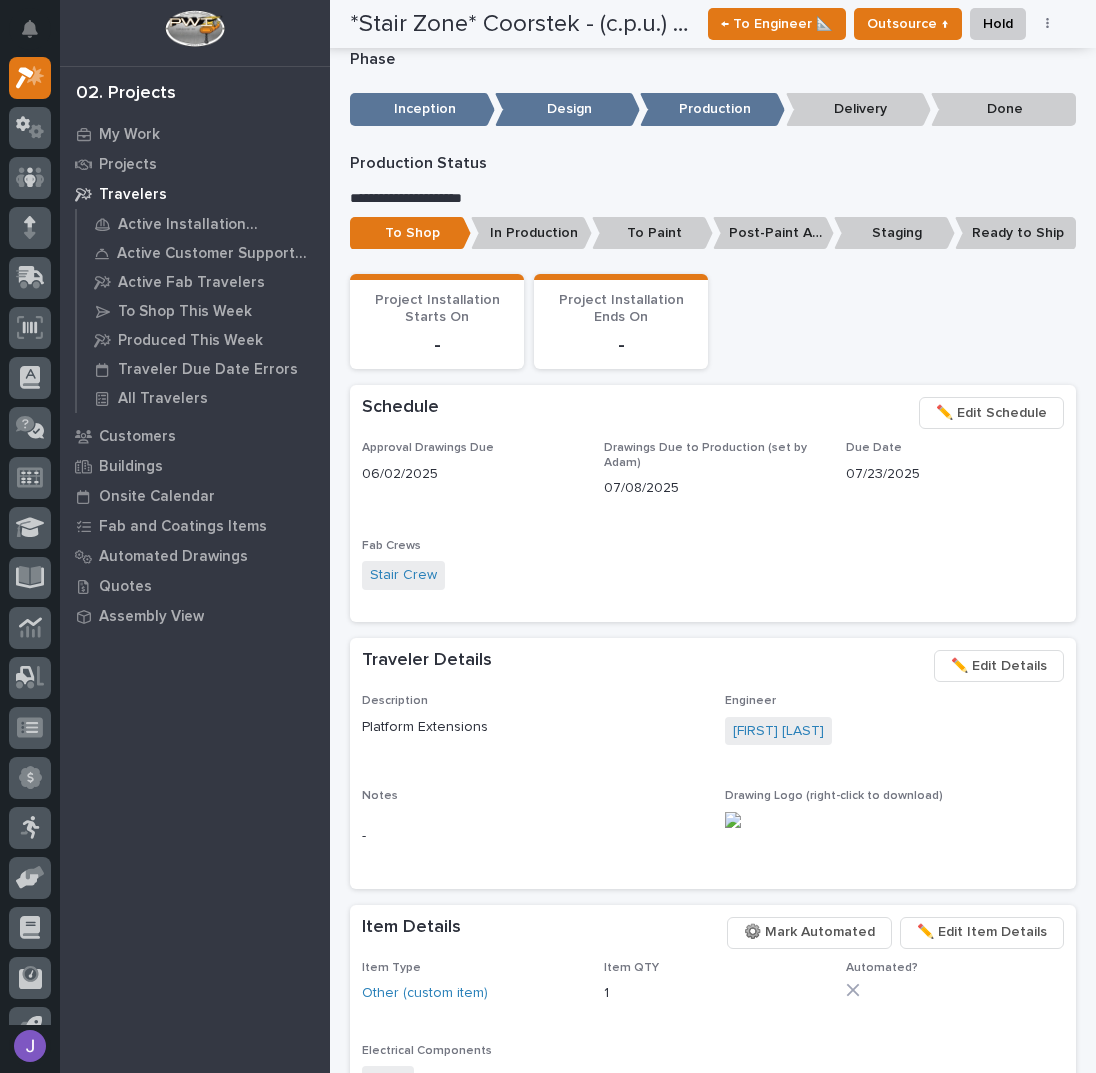 scroll, scrollTop: 0, scrollLeft: 0, axis: both 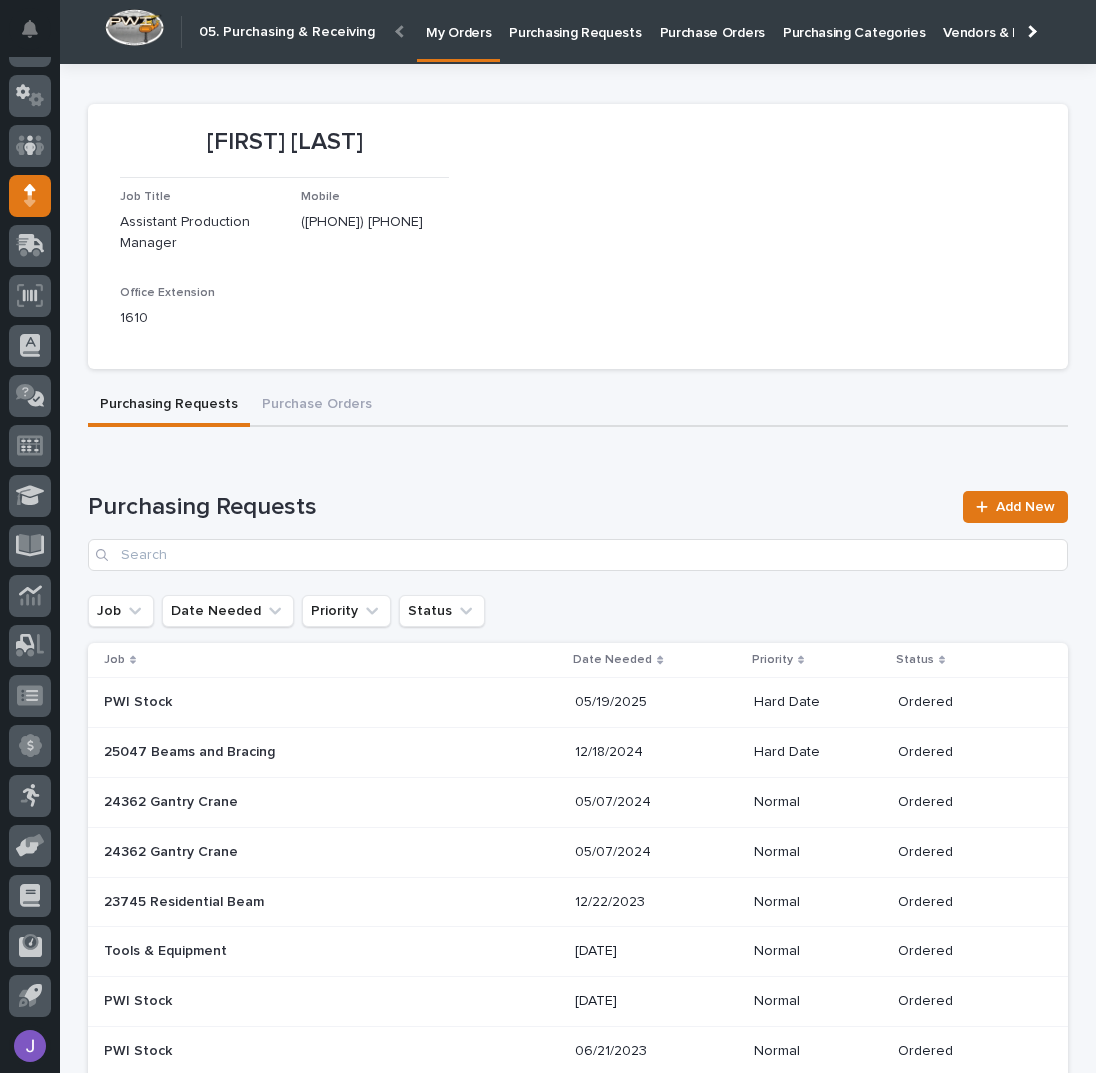 click on "Purchasing Requests" at bounding box center (575, 21) 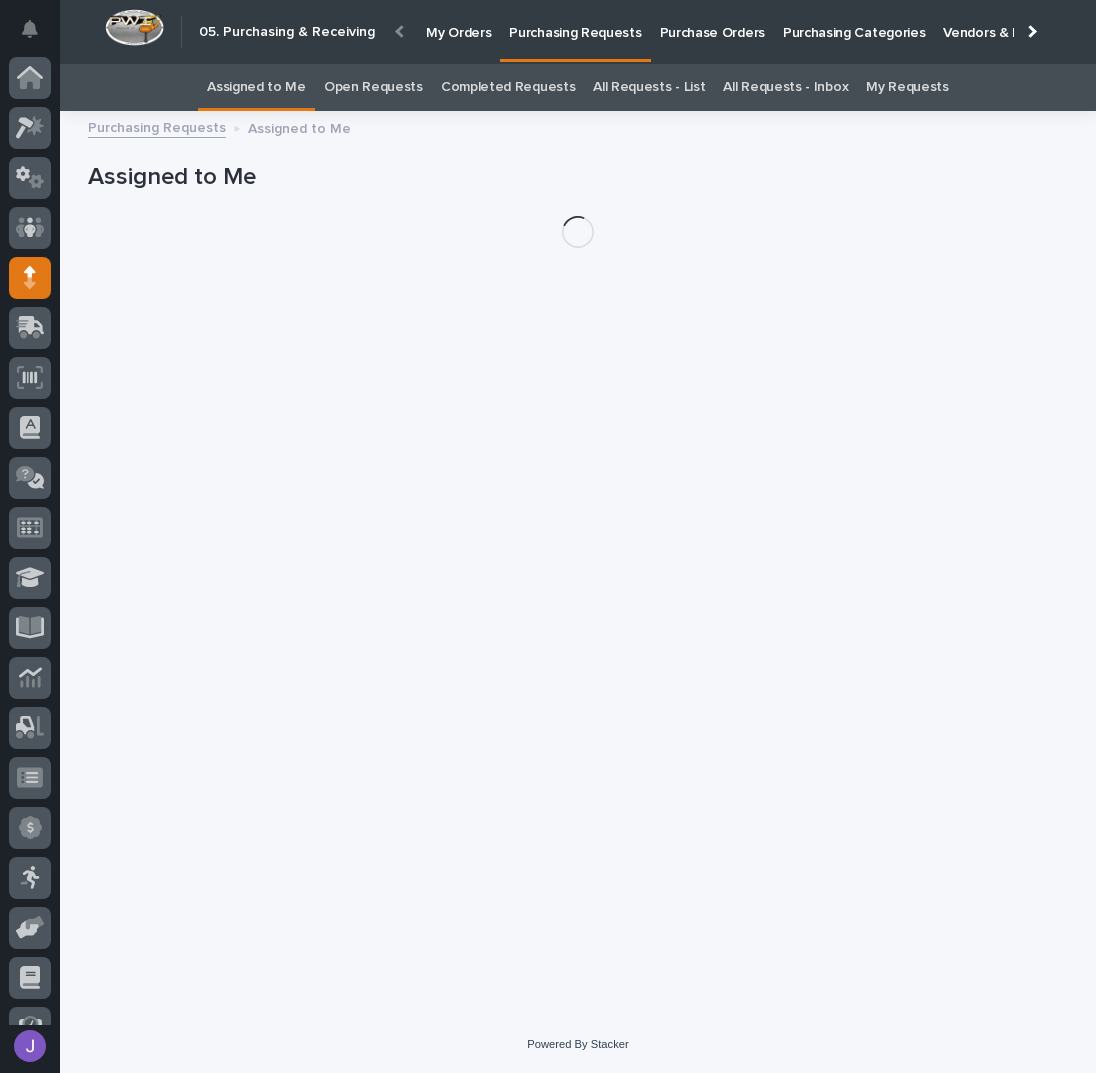 scroll, scrollTop: 82, scrollLeft: 0, axis: vertical 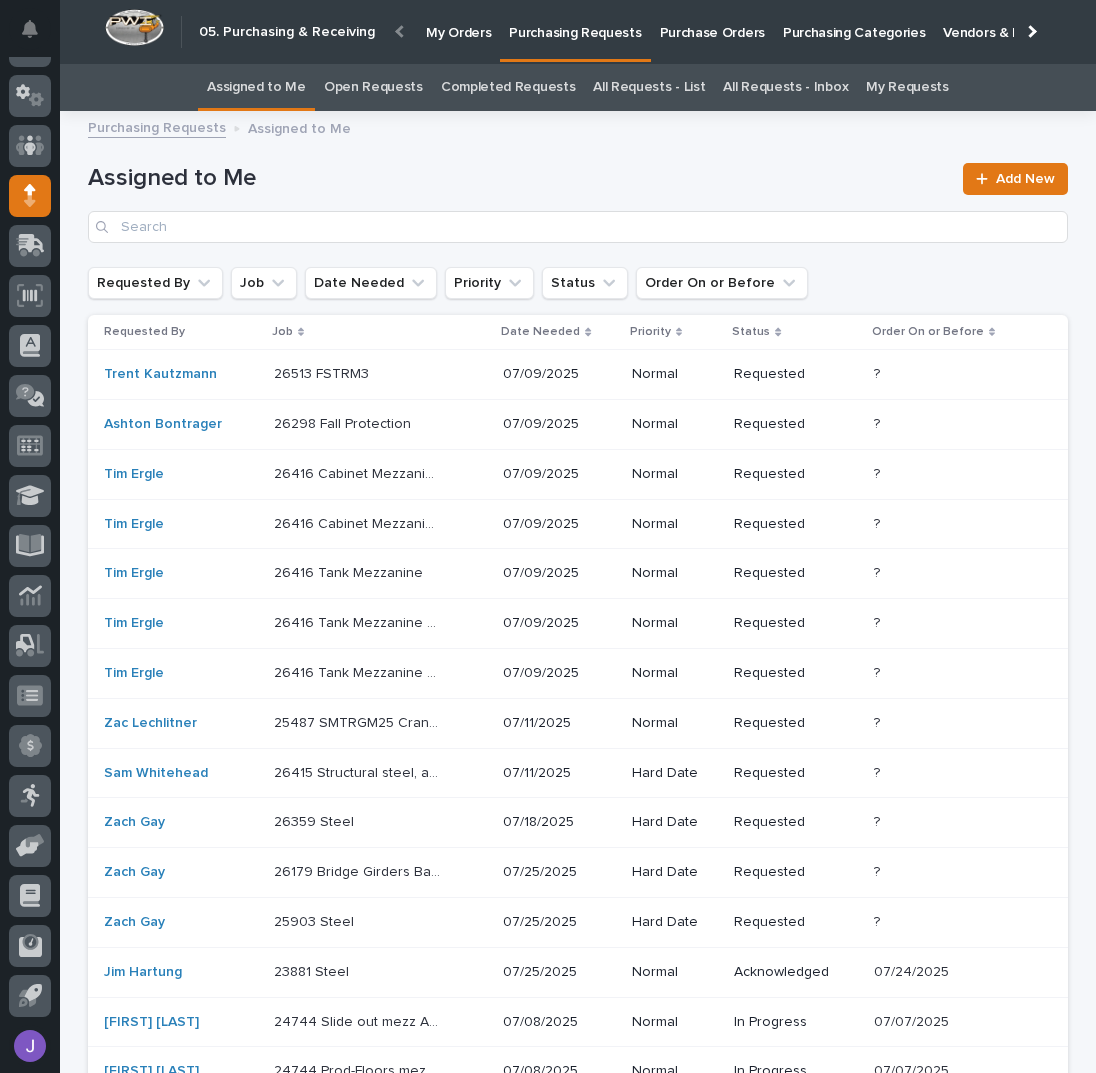 click on "All Requests - List" at bounding box center (649, 87) 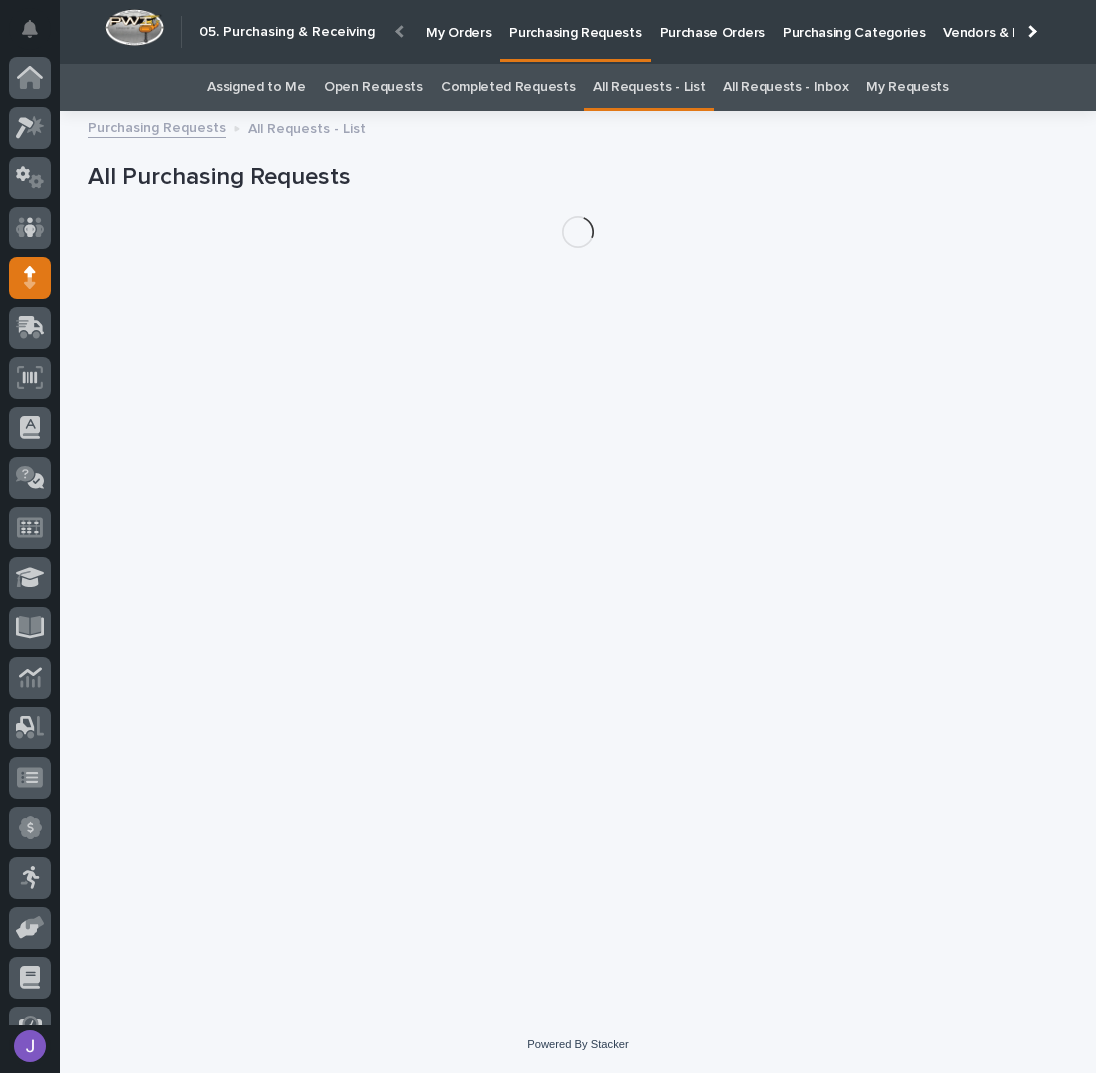 scroll, scrollTop: 82, scrollLeft: 0, axis: vertical 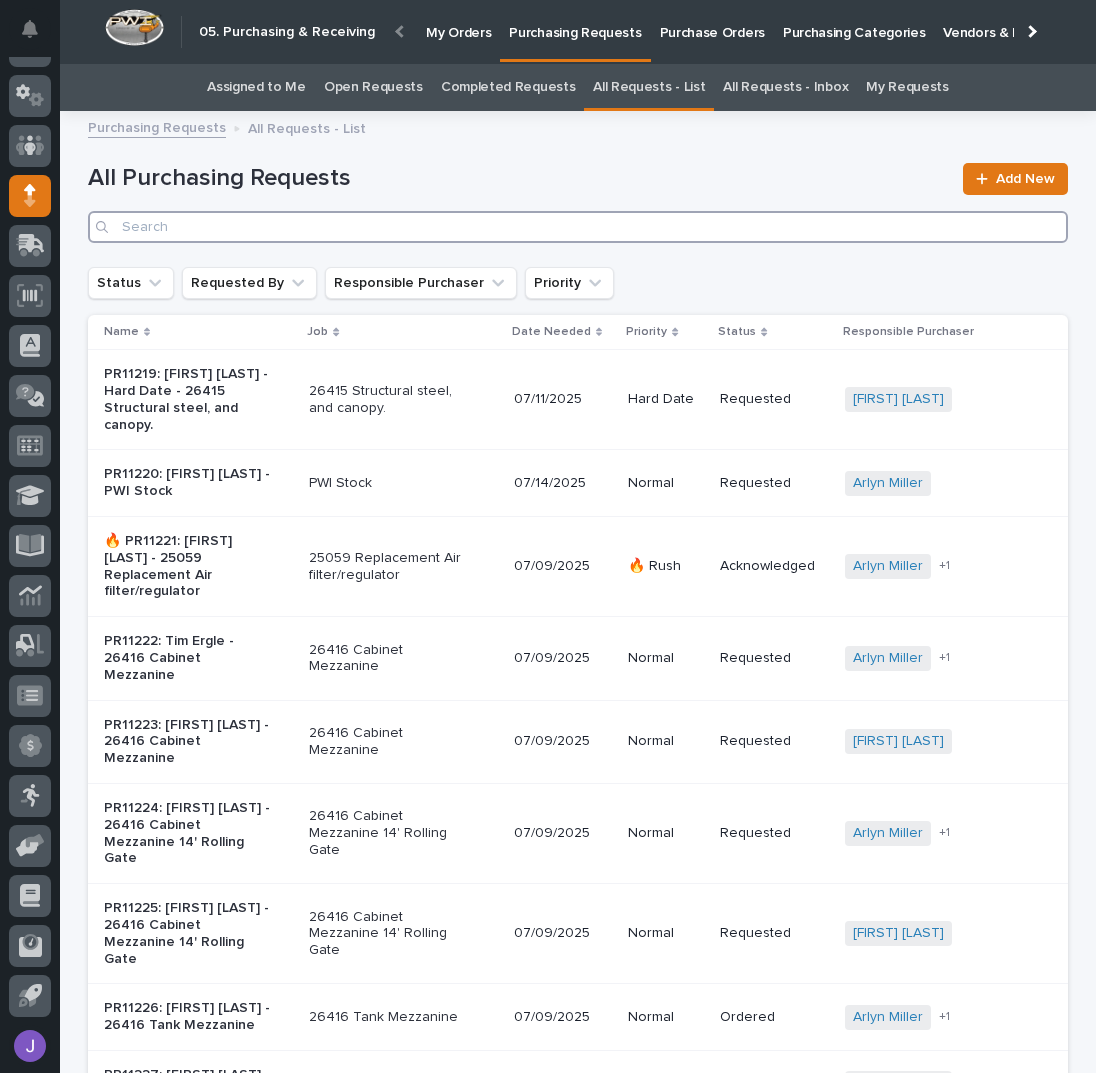 click at bounding box center [578, 227] 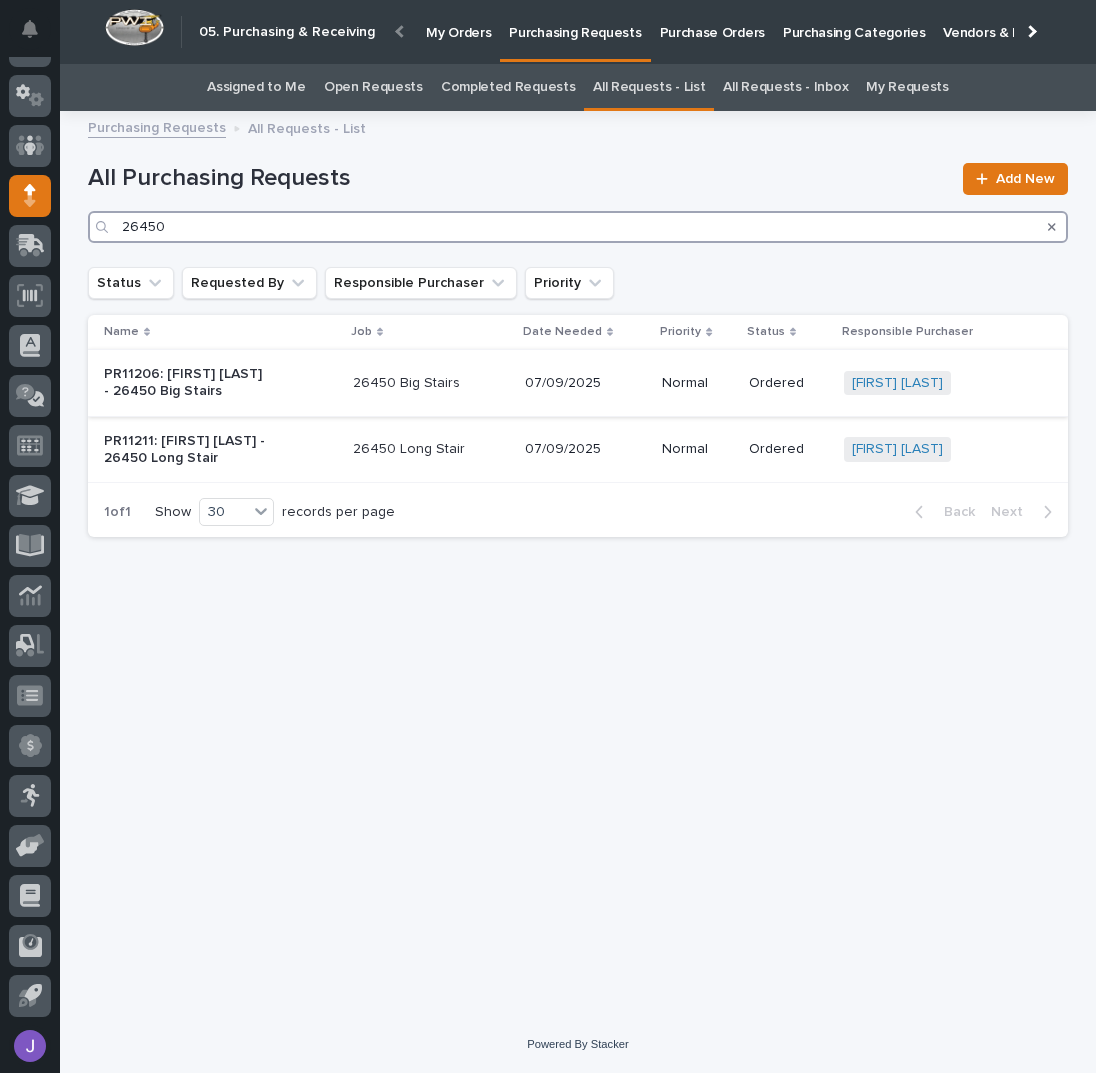type on "26450" 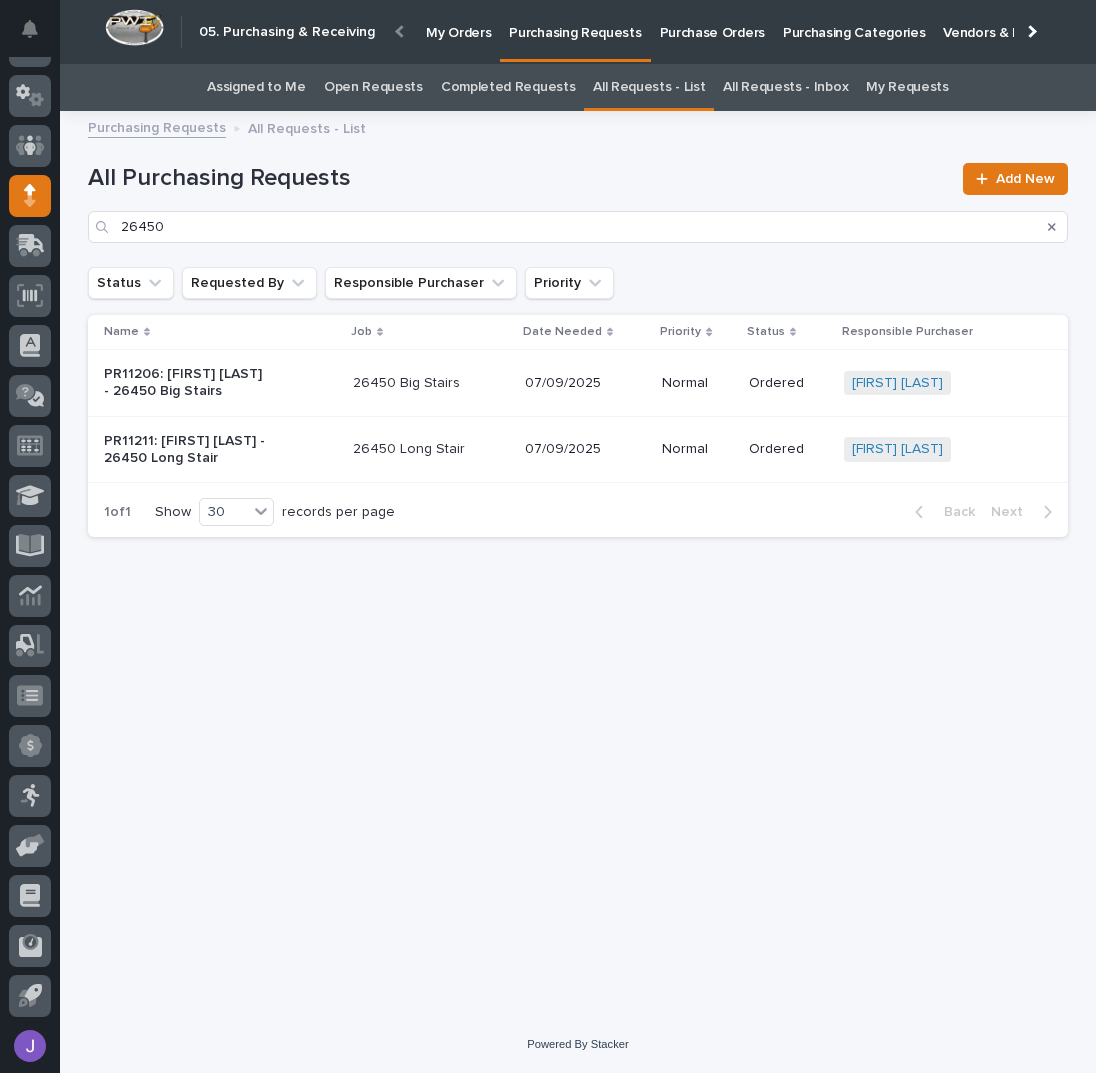 click on "PR11206: Brian Bontrager - 26450 Big Stairs" at bounding box center (187, 383) 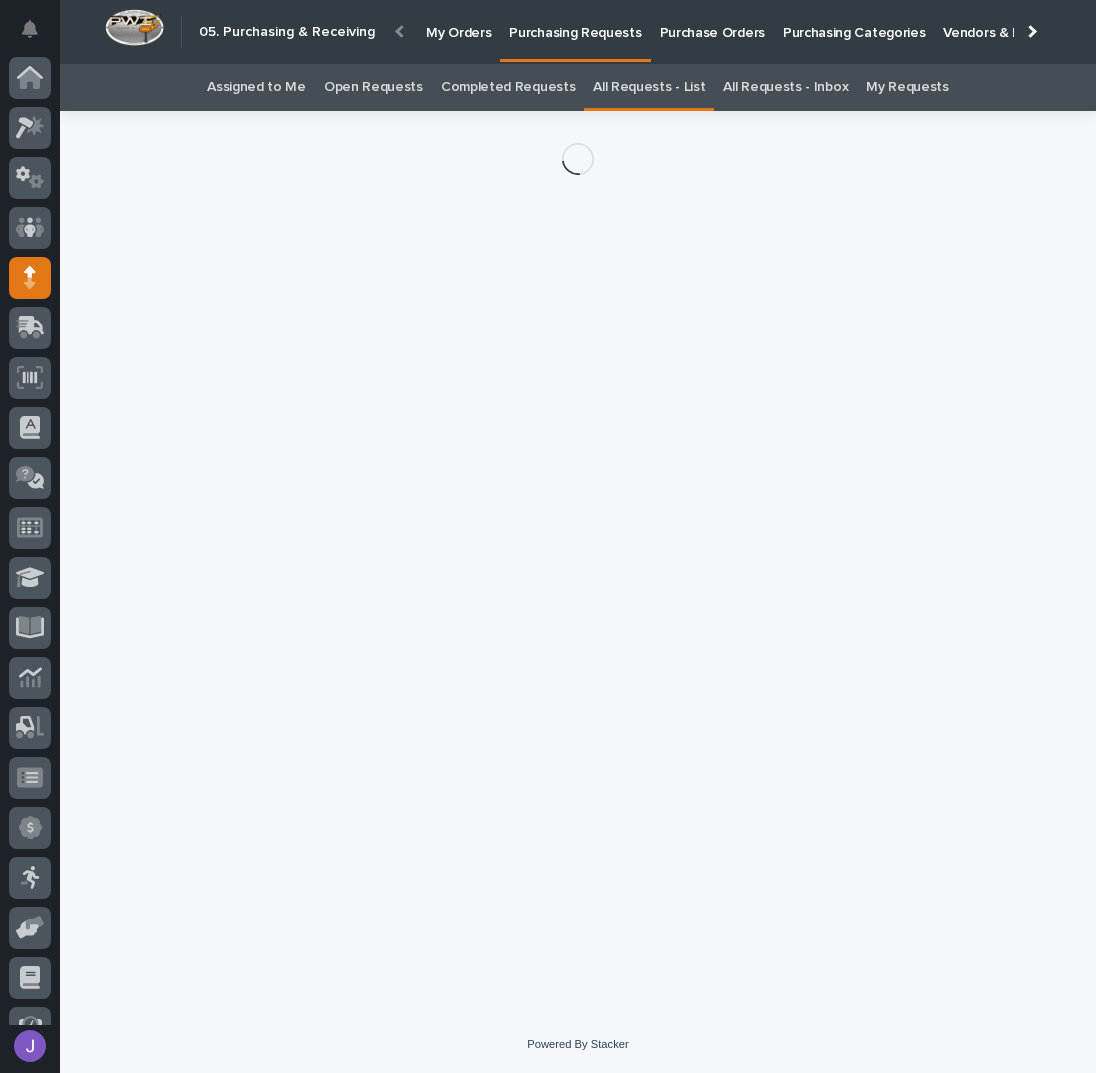 scroll, scrollTop: 82, scrollLeft: 0, axis: vertical 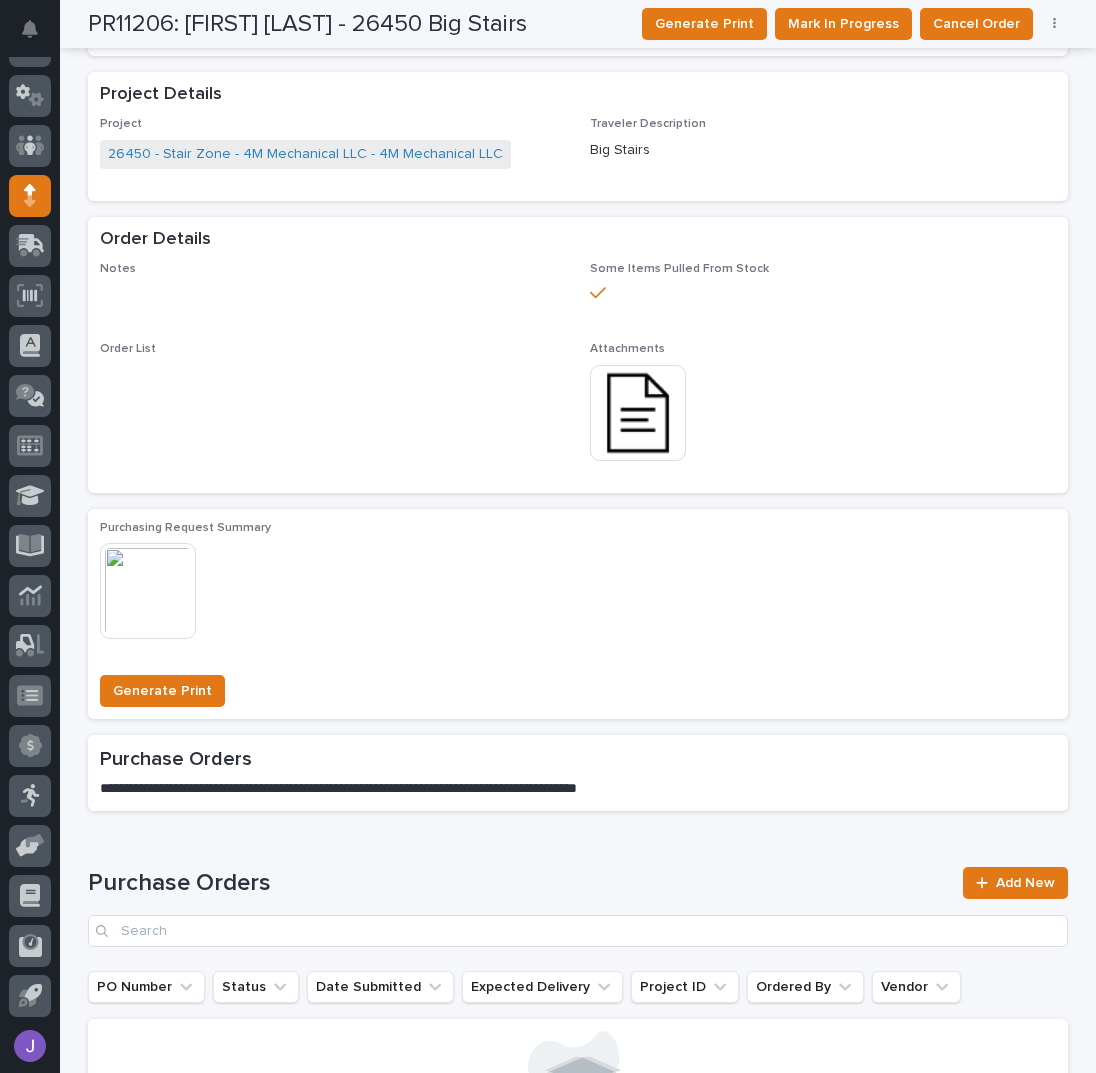 click at bounding box center (638, 413) 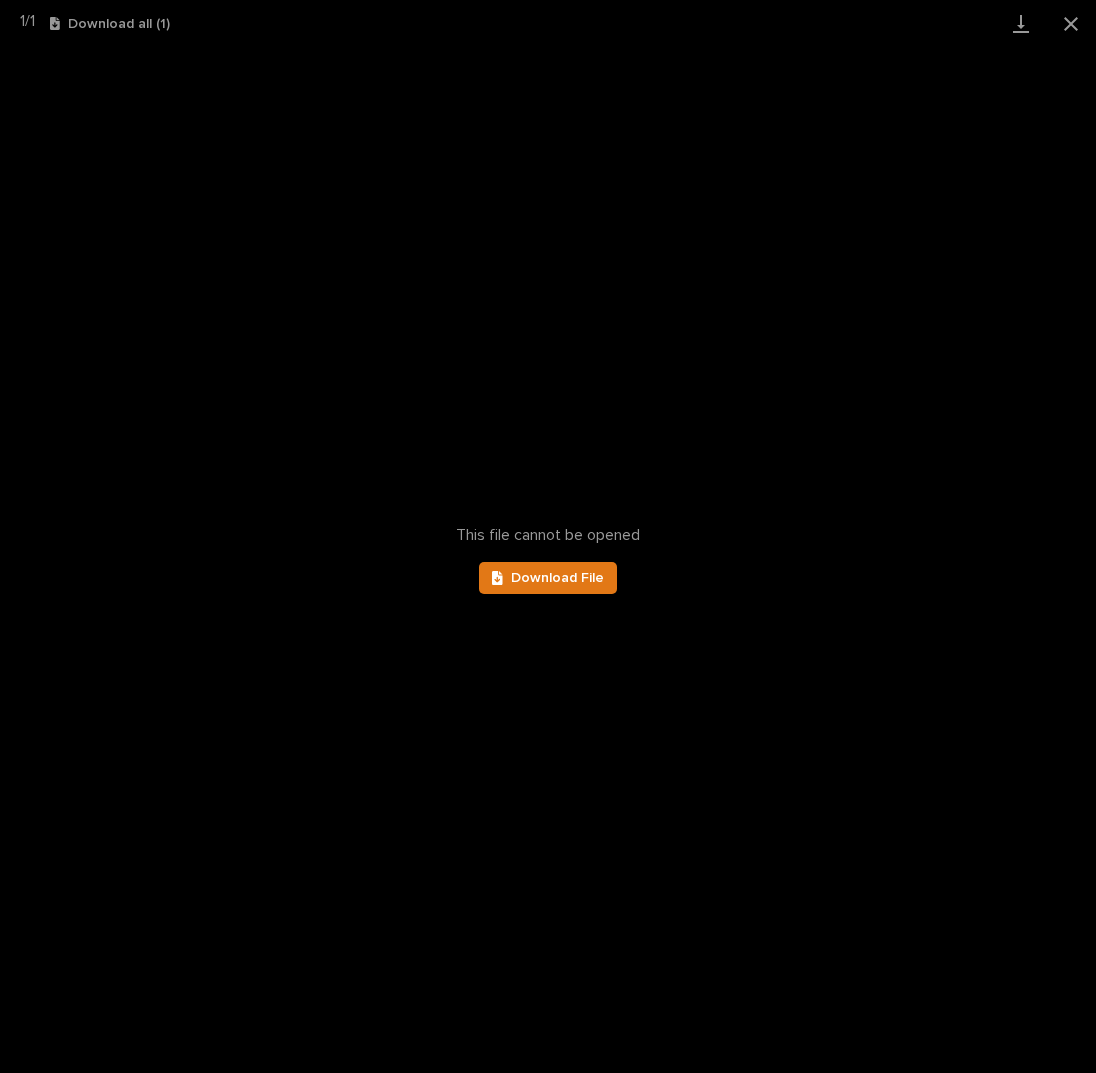 click on "This file cannot be opened Download File" at bounding box center [548, 560] 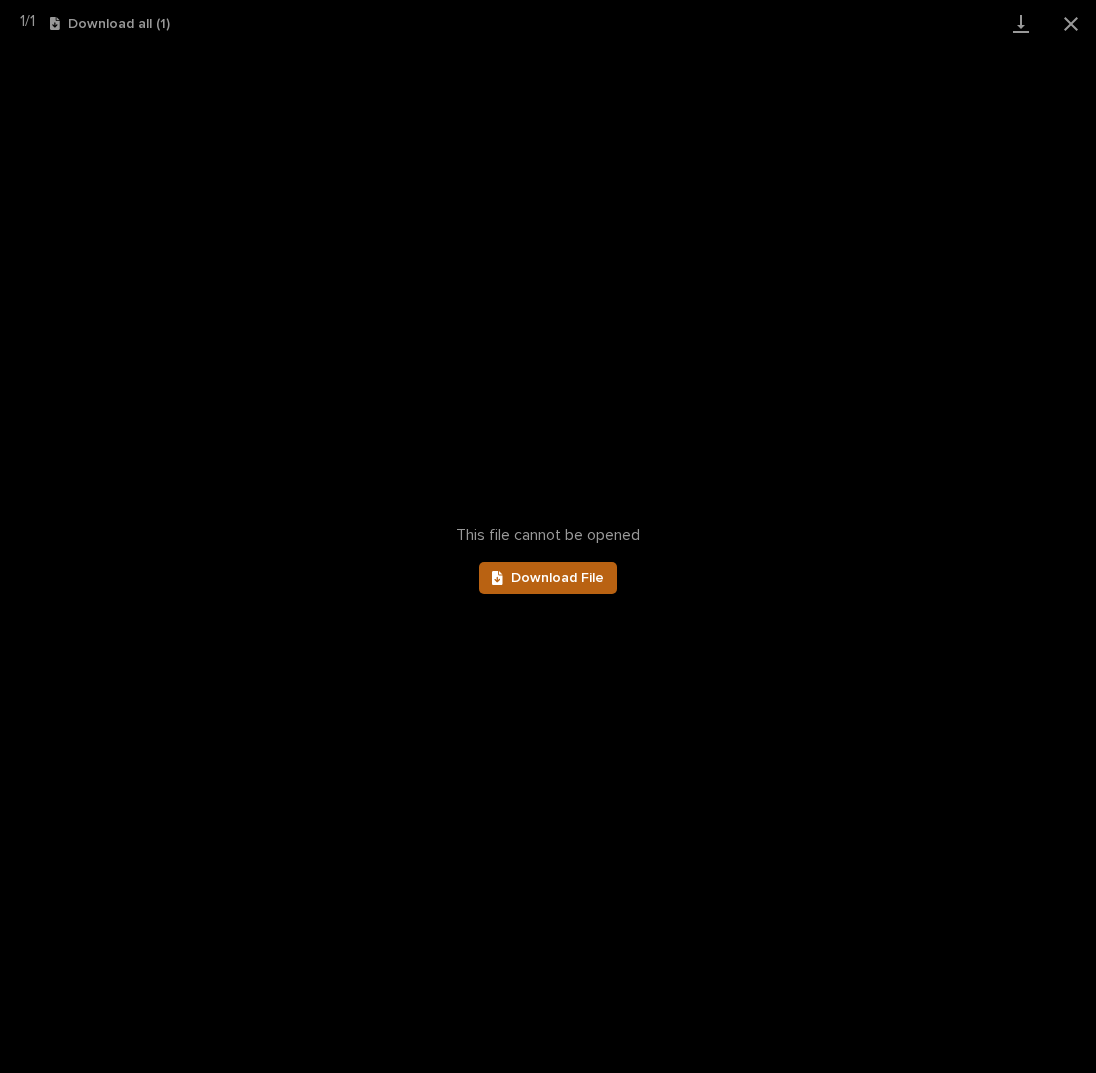 click on "Download File" at bounding box center (548, 578) 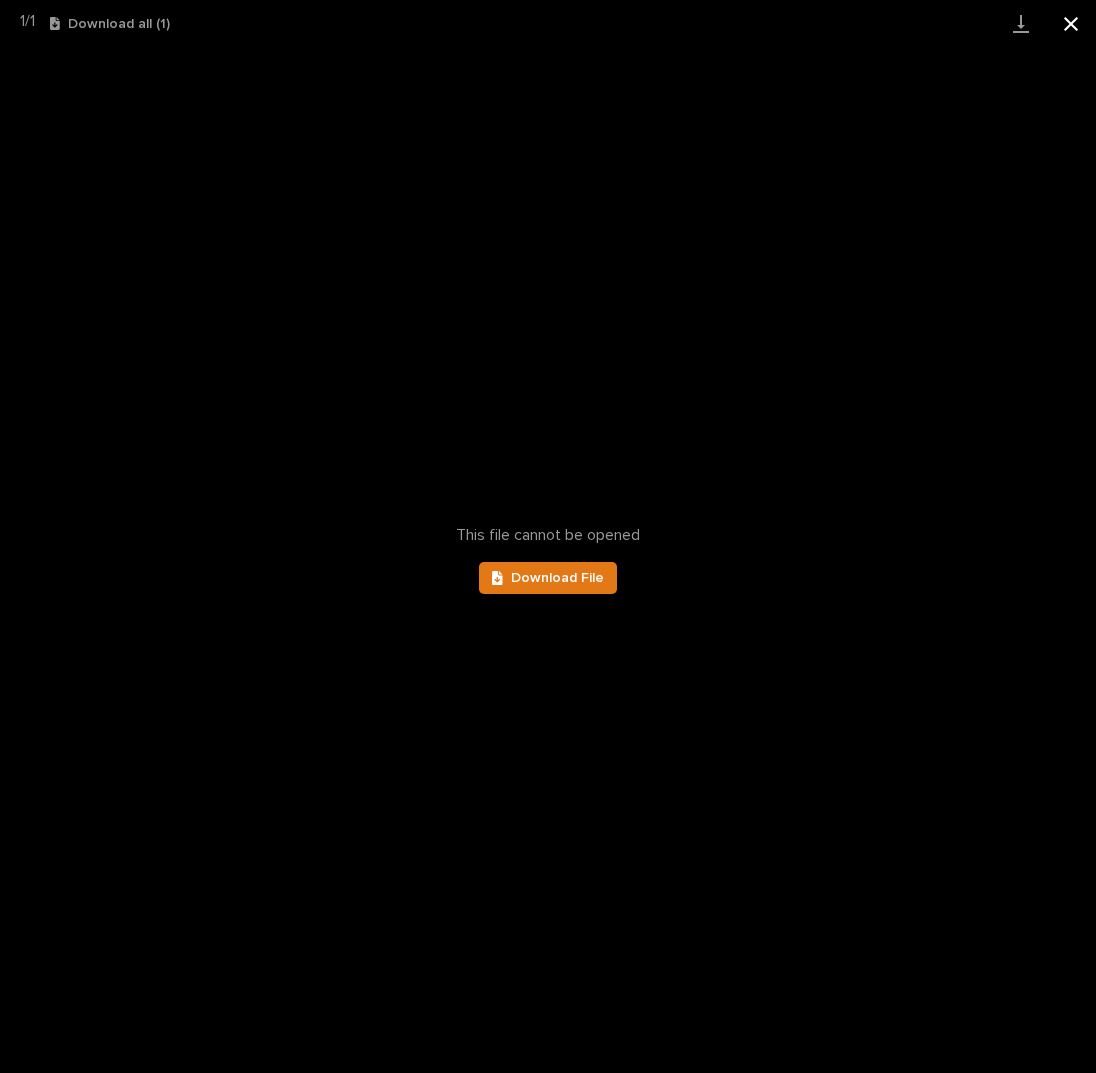 click at bounding box center (1071, 23) 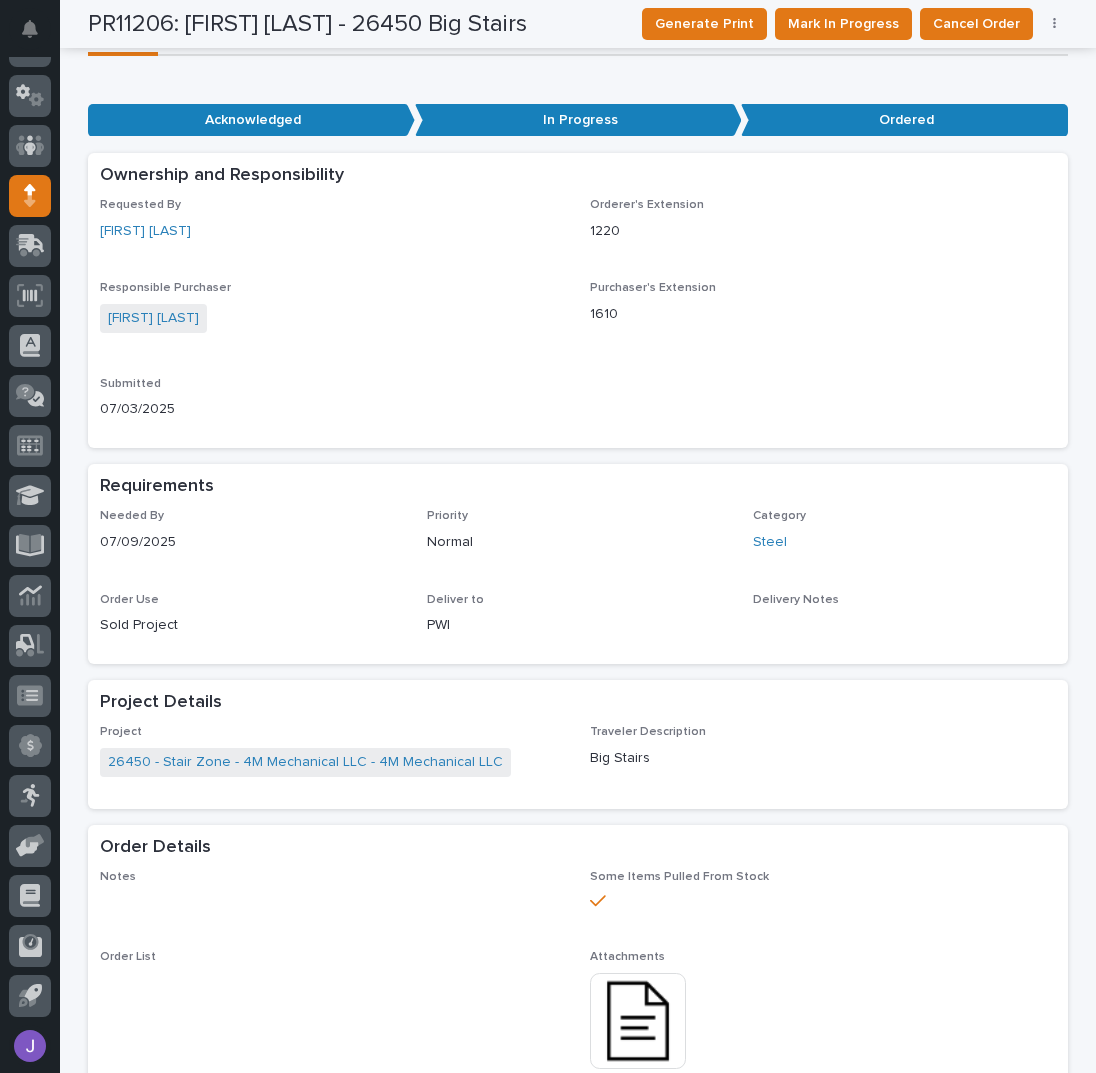 scroll, scrollTop: 0, scrollLeft: 0, axis: both 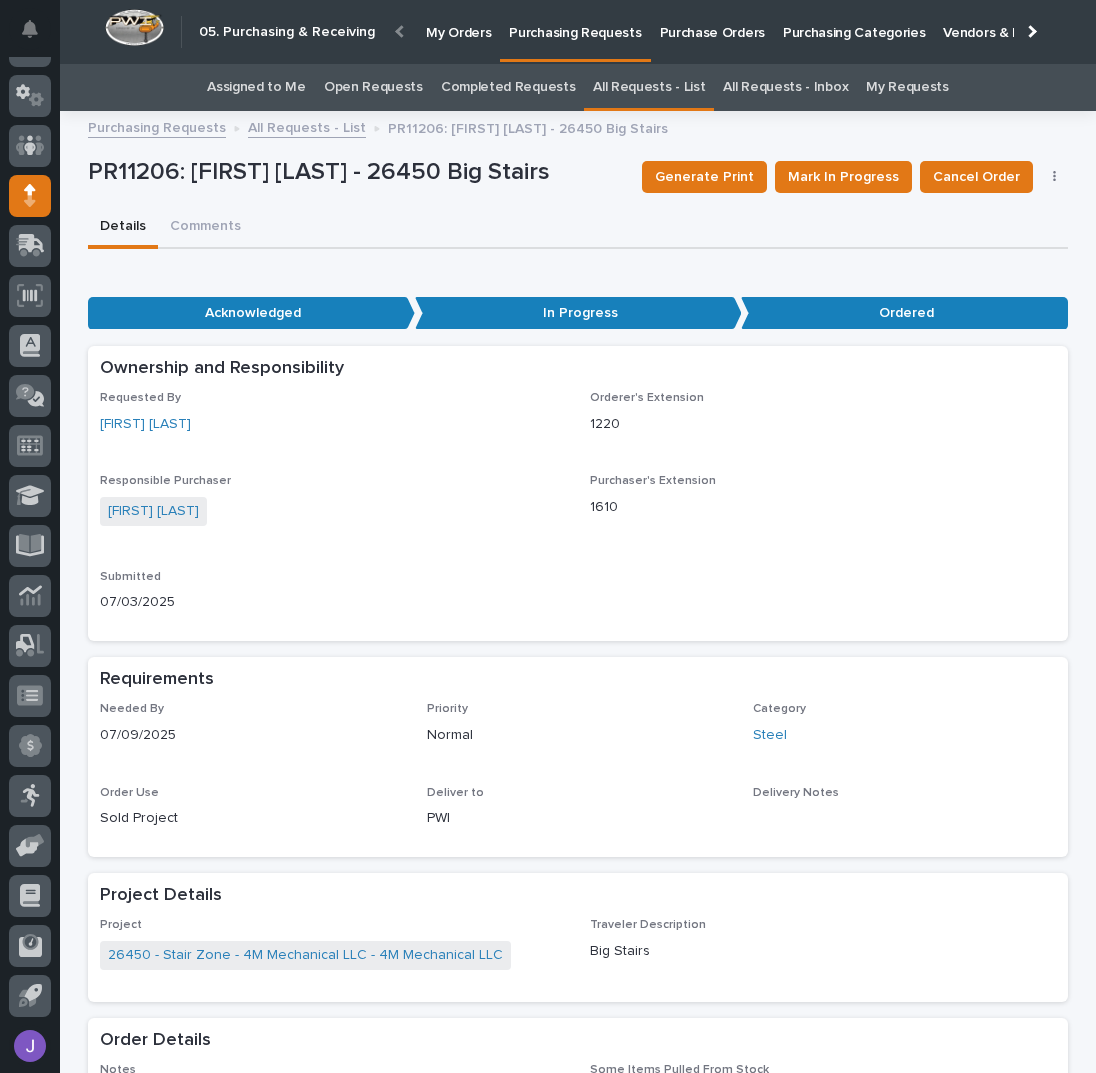 click at bounding box center [1055, 177] 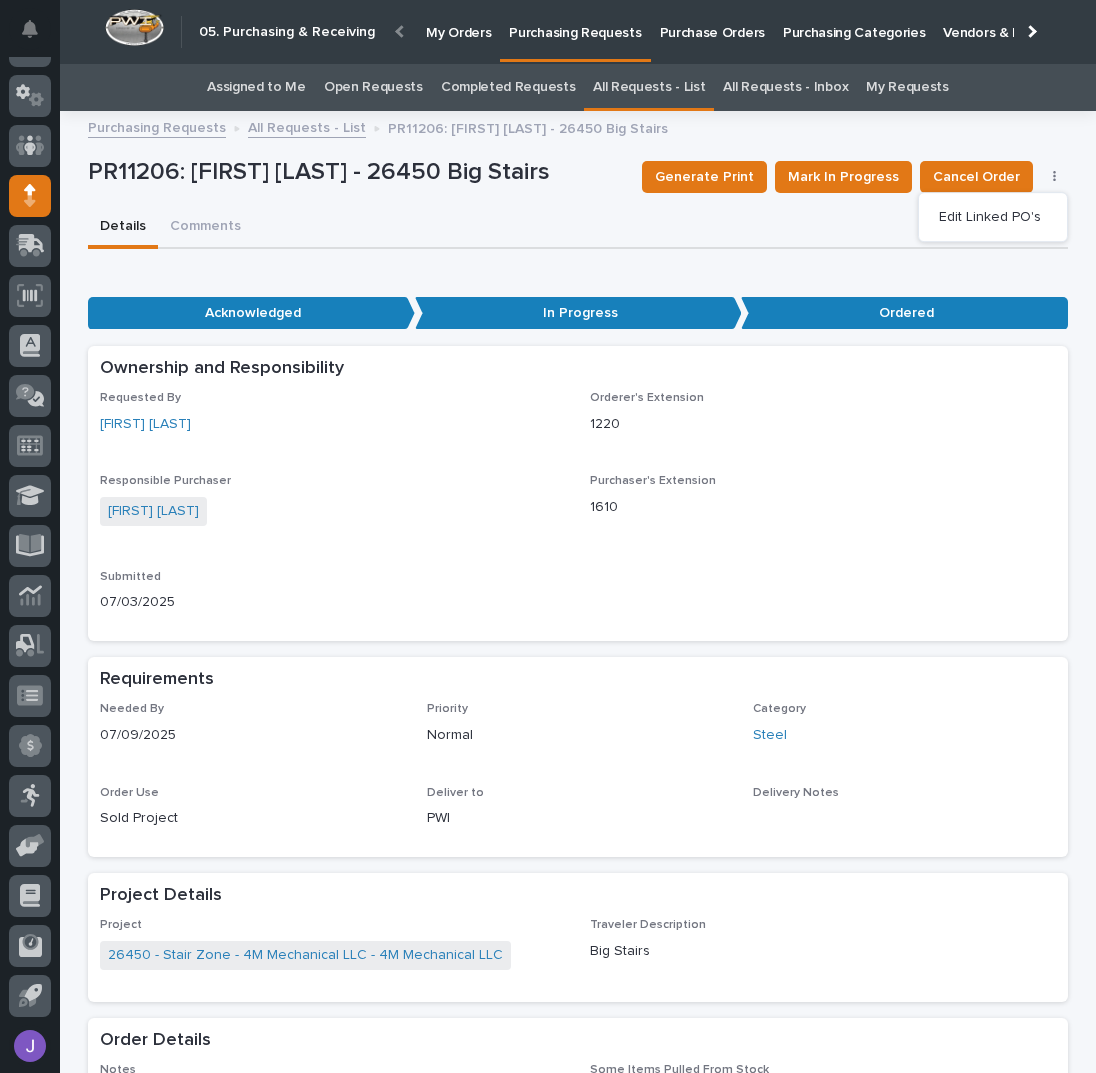 click on "Requested By Brian Bontrager" at bounding box center [333, 420] 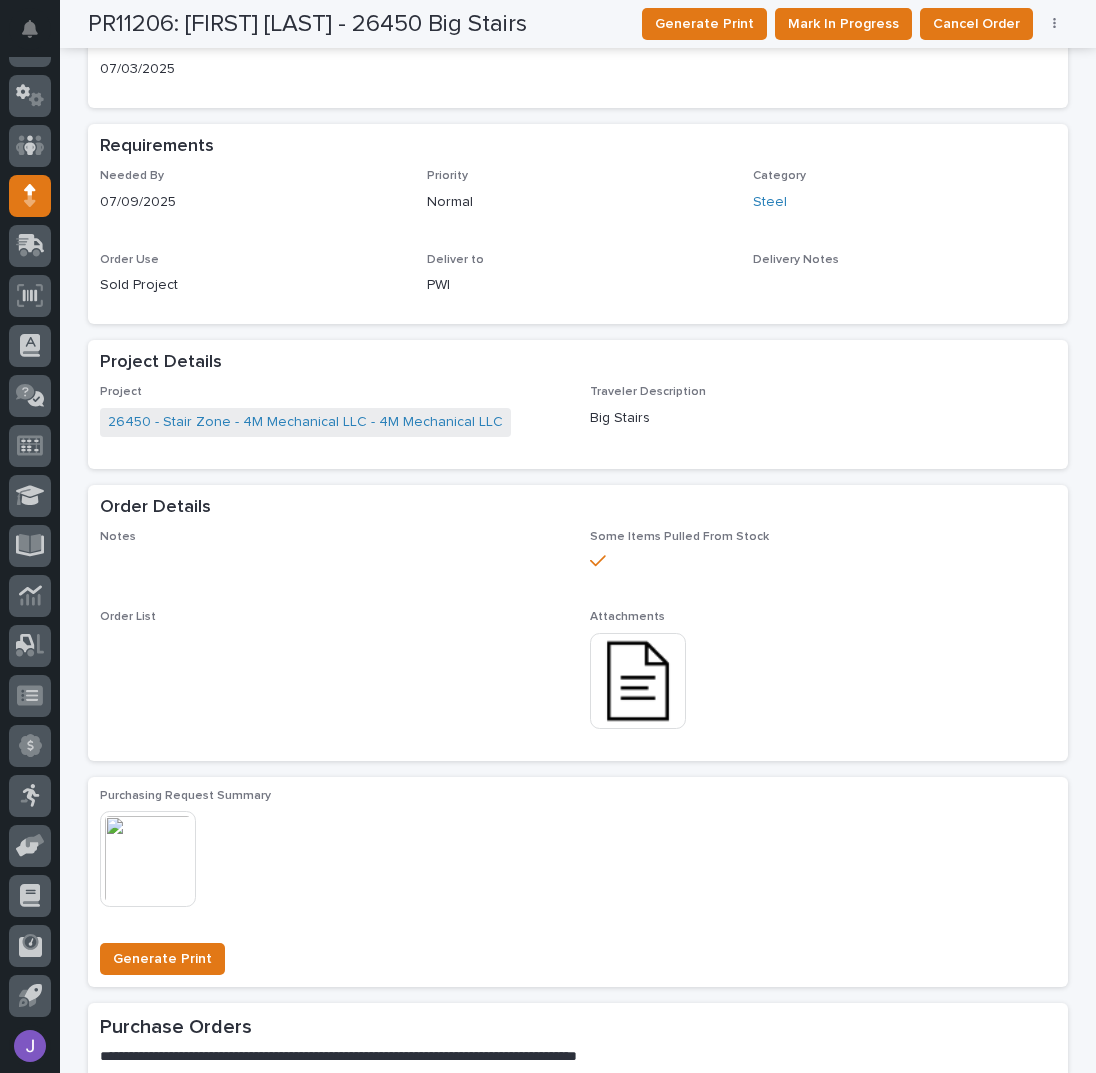 scroll, scrollTop: 133, scrollLeft: 0, axis: vertical 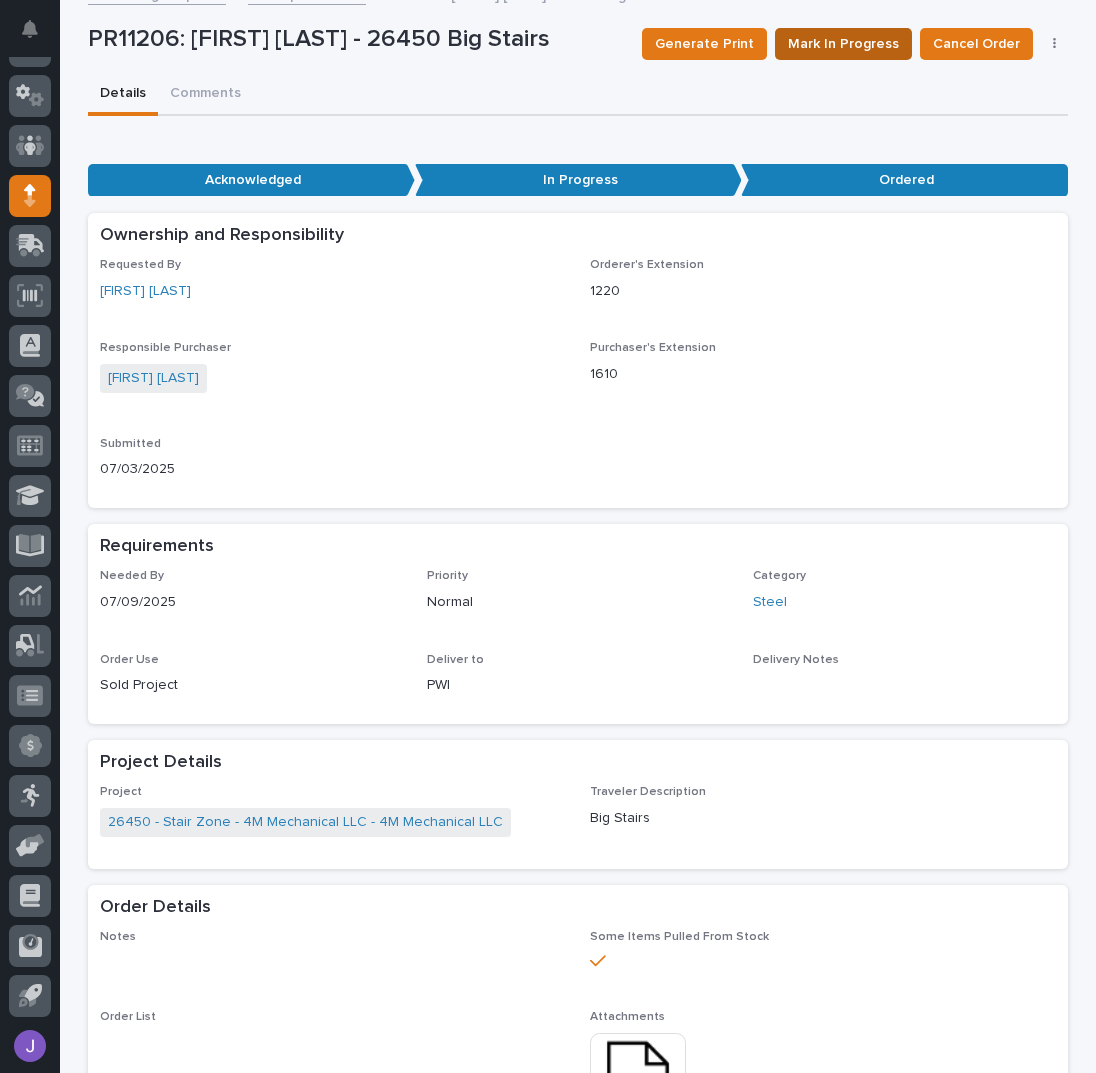 click on "Mark In Progress" at bounding box center [843, 44] 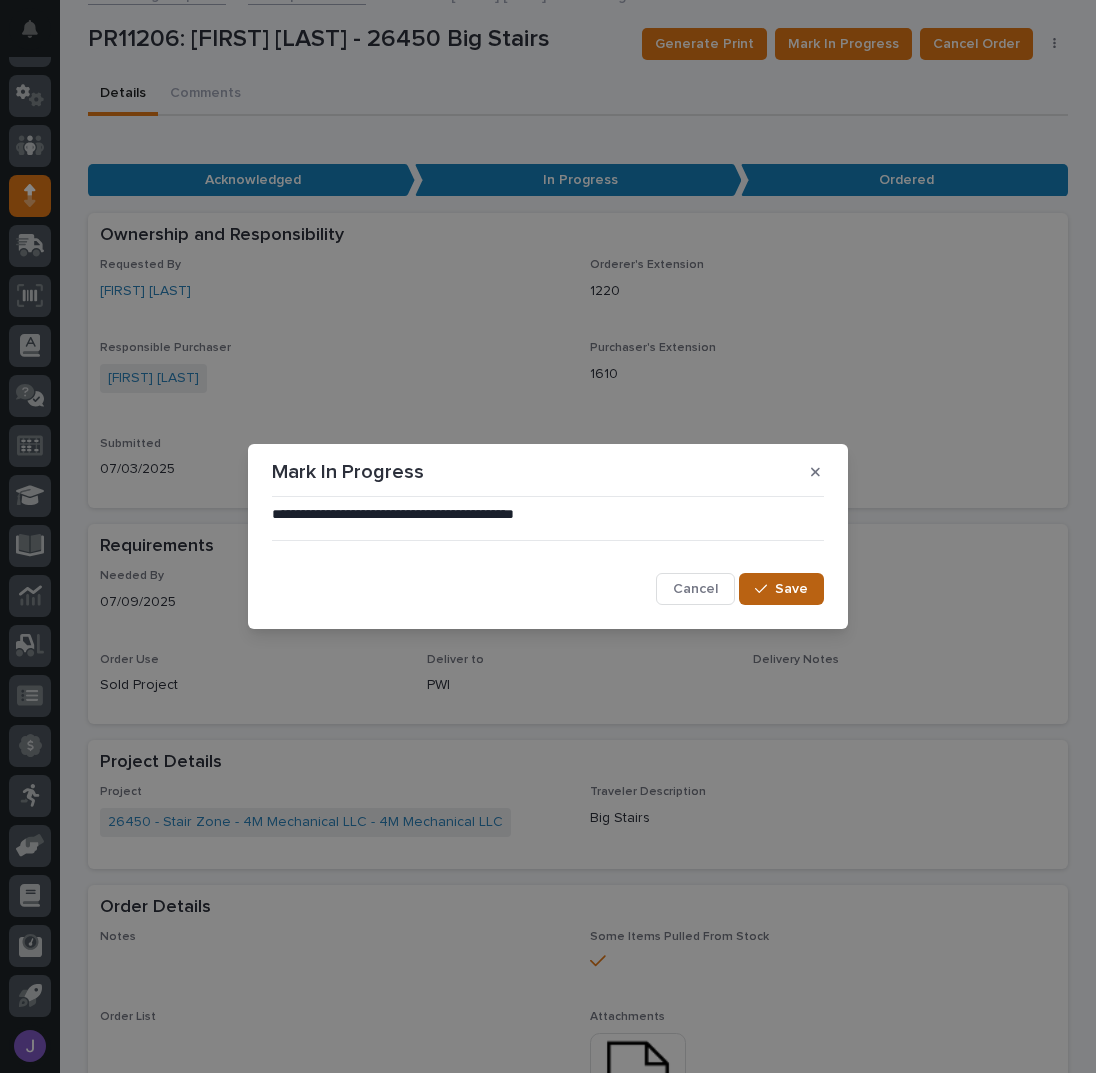 click on "Save" at bounding box center (781, 589) 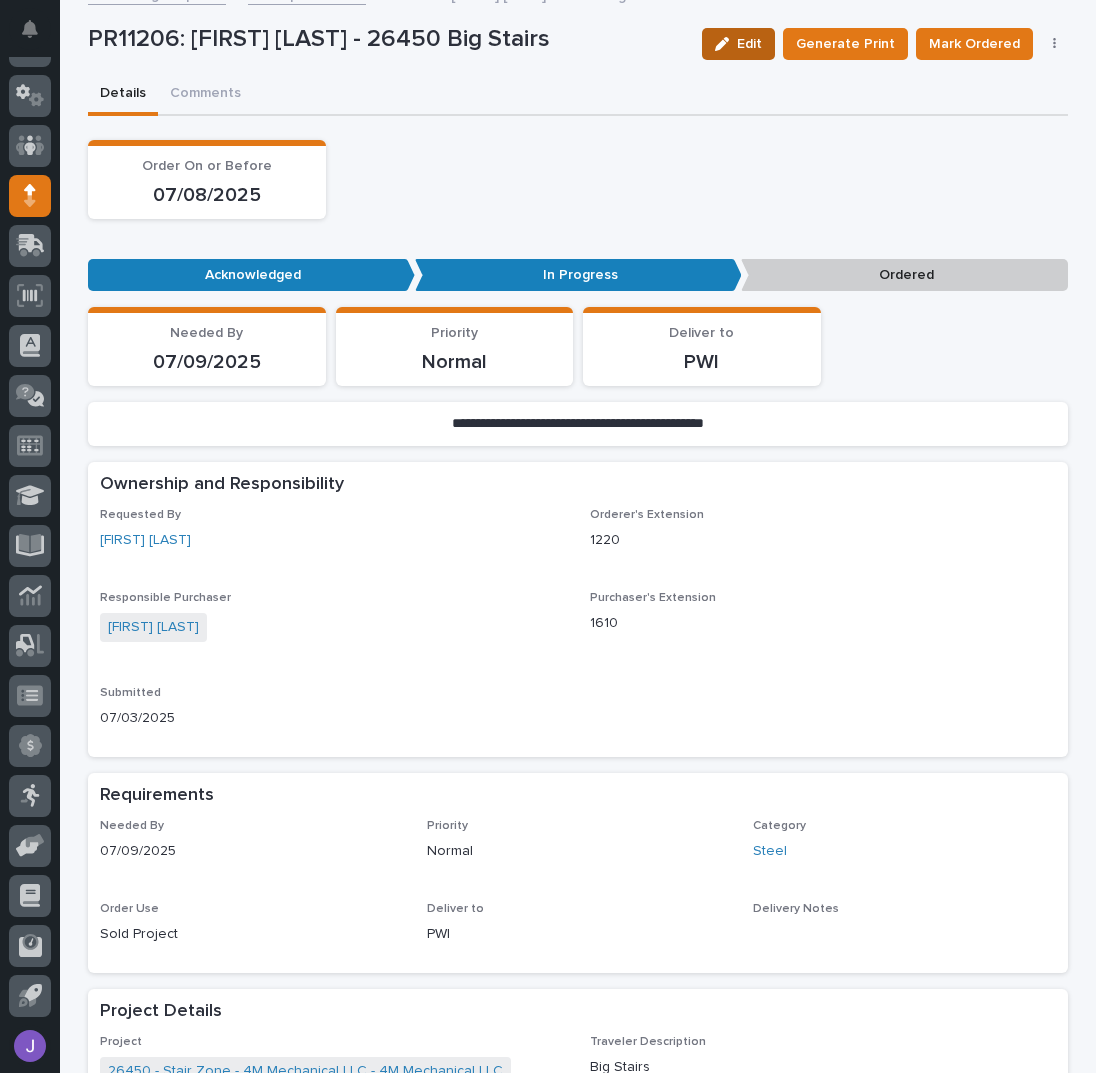 click on "Edit" at bounding box center (749, 44) 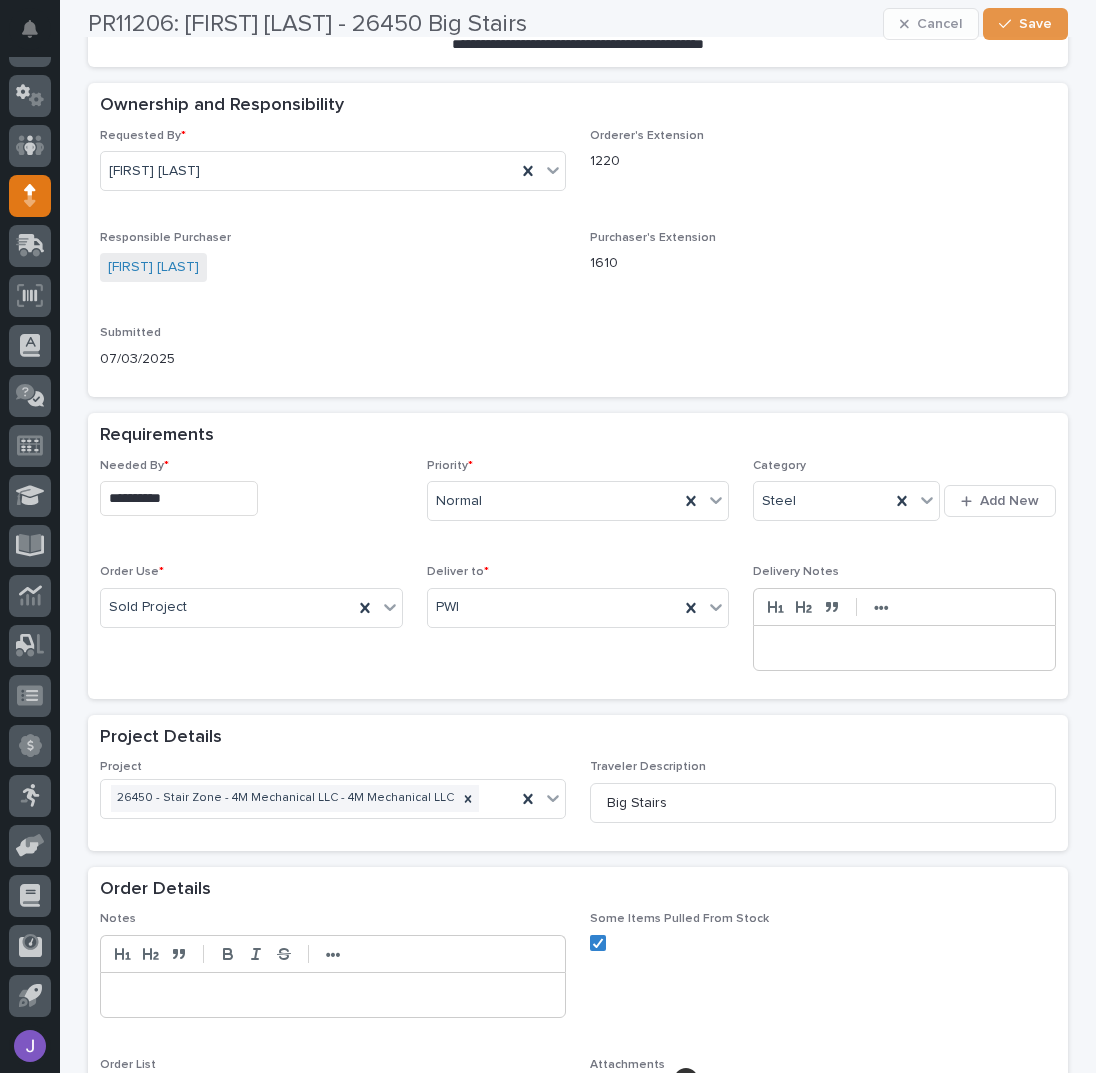 scroll, scrollTop: 533, scrollLeft: 0, axis: vertical 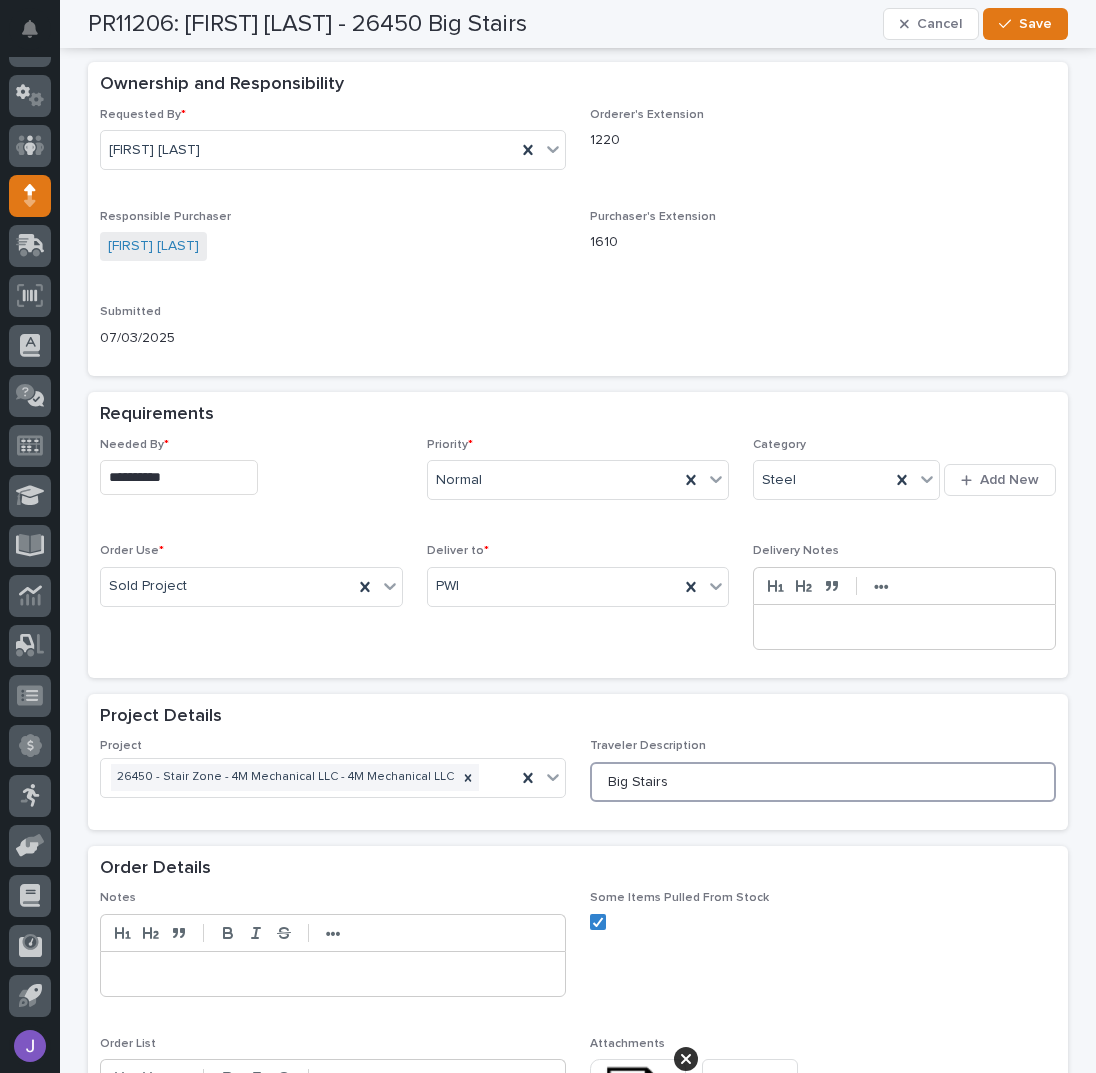 drag, startPoint x: 709, startPoint y: 769, endPoint x: 561, endPoint y: 773, distance: 148.05405 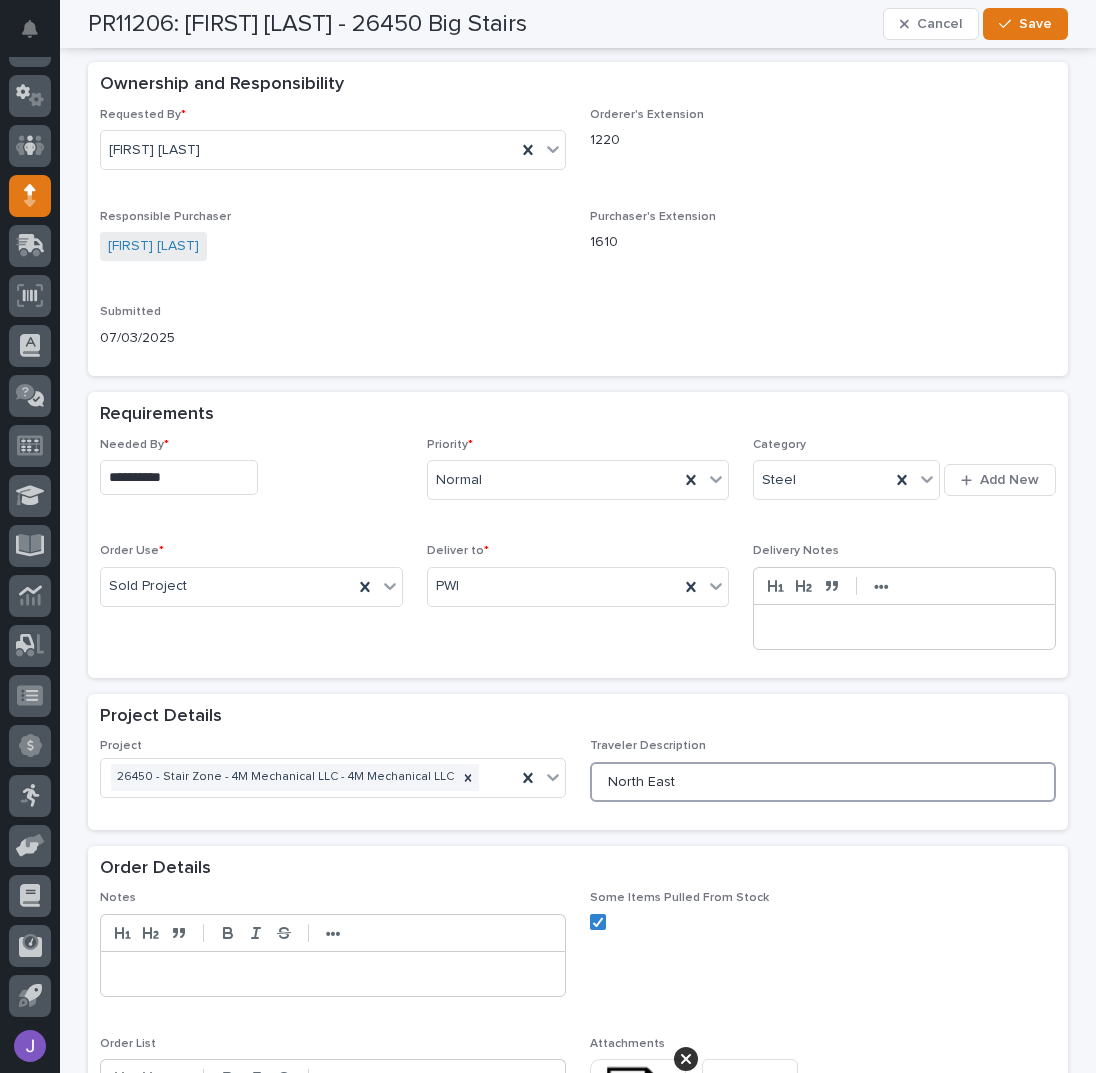type on "North East" 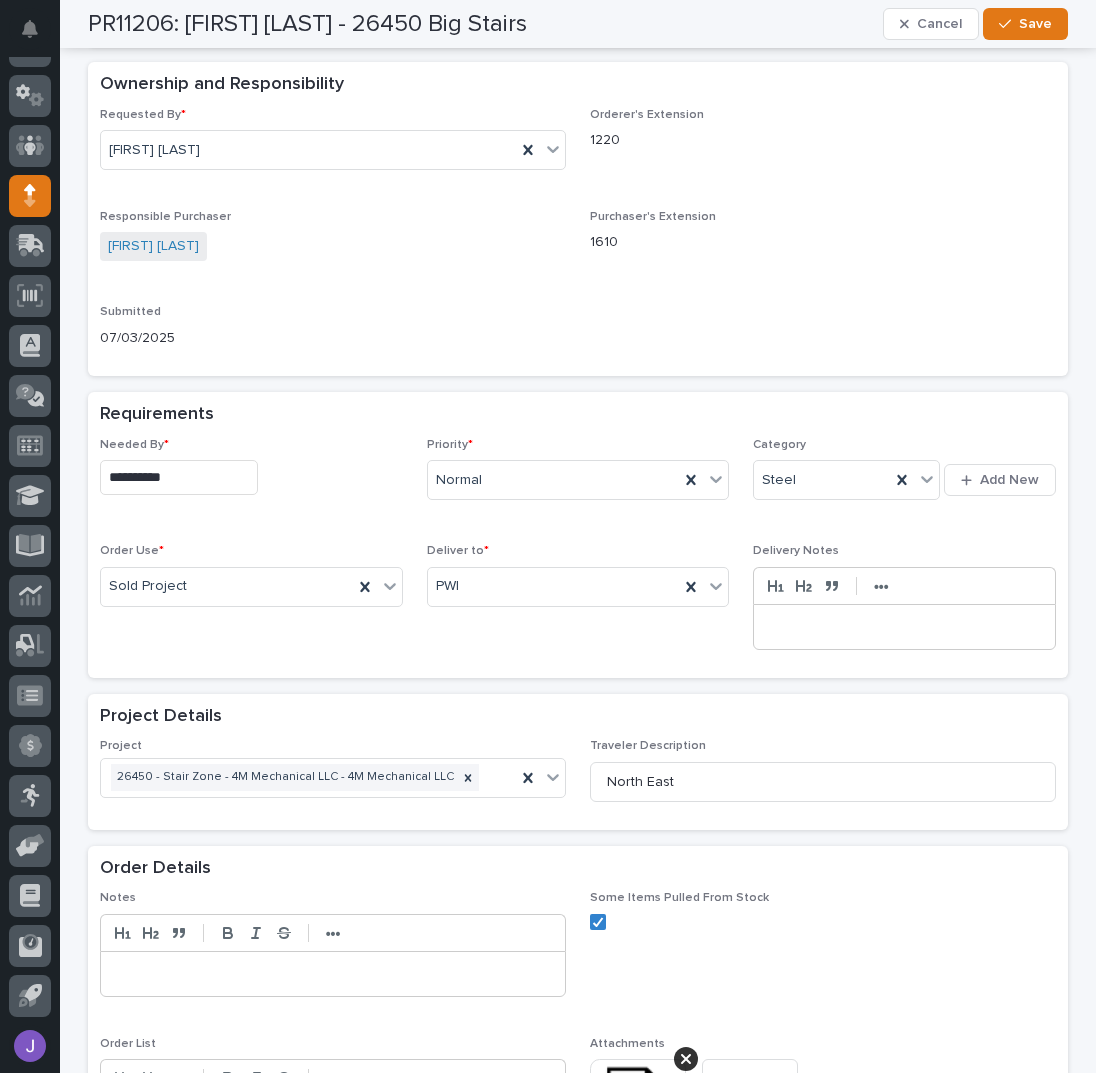 click on "Project Details" at bounding box center [574, 717] 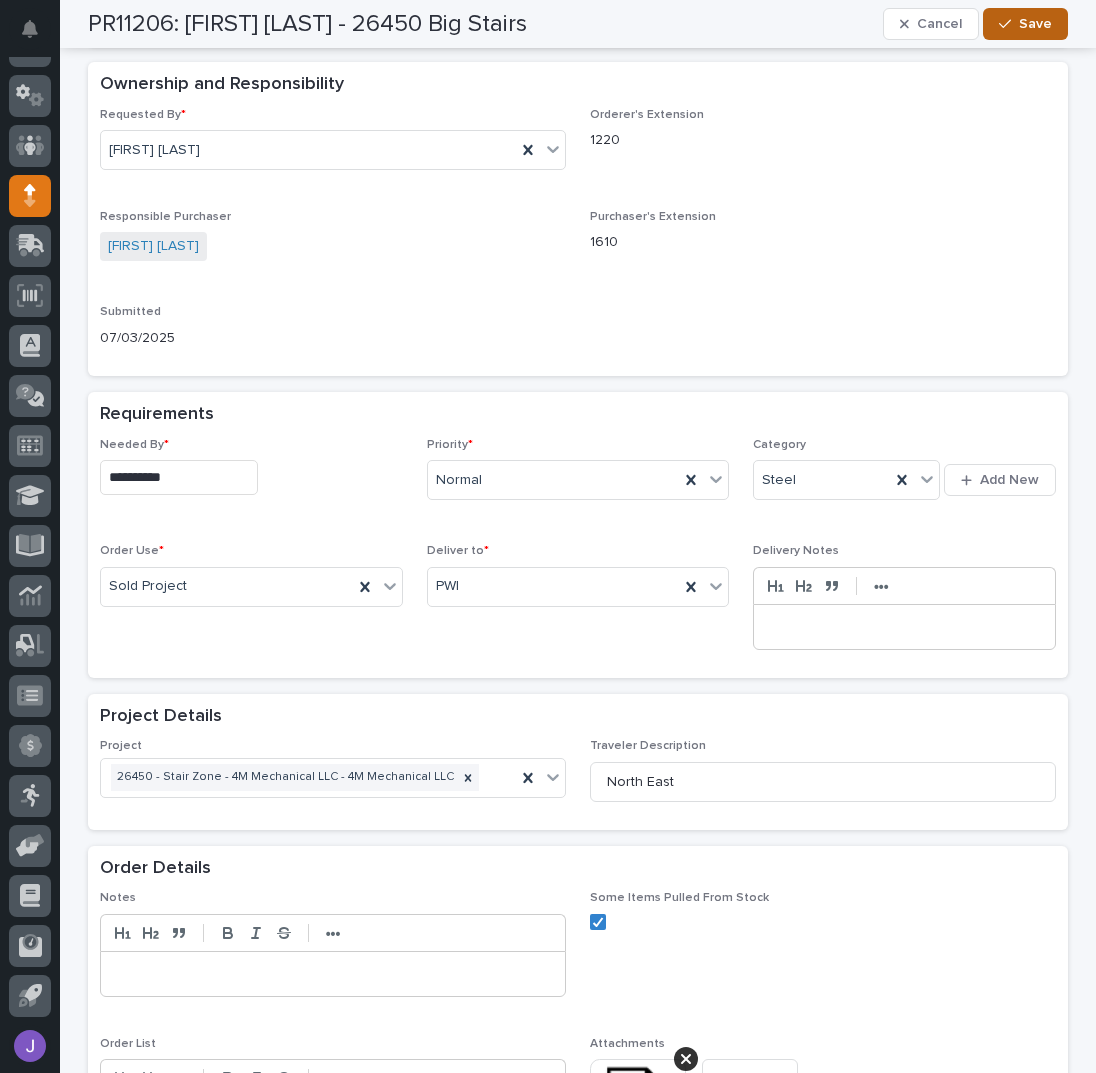 click on "Save" at bounding box center (1035, 24) 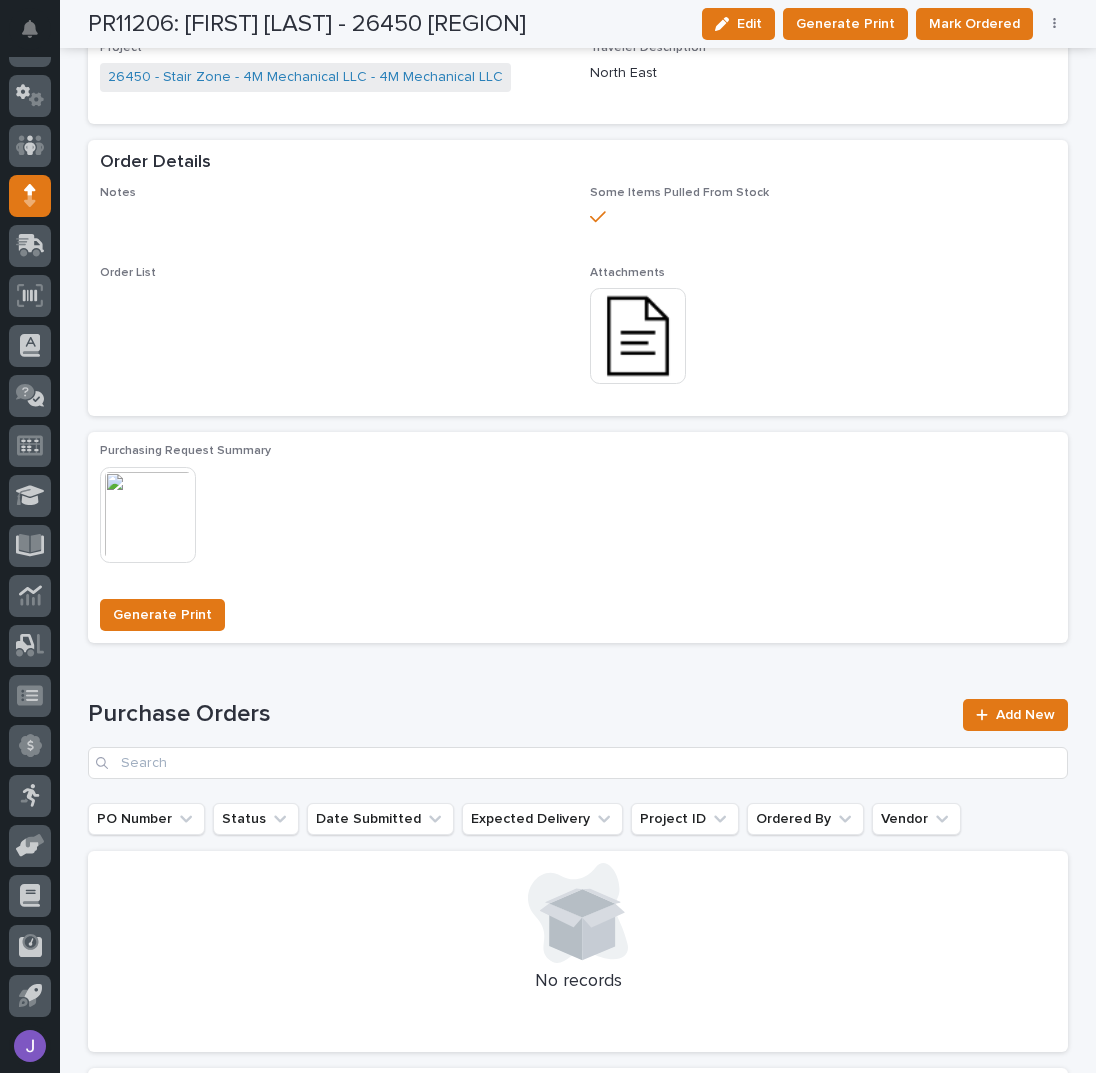 scroll, scrollTop: 1234, scrollLeft: 0, axis: vertical 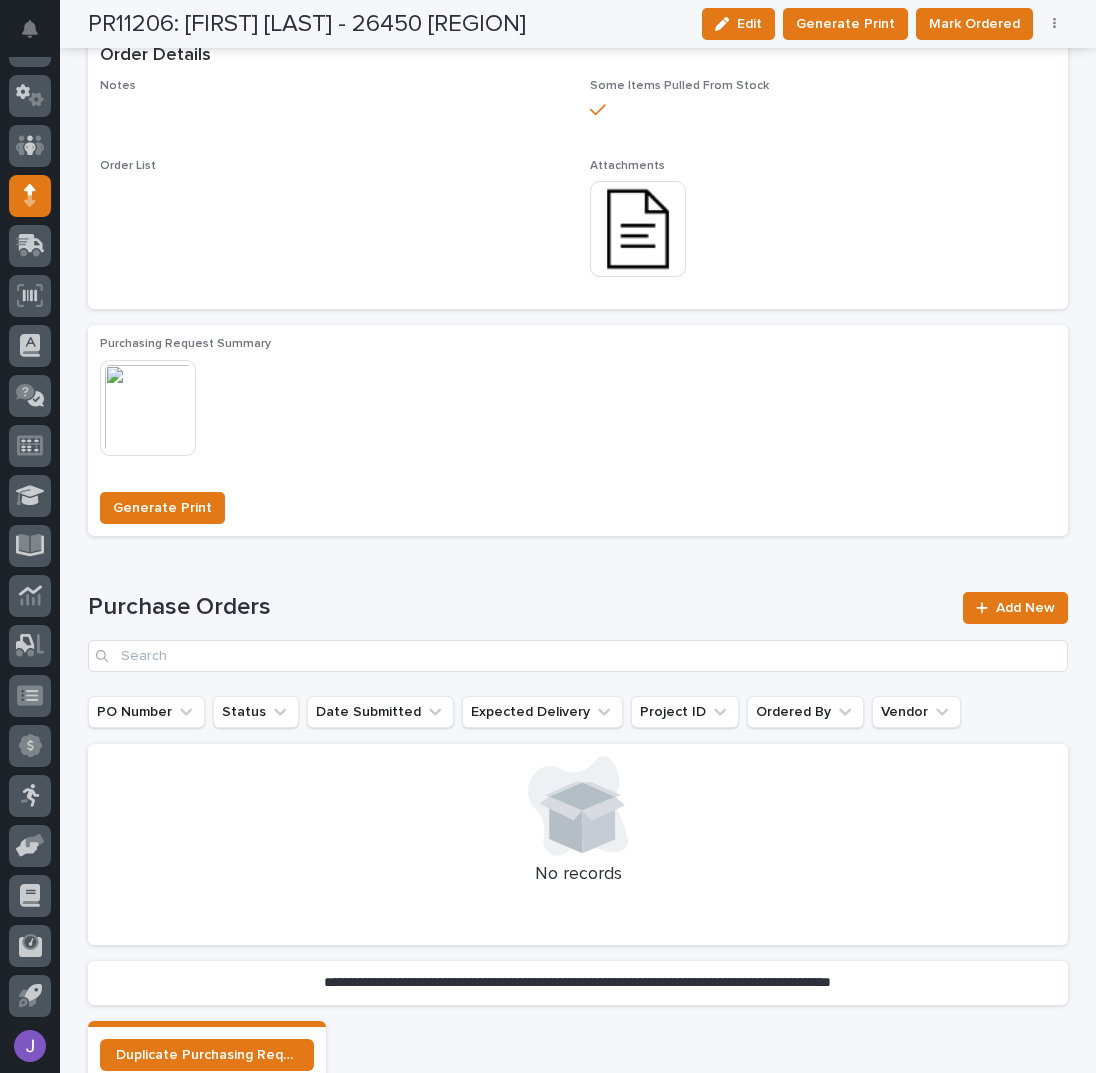 click at bounding box center (638, 229) 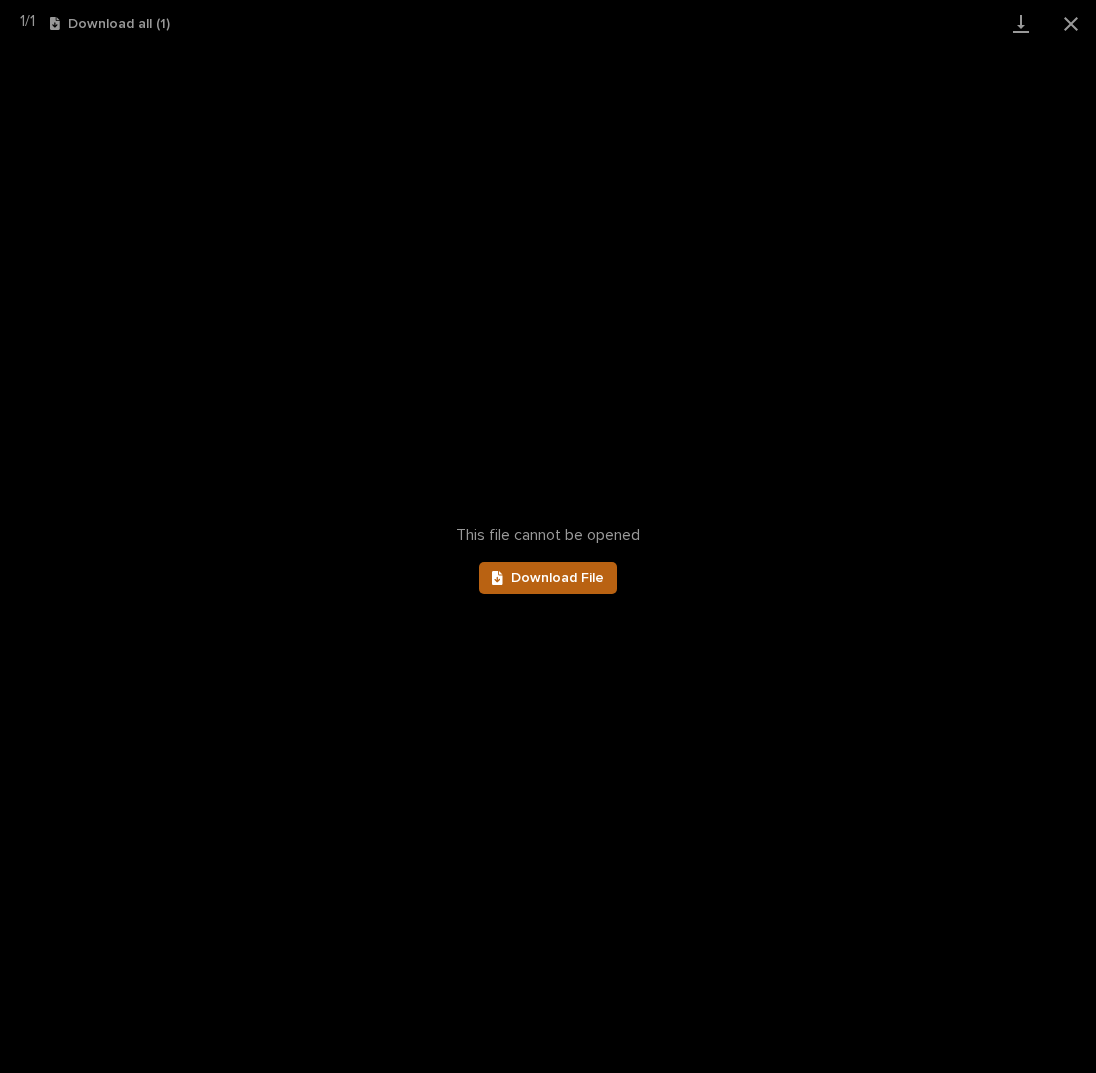 click on "Download File" at bounding box center [557, 578] 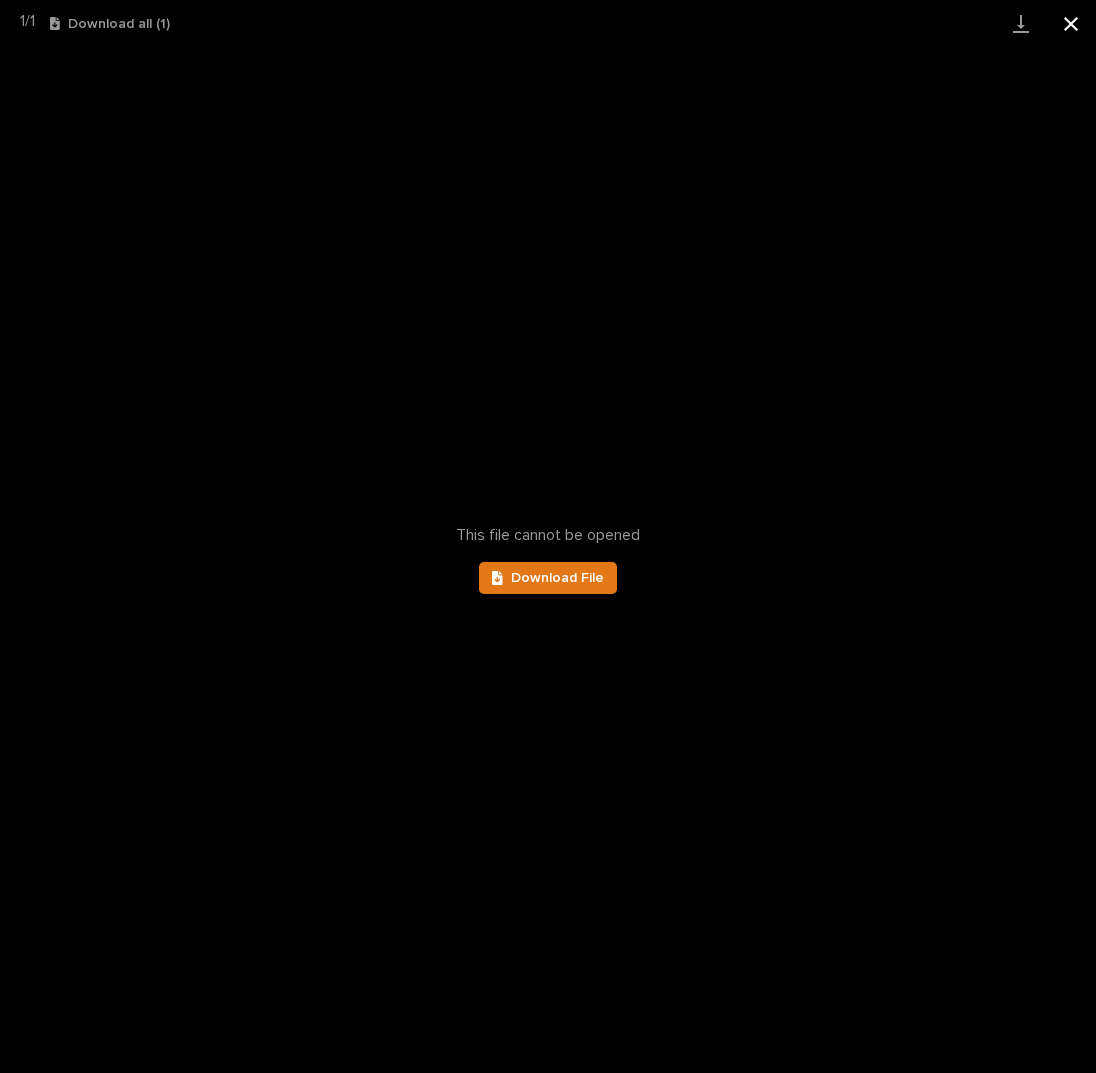 click at bounding box center (1071, 23) 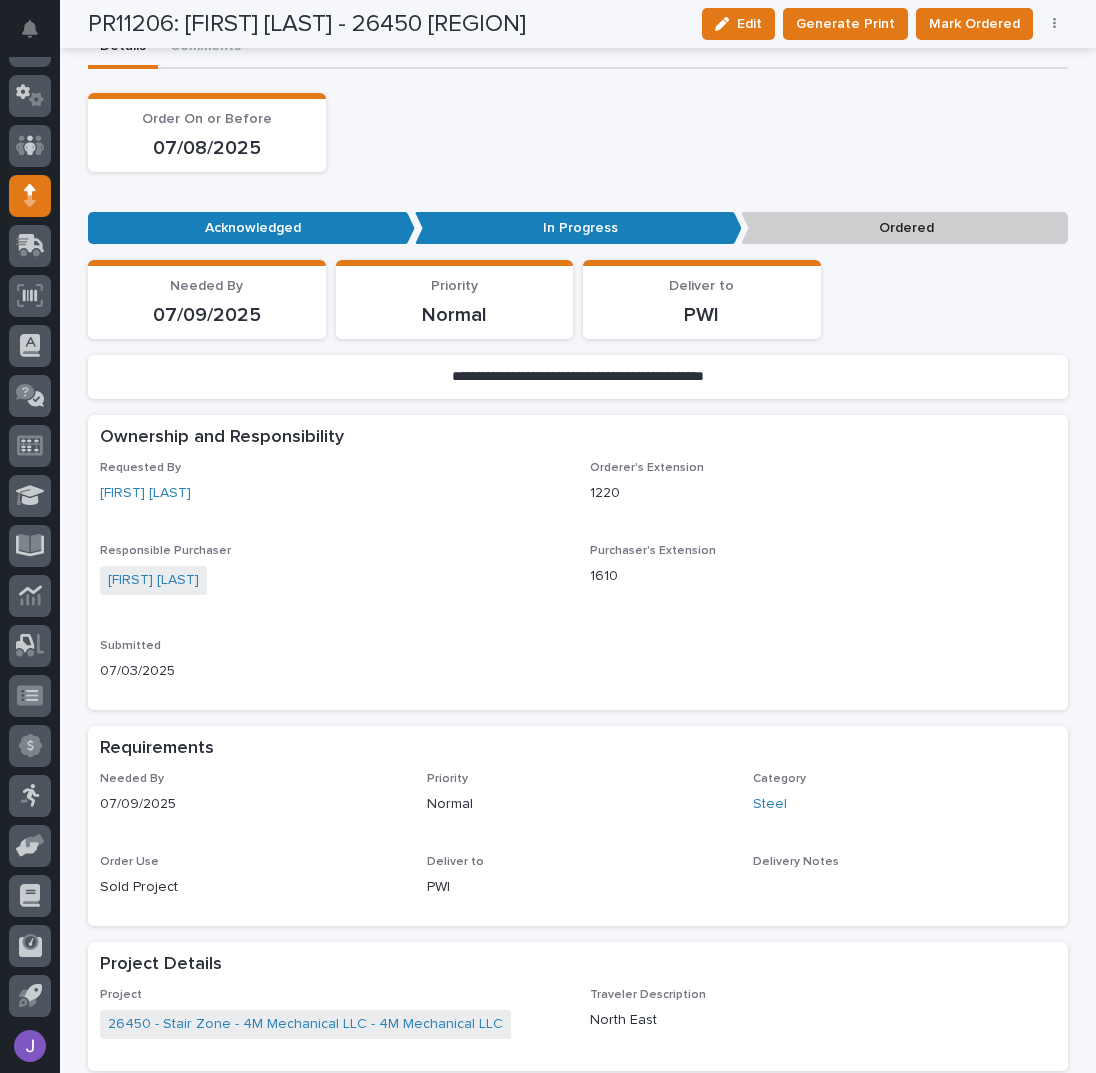 scroll, scrollTop: 34, scrollLeft: 0, axis: vertical 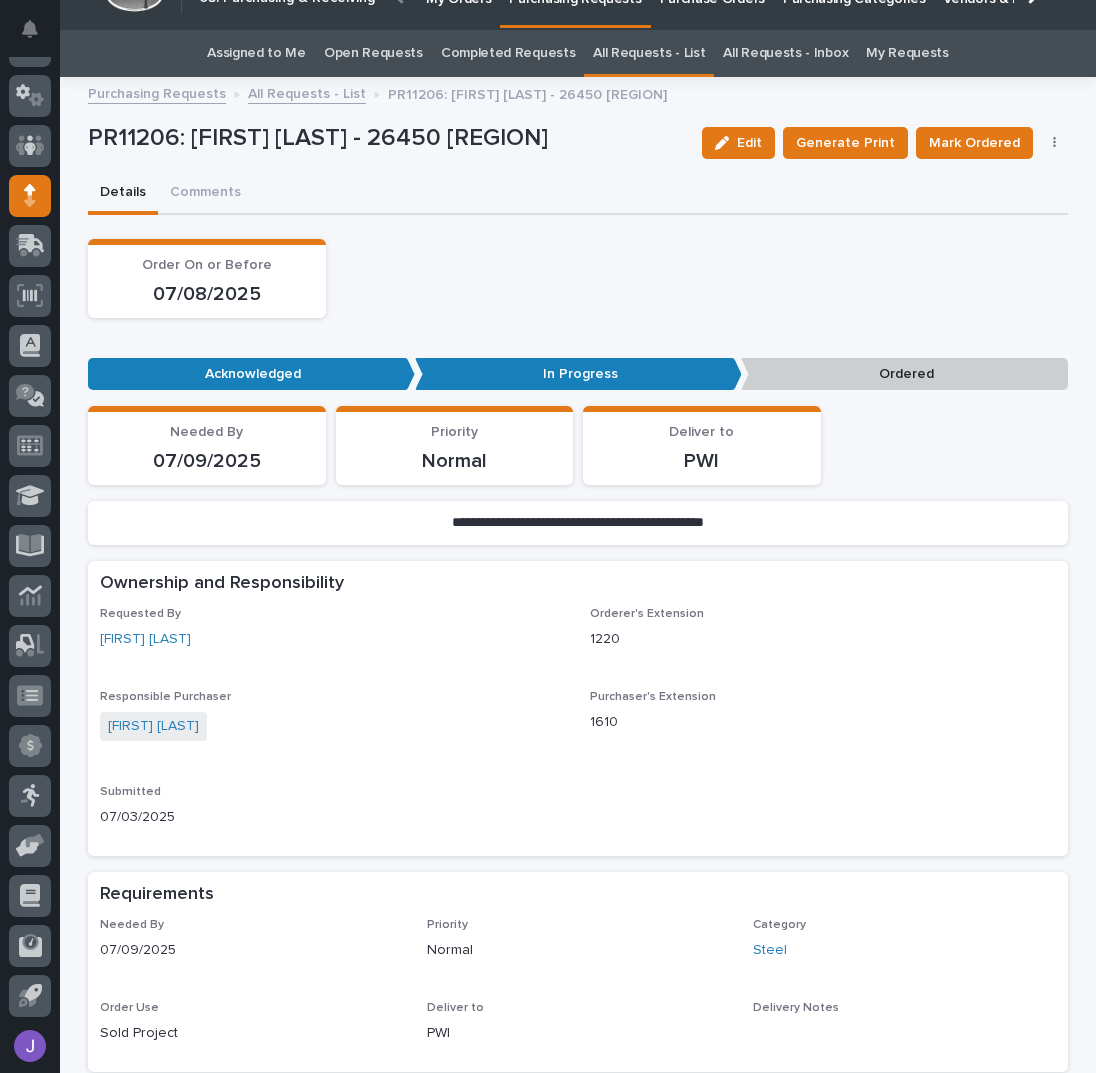 click on "All Requests - List" at bounding box center (307, 92) 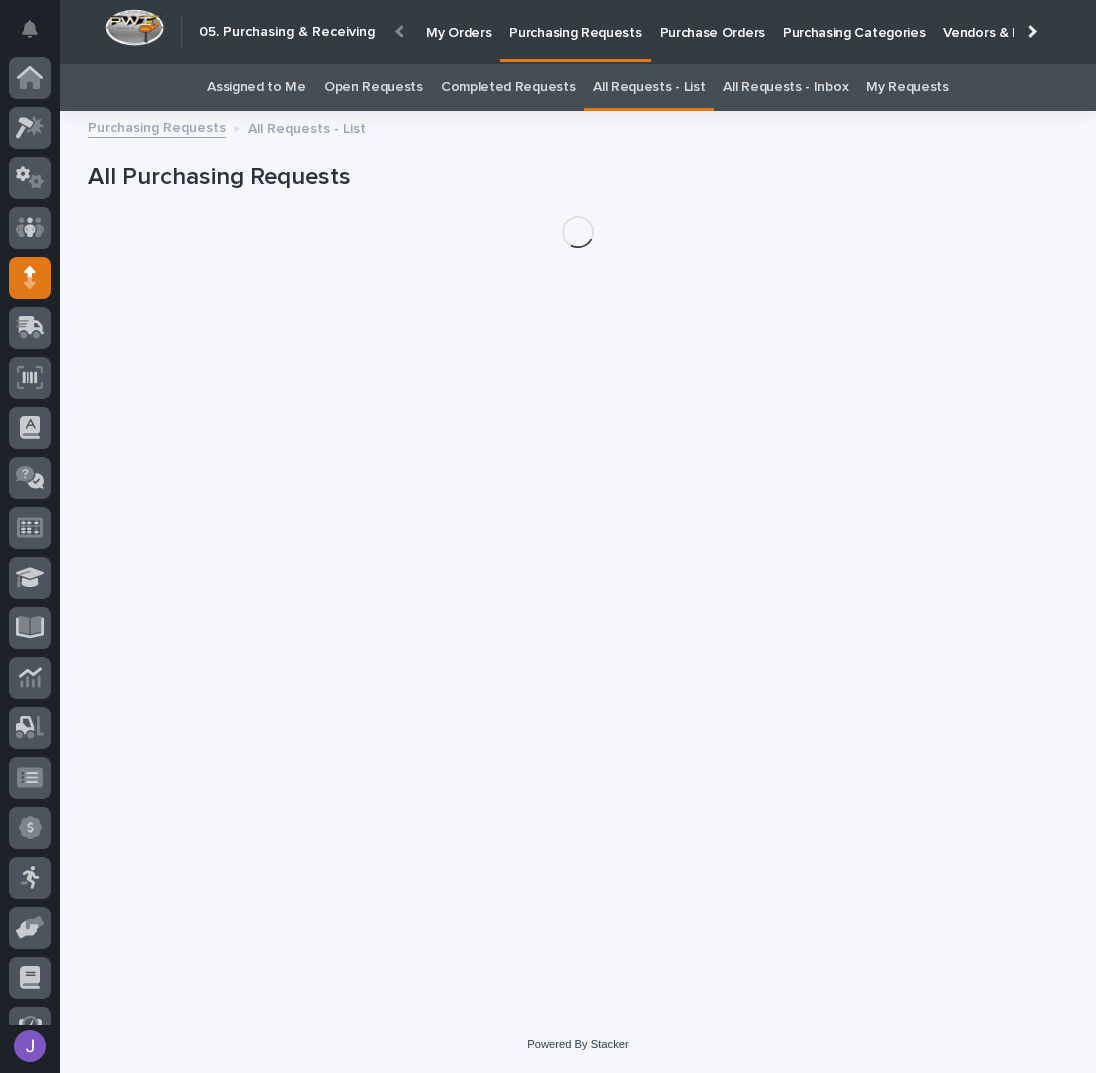 scroll, scrollTop: 82, scrollLeft: 0, axis: vertical 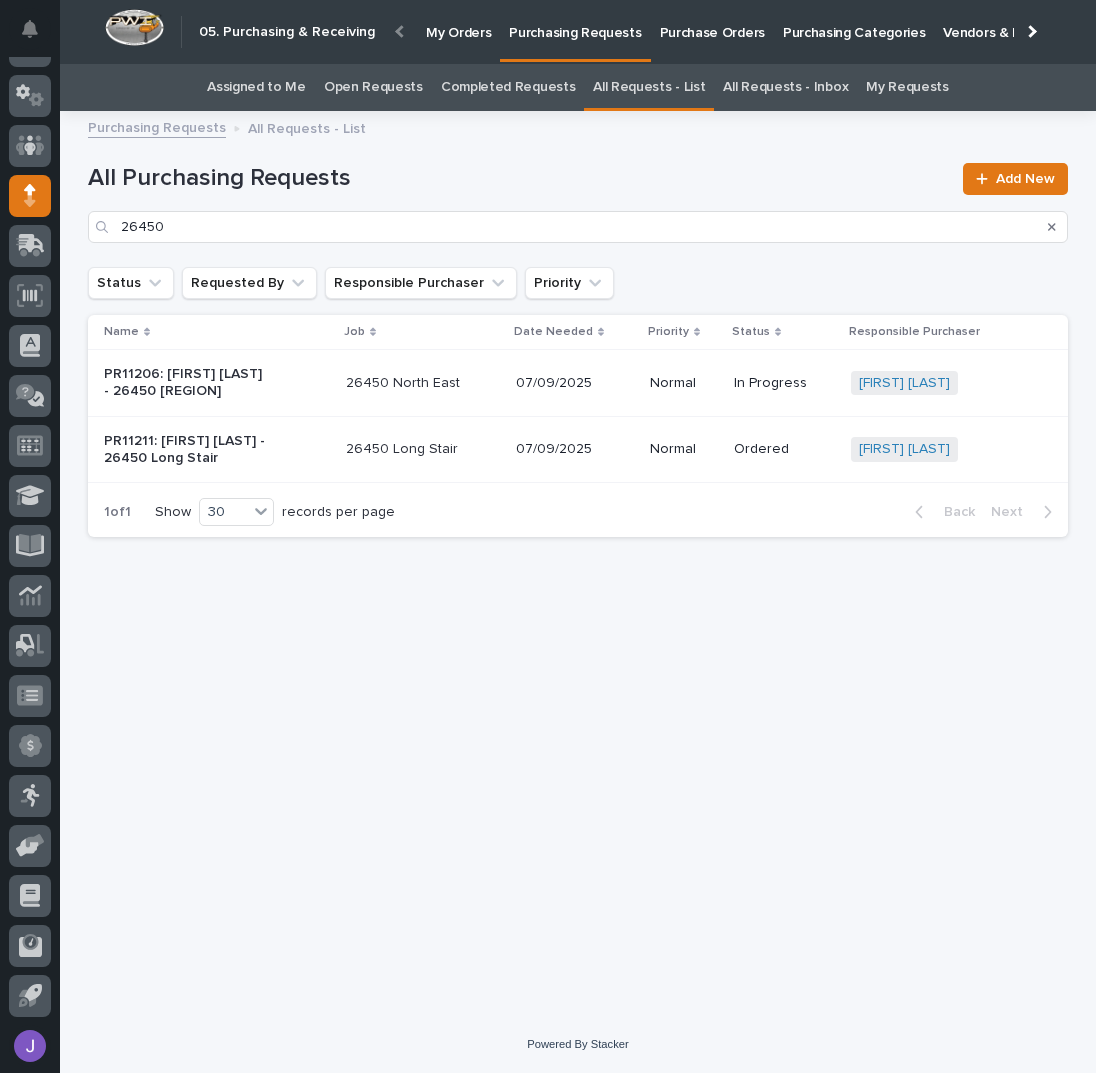 click on "PR11211: Brian Bontrager - 26450 Long Stair" at bounding box center (213, 383) 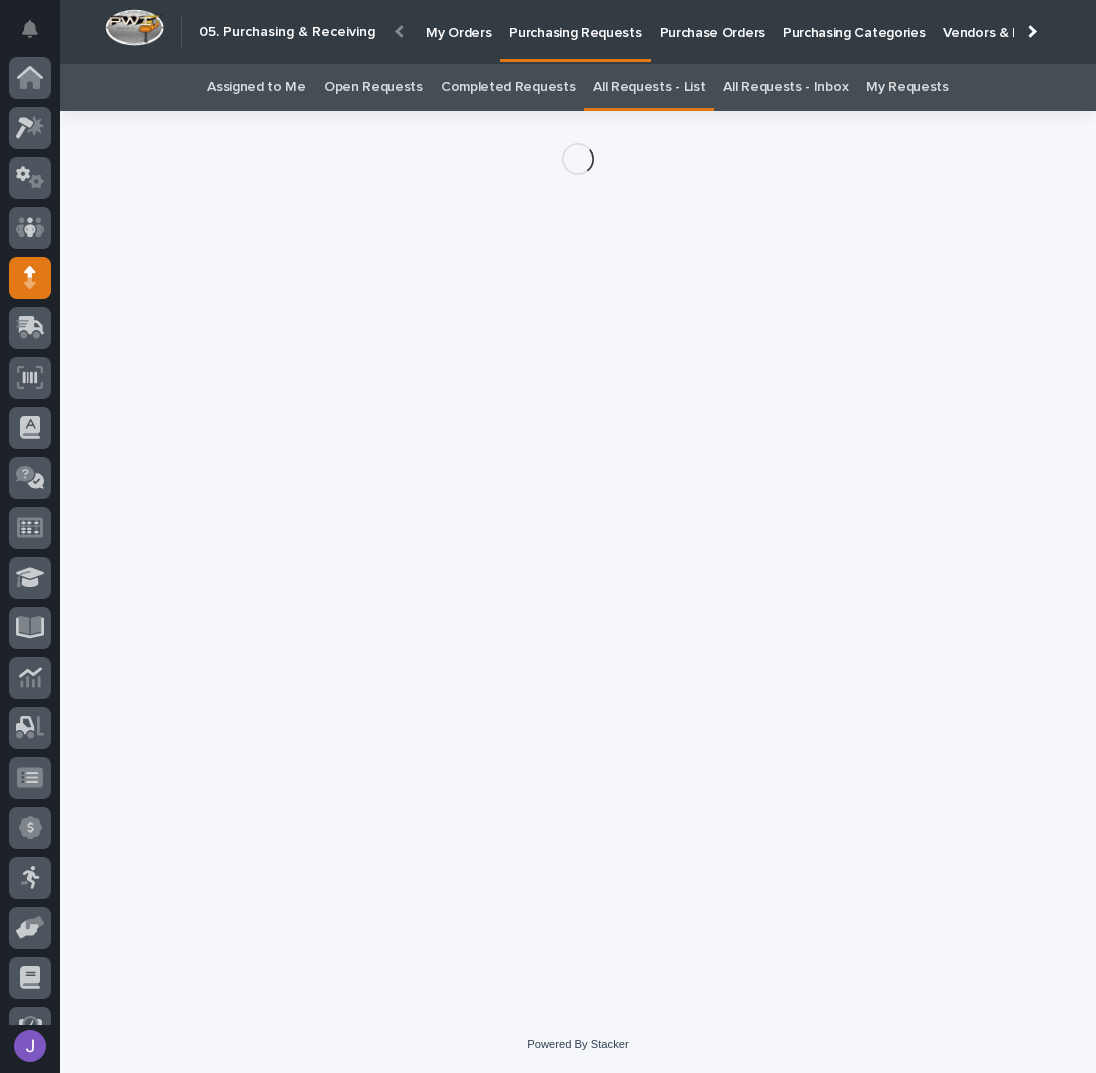 scroll, scrollTop: 82, scrollLeft: 0, axis: vertical 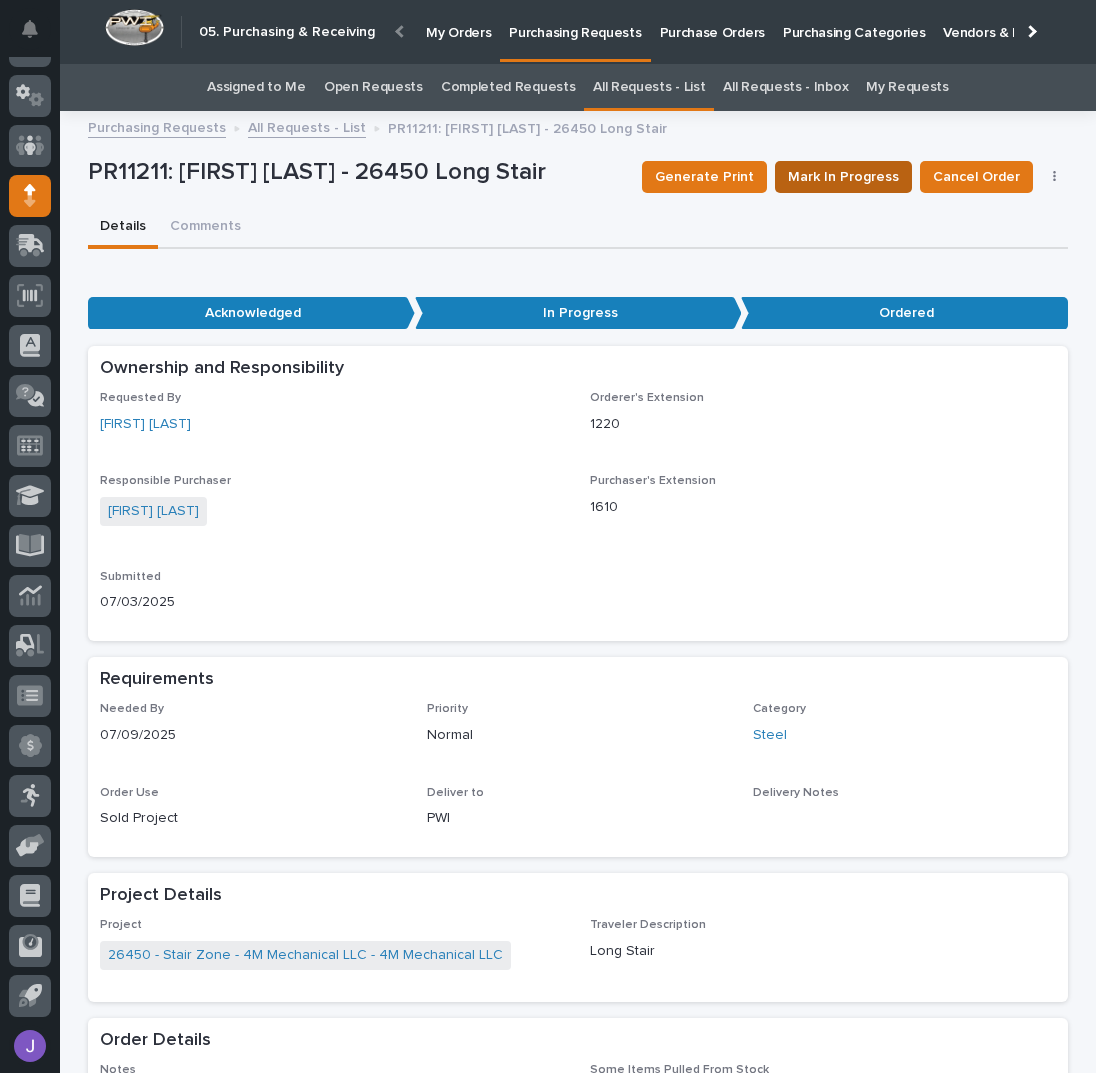click on "Mark In Progress" at bounding box center [843, 177] 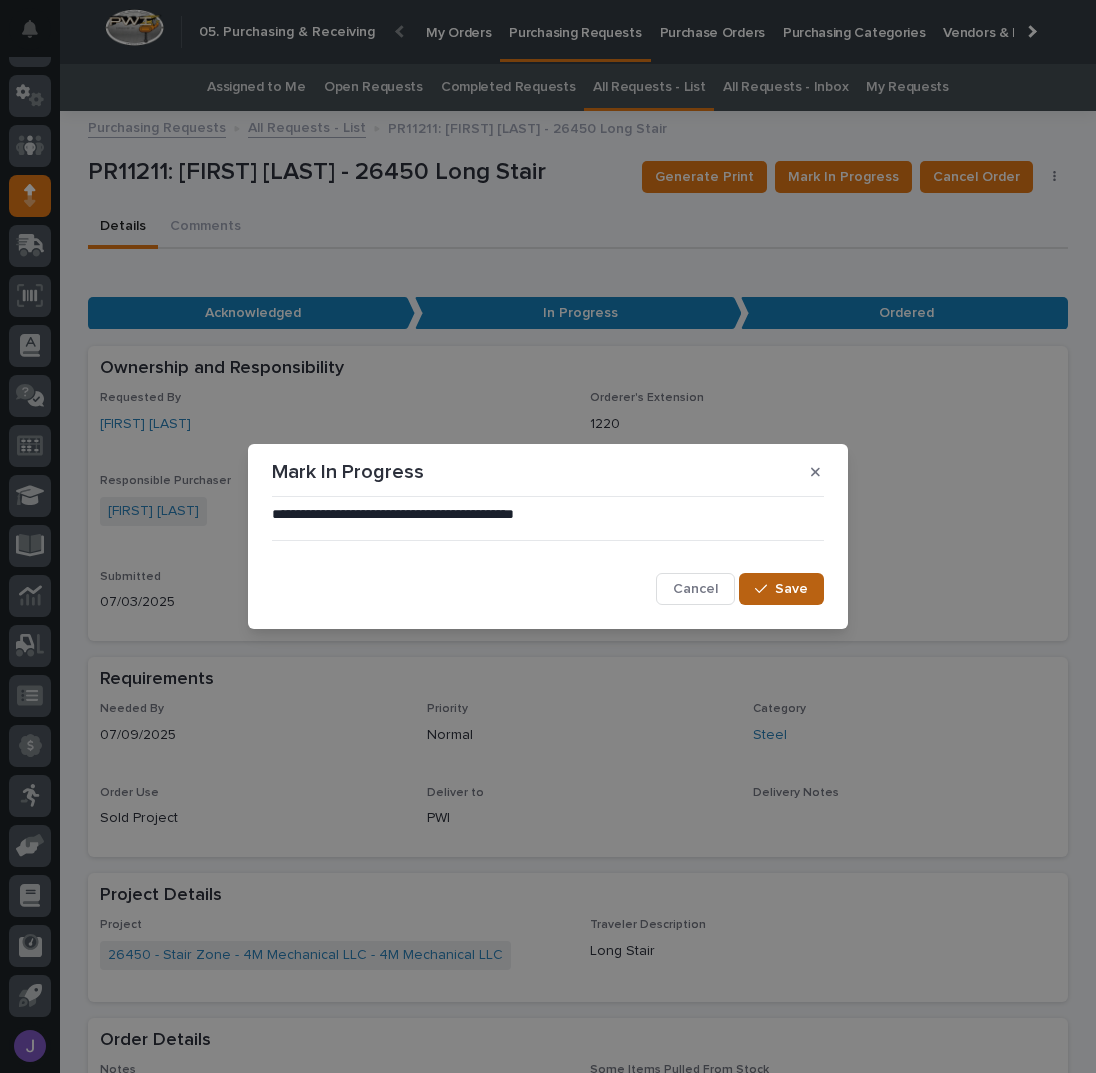 click on "Save" at bounding box center [781, 589] 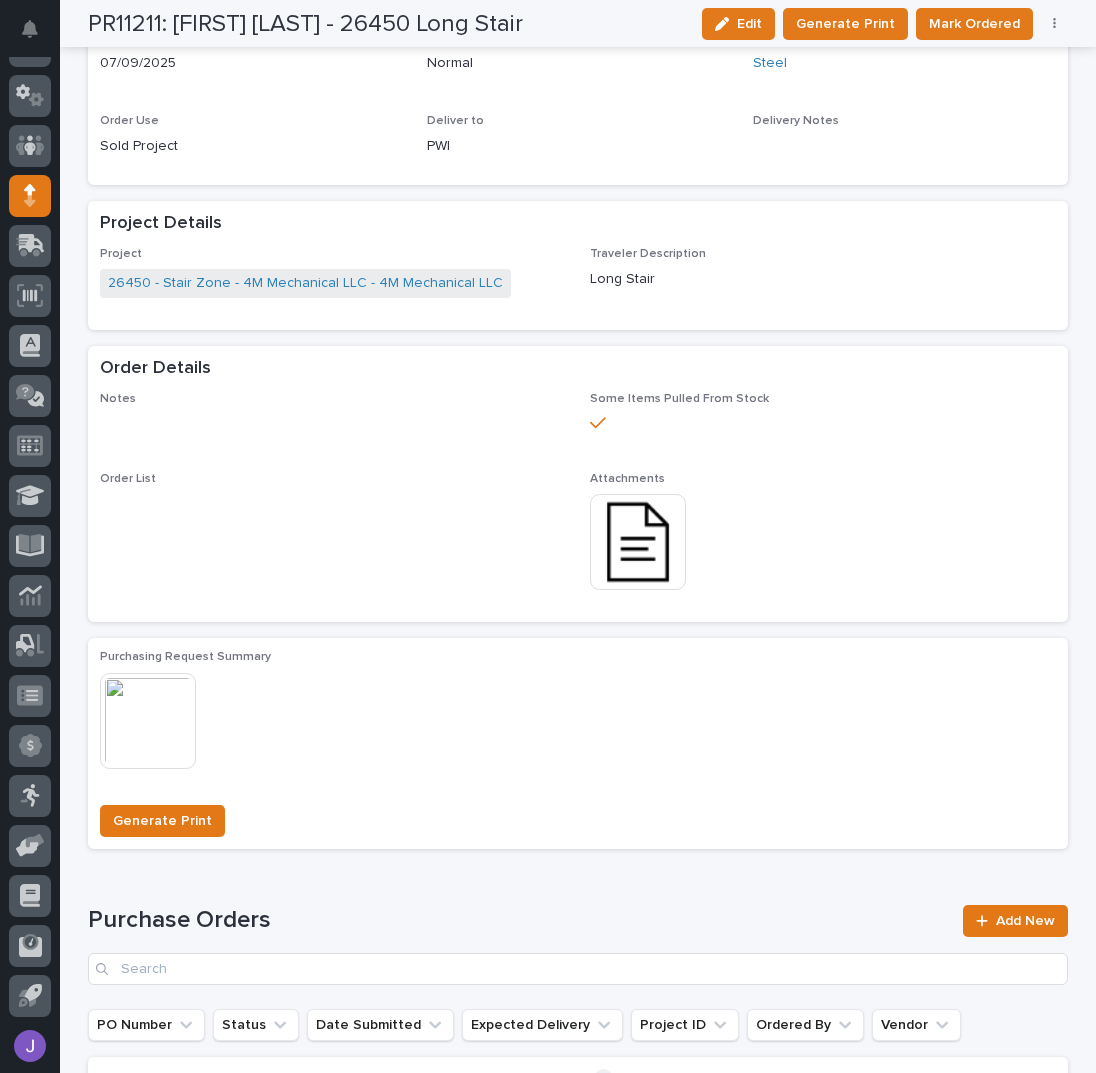 scroll, scrollTop: 933, scrollLeft: 0, axis: vertical 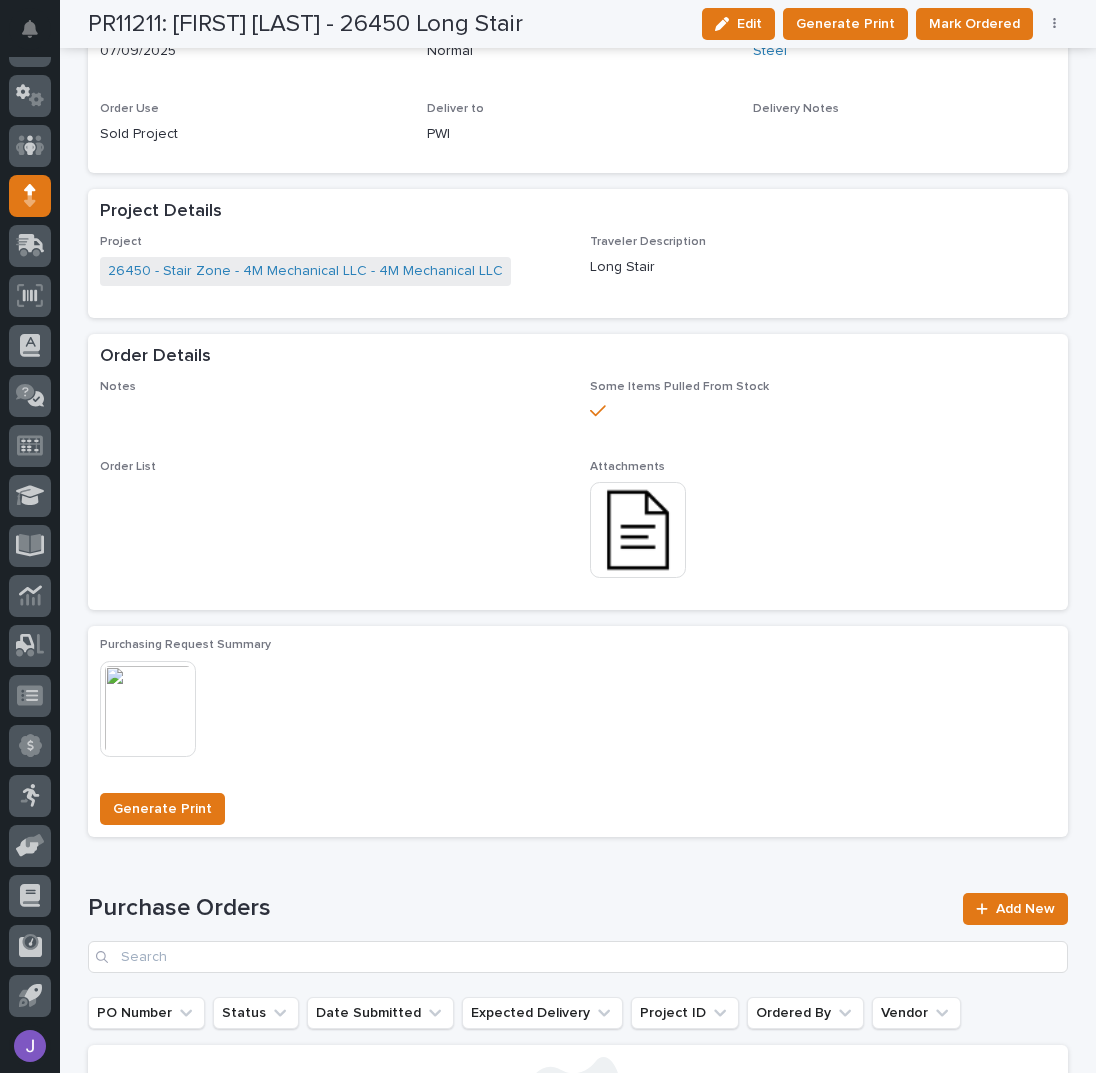 click at bounding box center [638, 530] 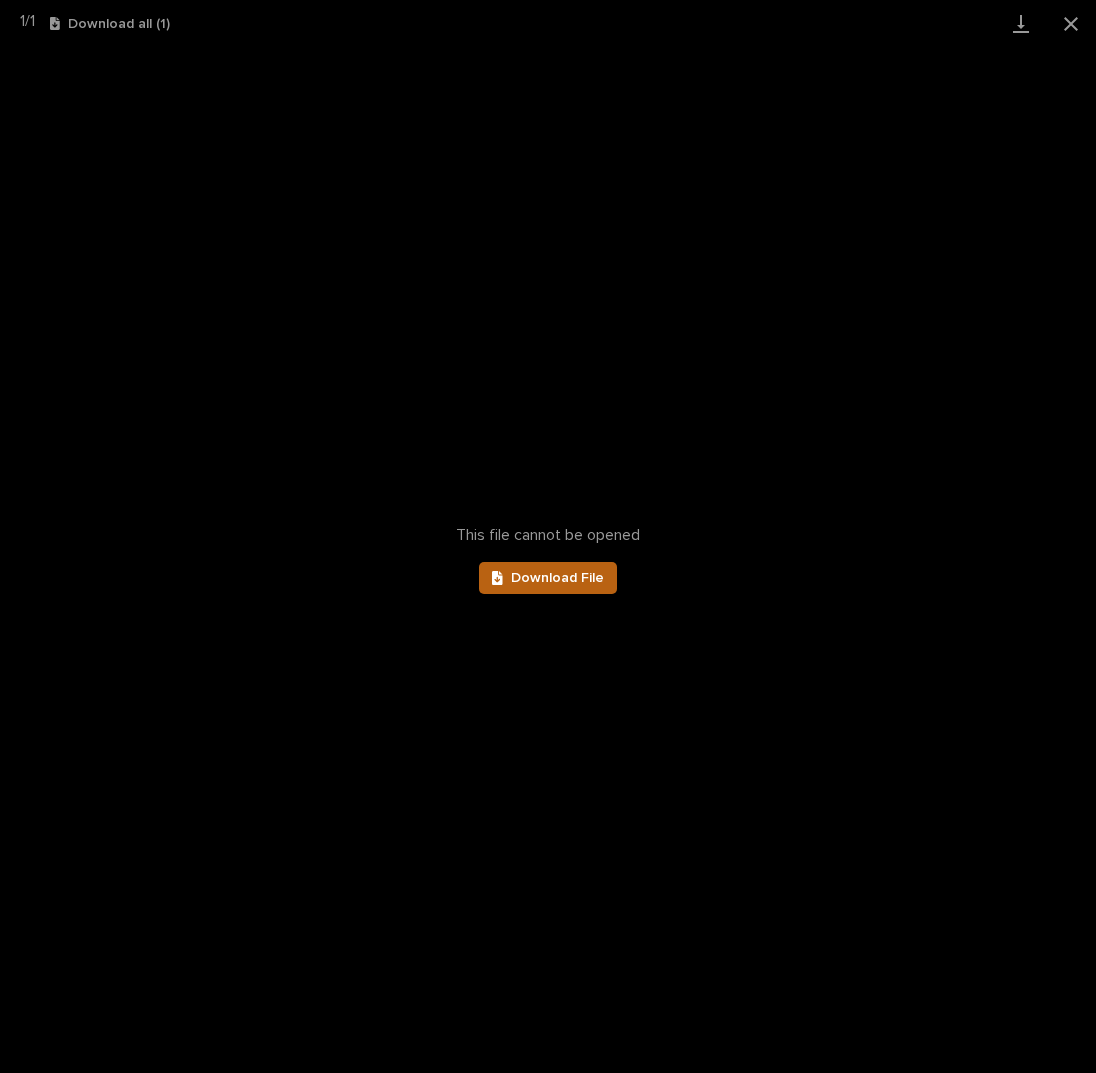 click on "Download File" at bounding box center [557, 578] 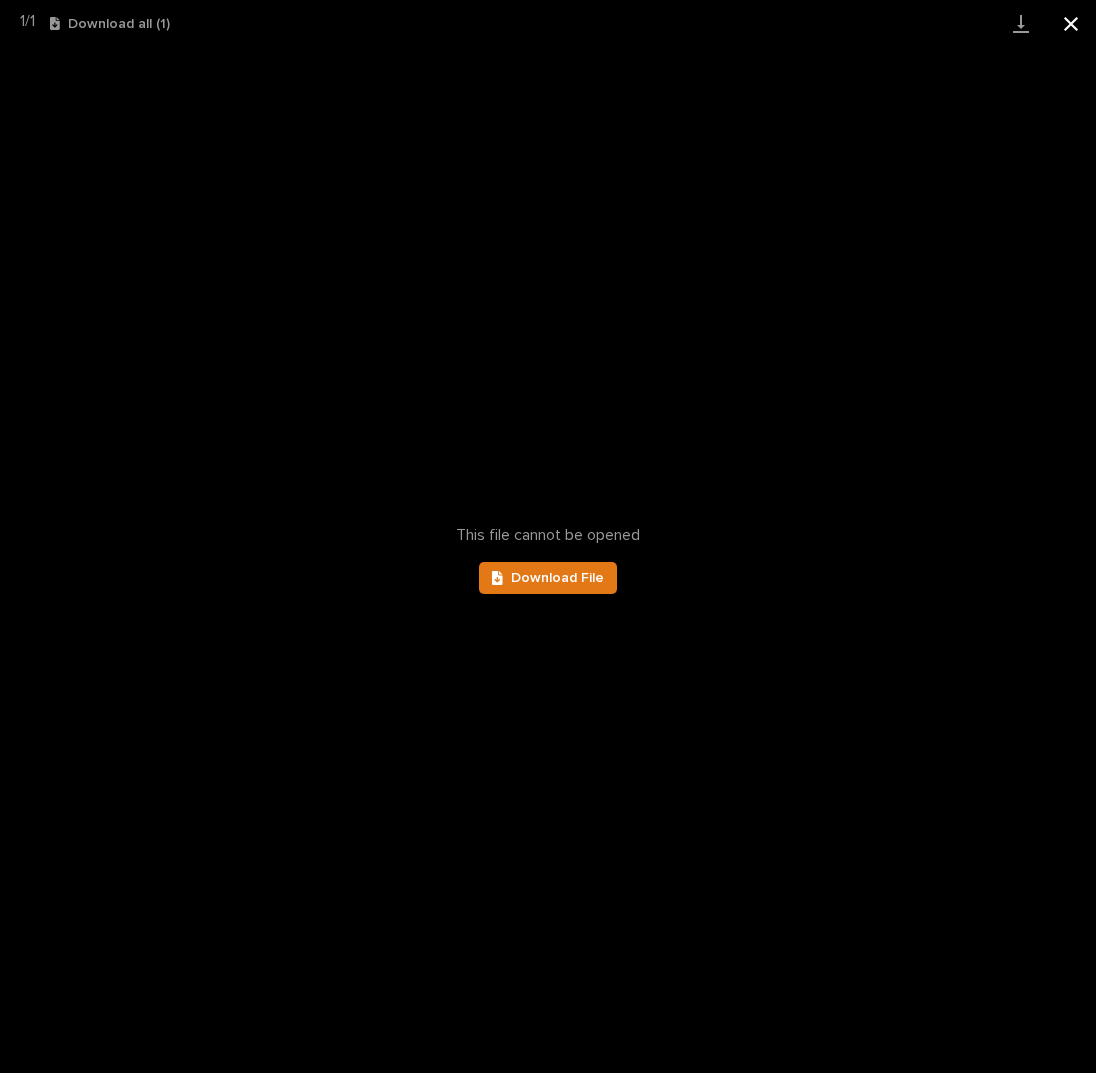 click at bounding box center [1071, 23] 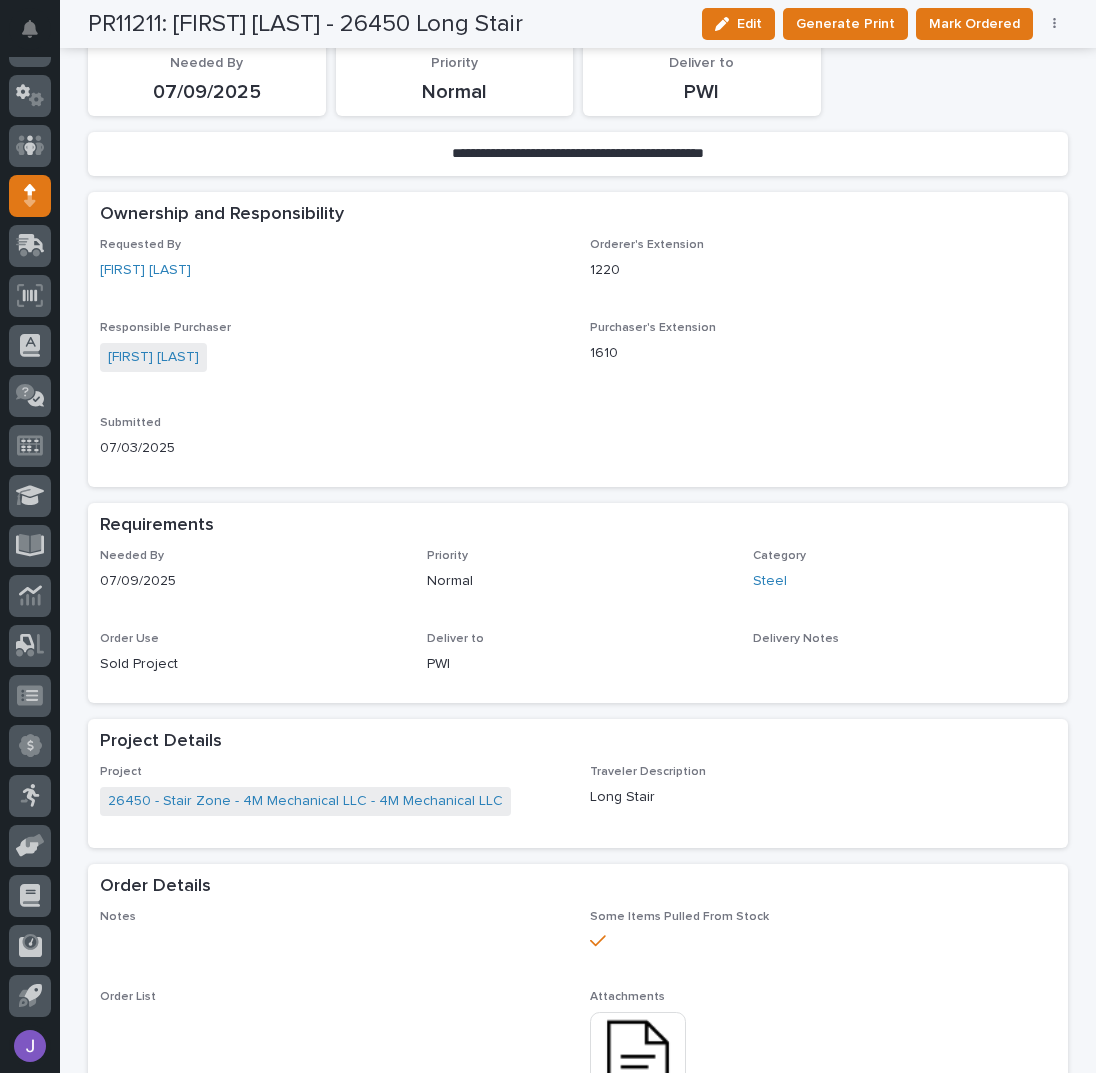 scroll, scrollTop: 133, scrollLeft: 0, axis: vertical 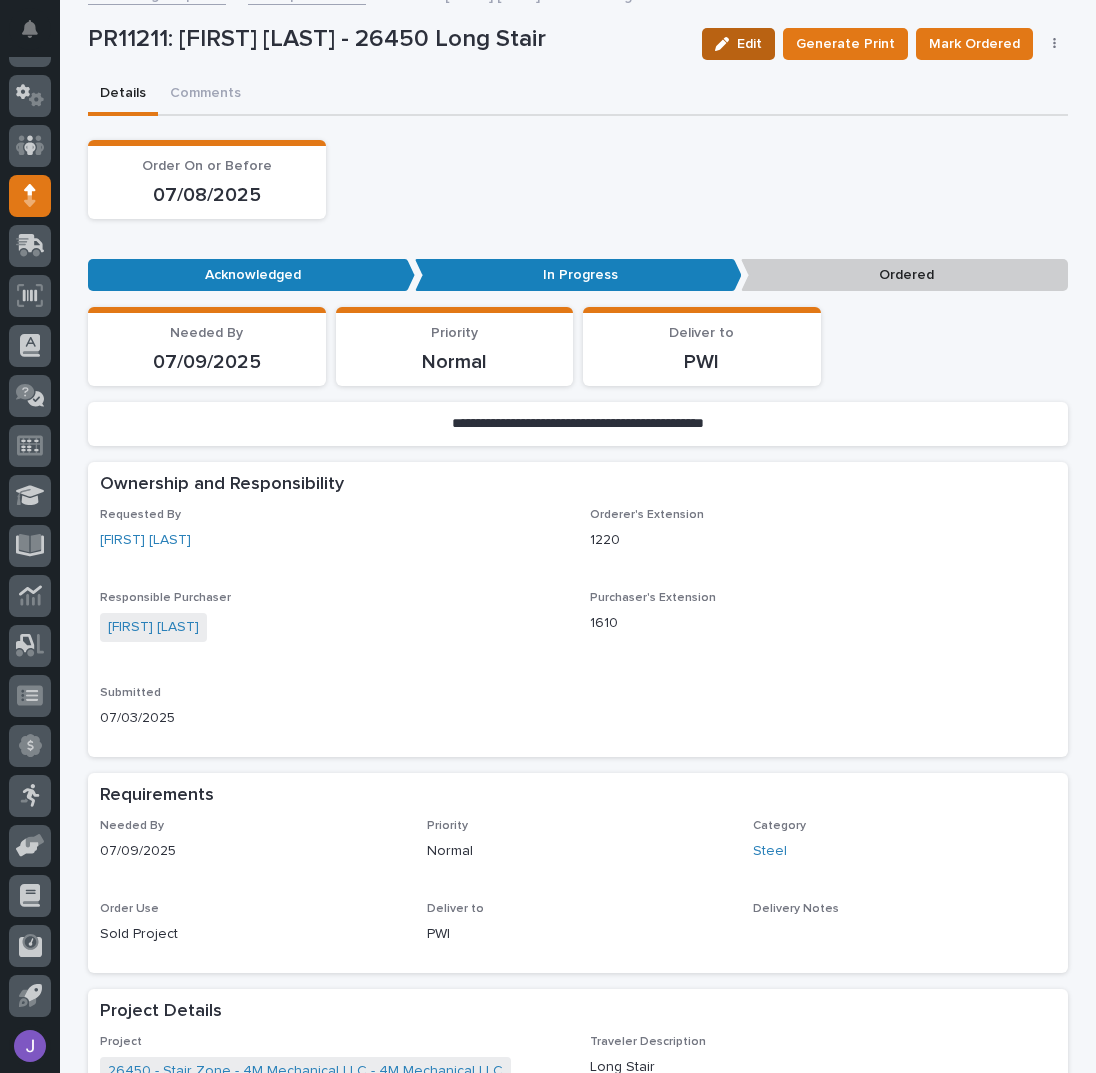 click on "Edit" at bounding box center [749, 44] 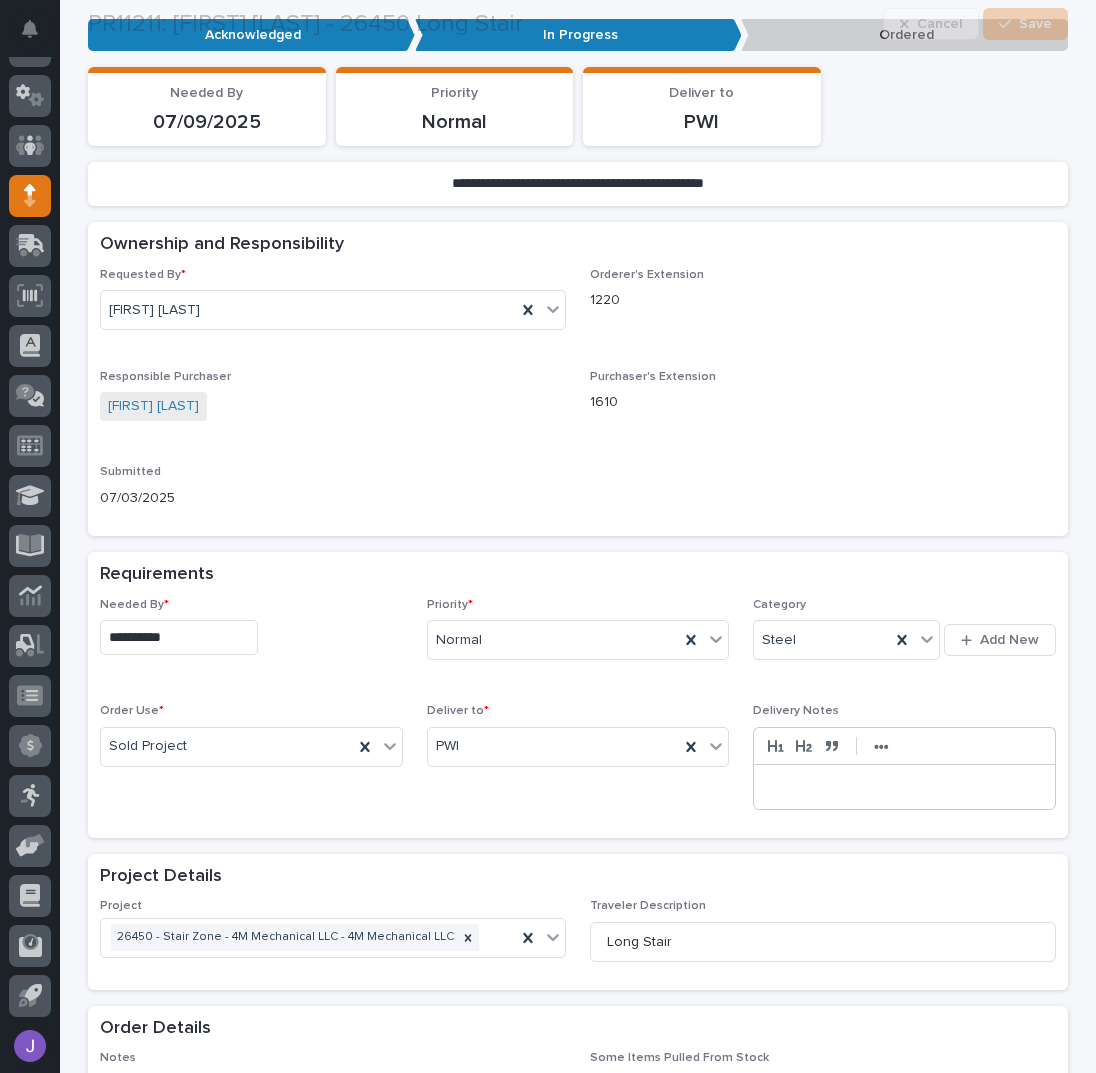 scroll, scrollTop: 533, scrollLeft: 0, axis: vertical 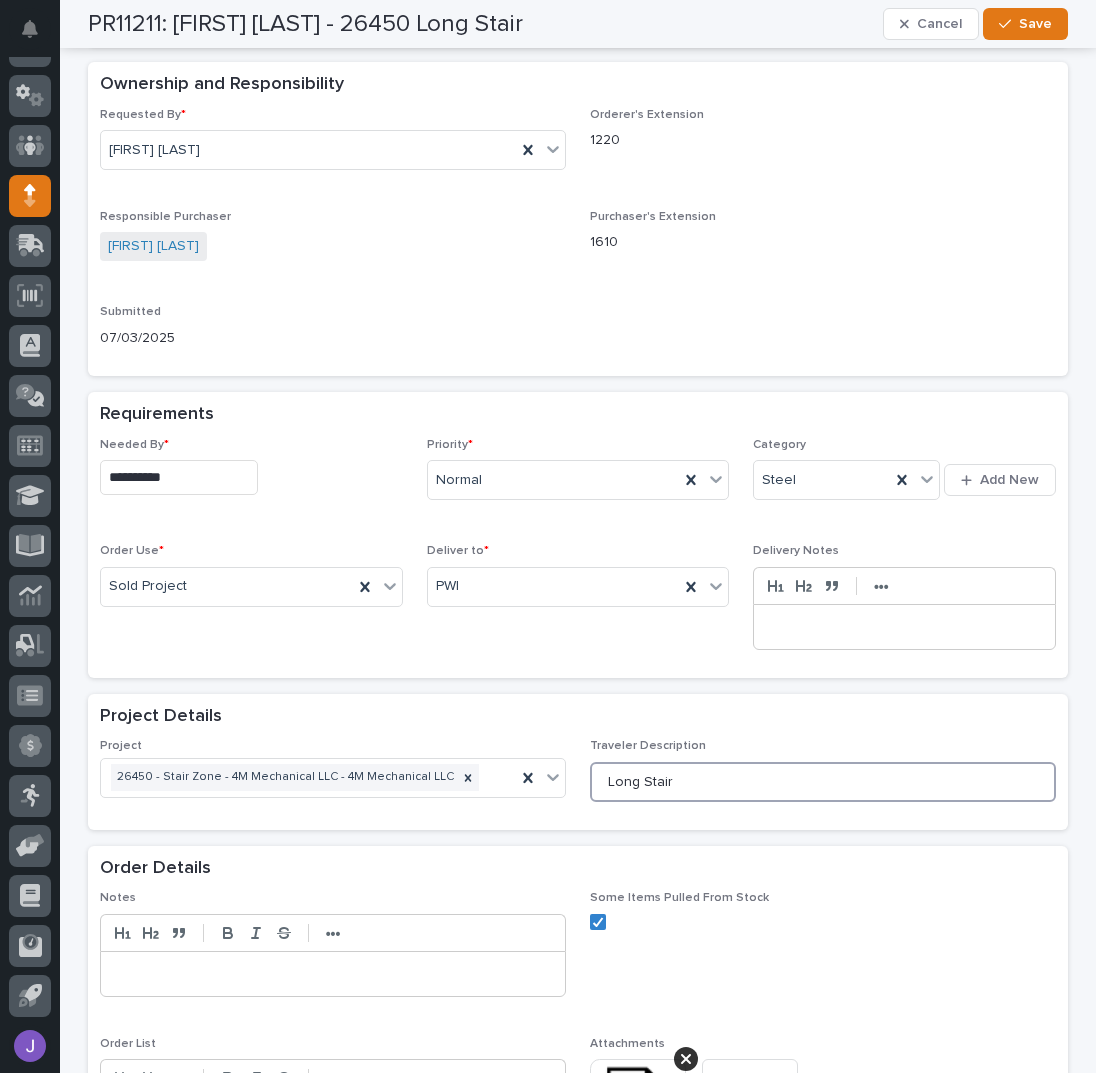 drag, startPoint x: 675, startPoint y: 767, endPoint x: 570, endPoint y: 776, distance: 105.38501 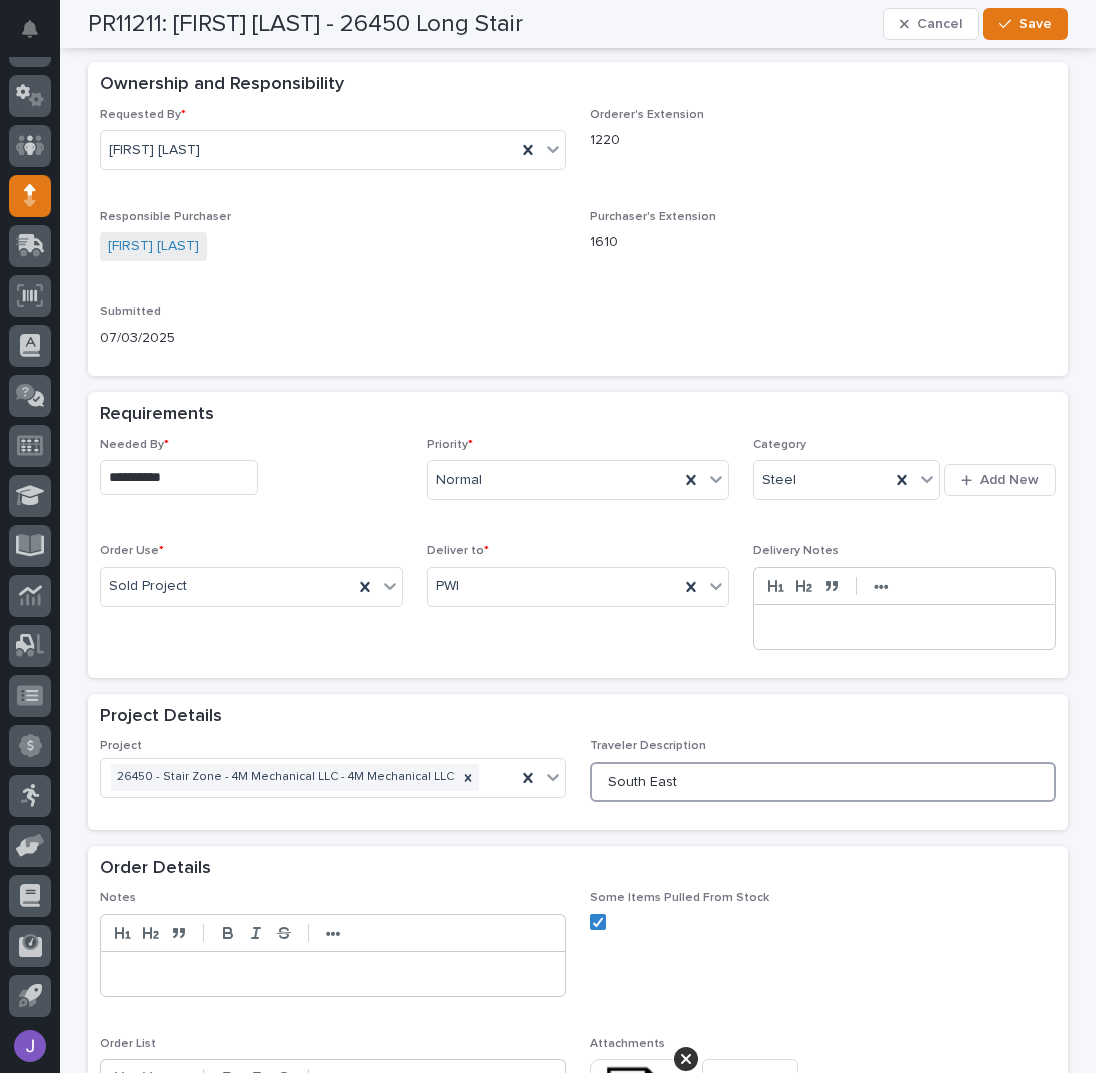 type on "South East" 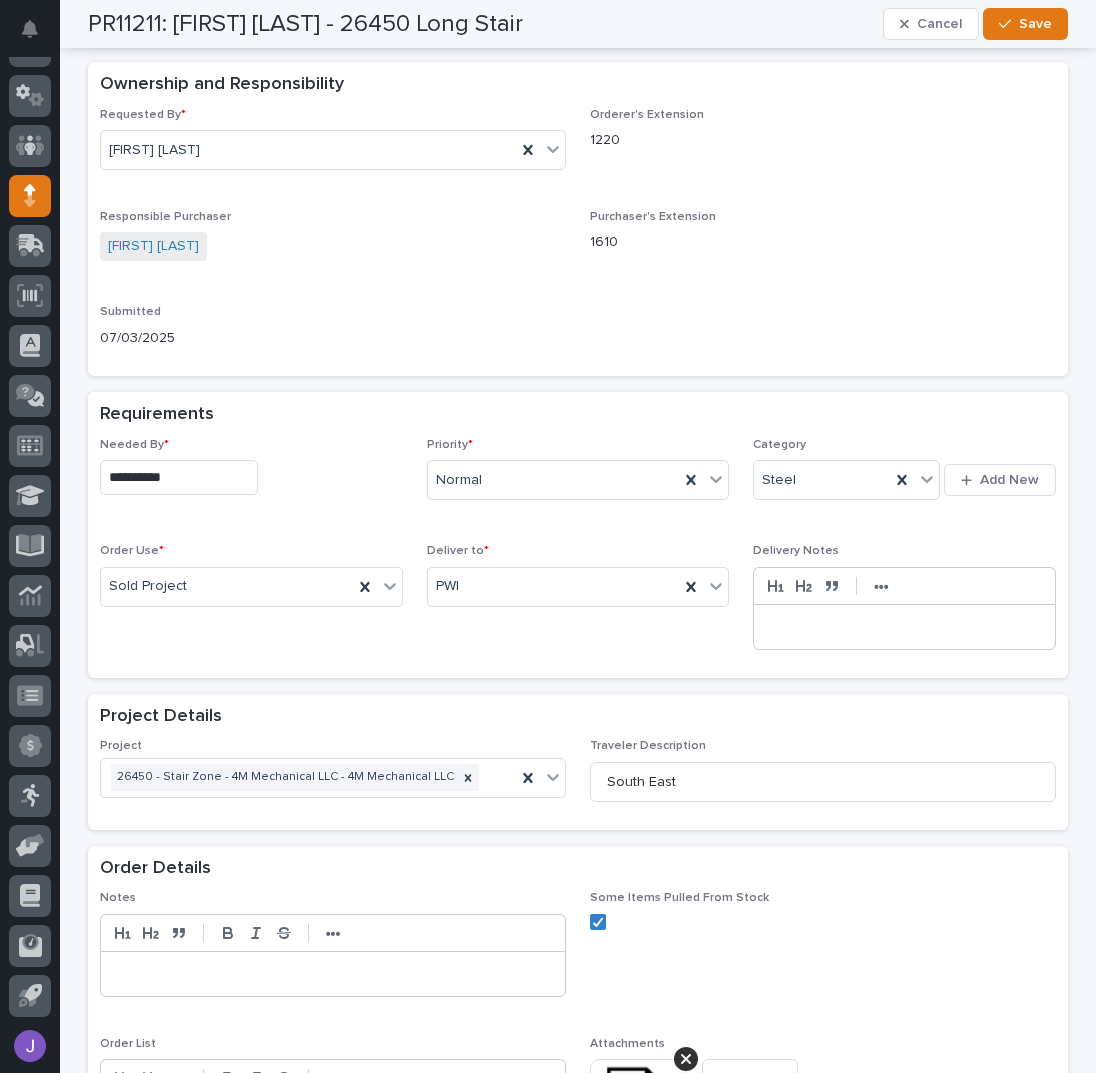 click on "Purchaser's Extension 1610" at bounding box center (823, 245) 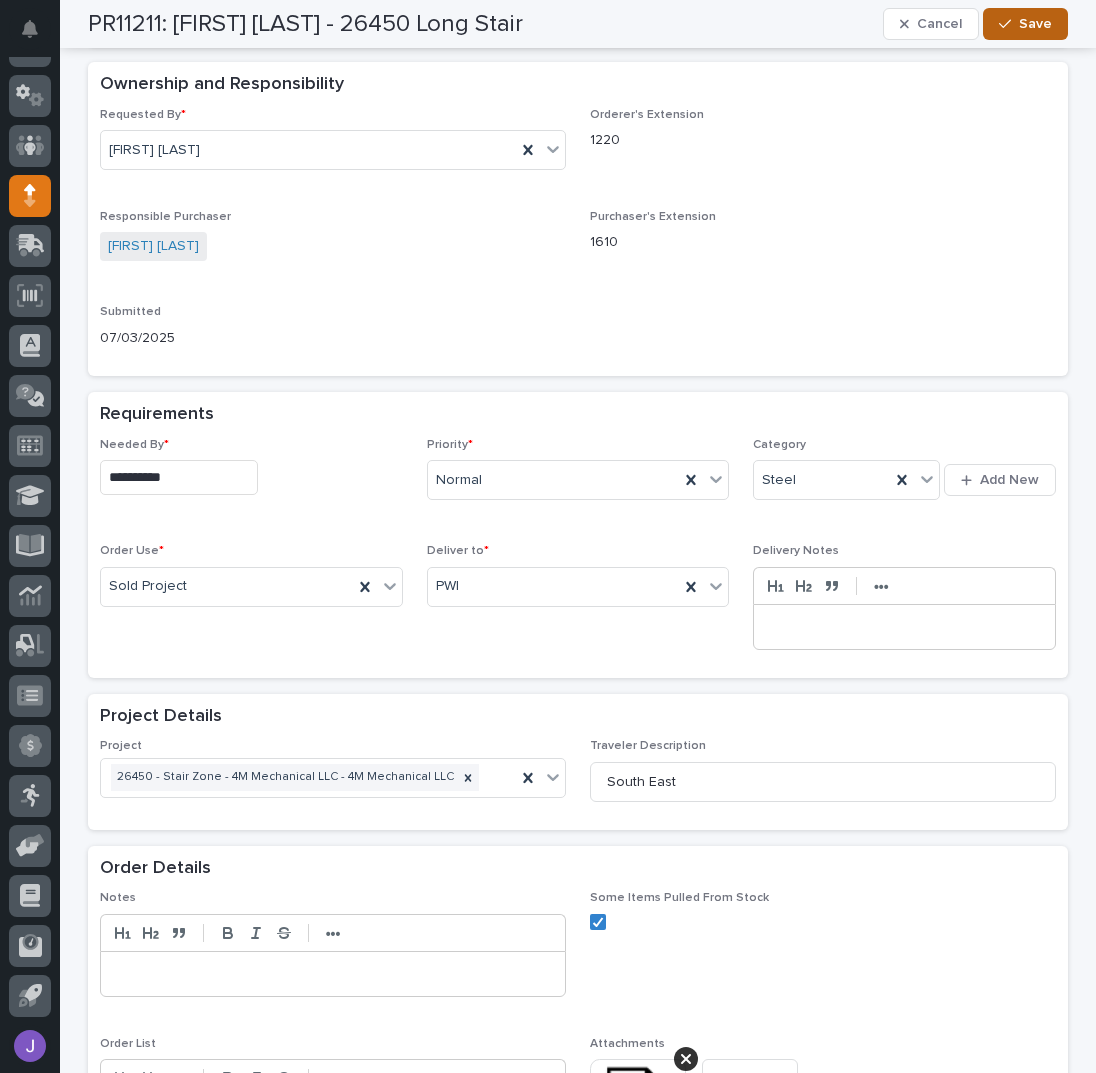click on "Save" at bounding box center (1035, 24) 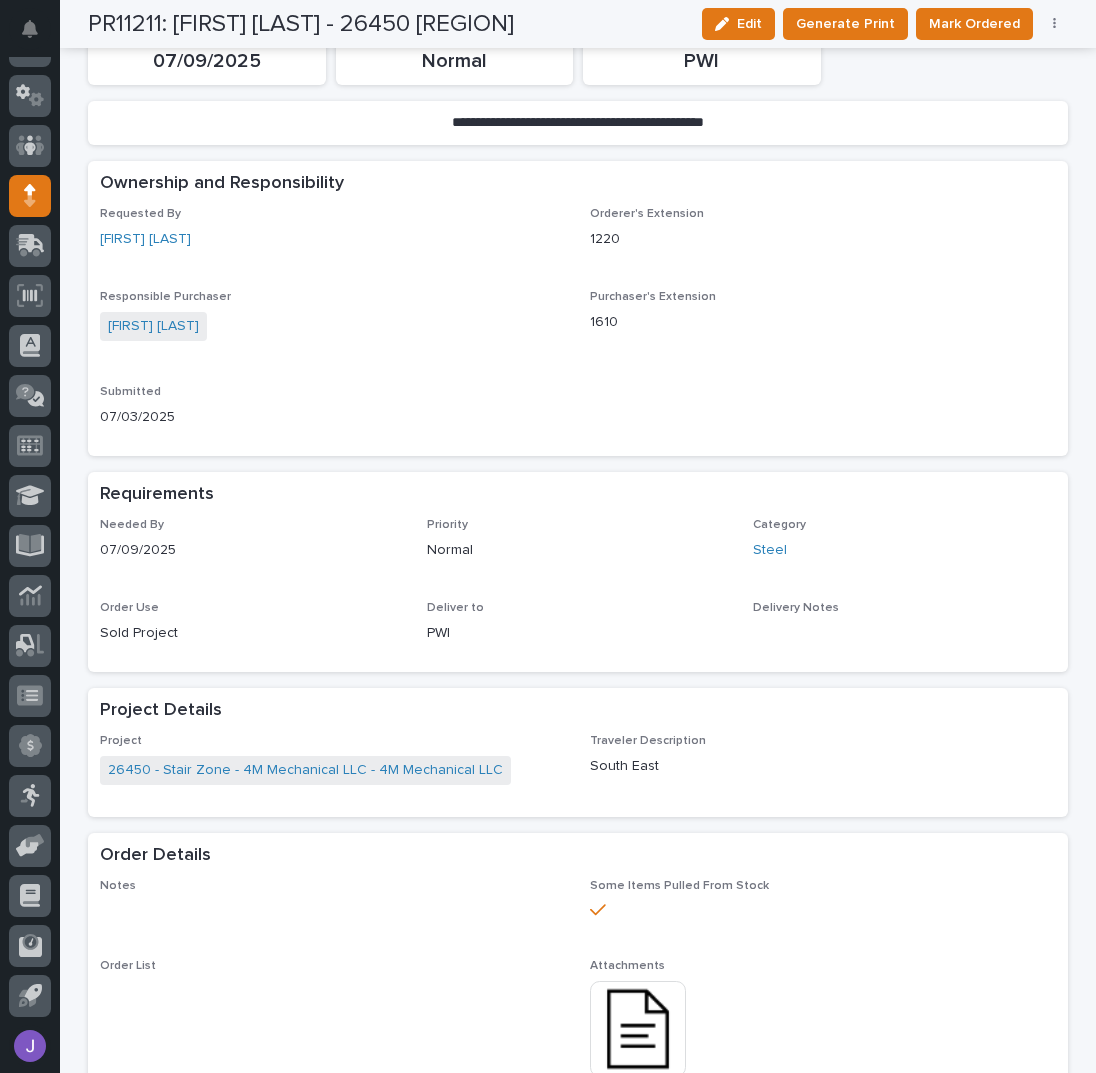 scroll, scrollTop: 0, scrollLeft: 0, axis: both 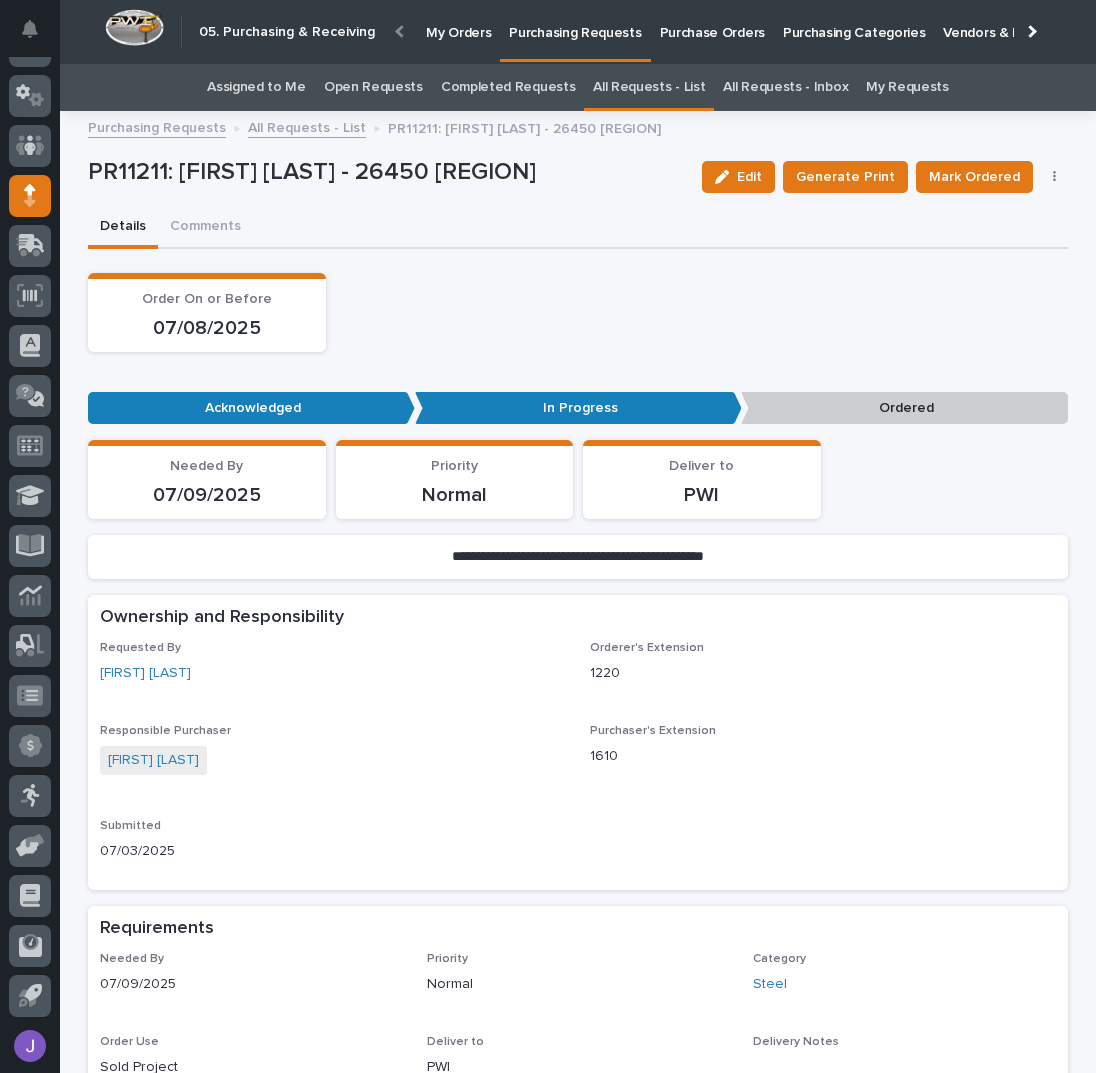 click on "Assigned to Me" at bounding box center (256, 87) 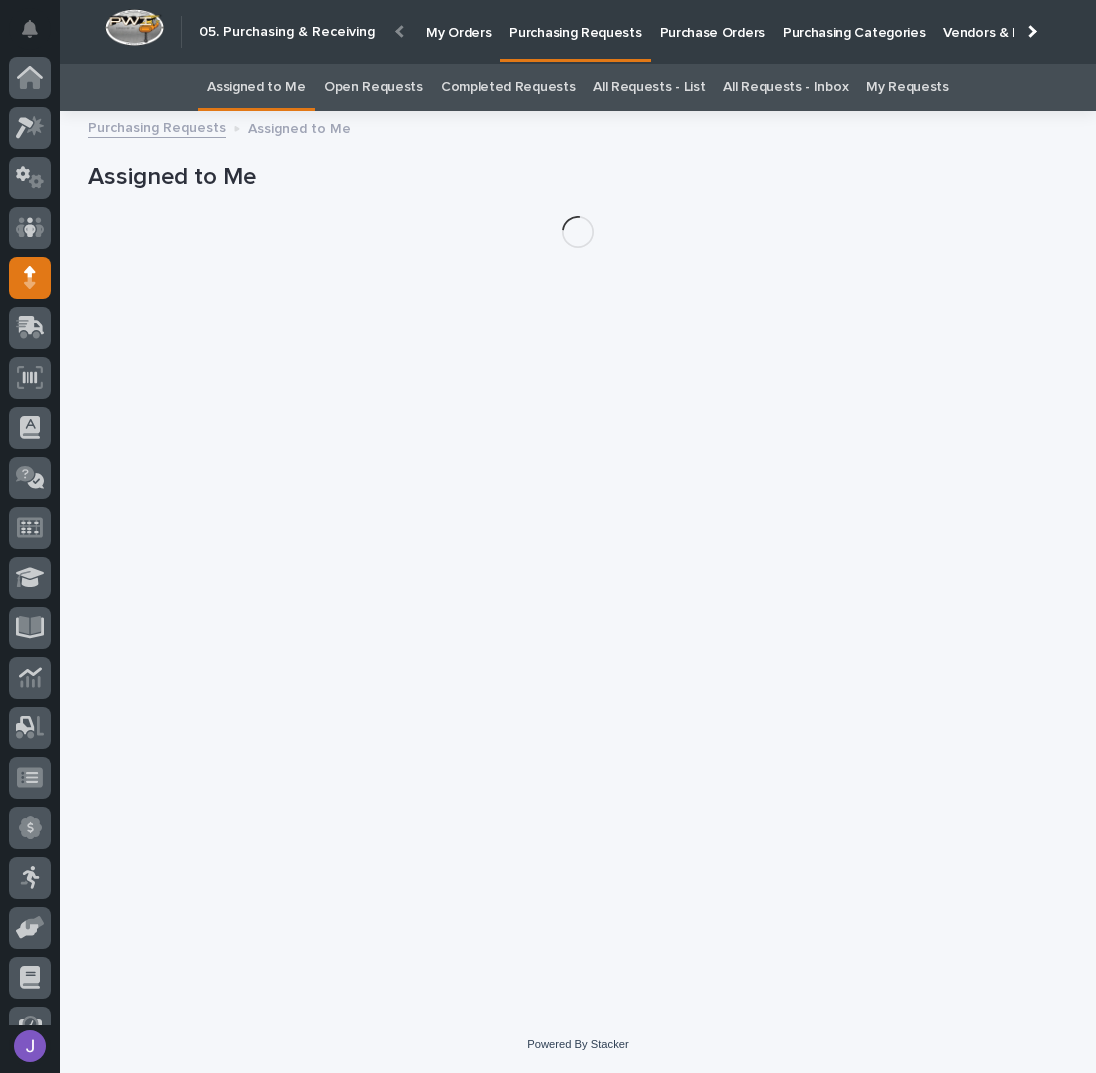 scroll, scrollTop: 82, scrollLeft: 0, axis: vertical 